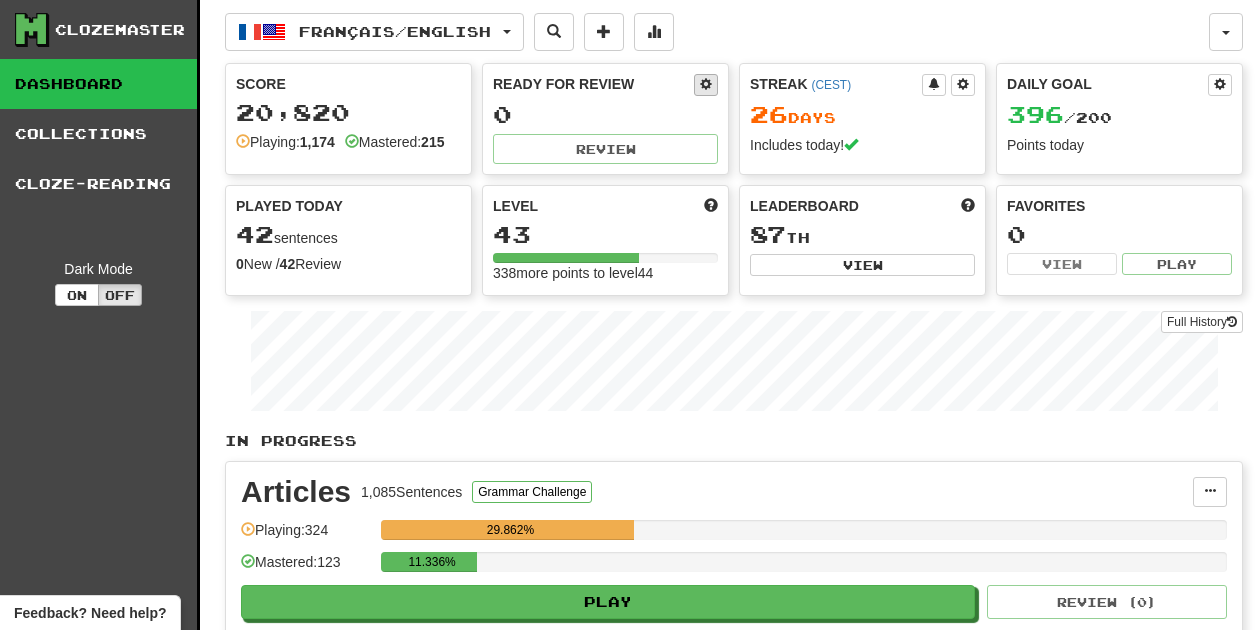 scroll, scrollTop: 0, scrollLeft: 0, axis: both 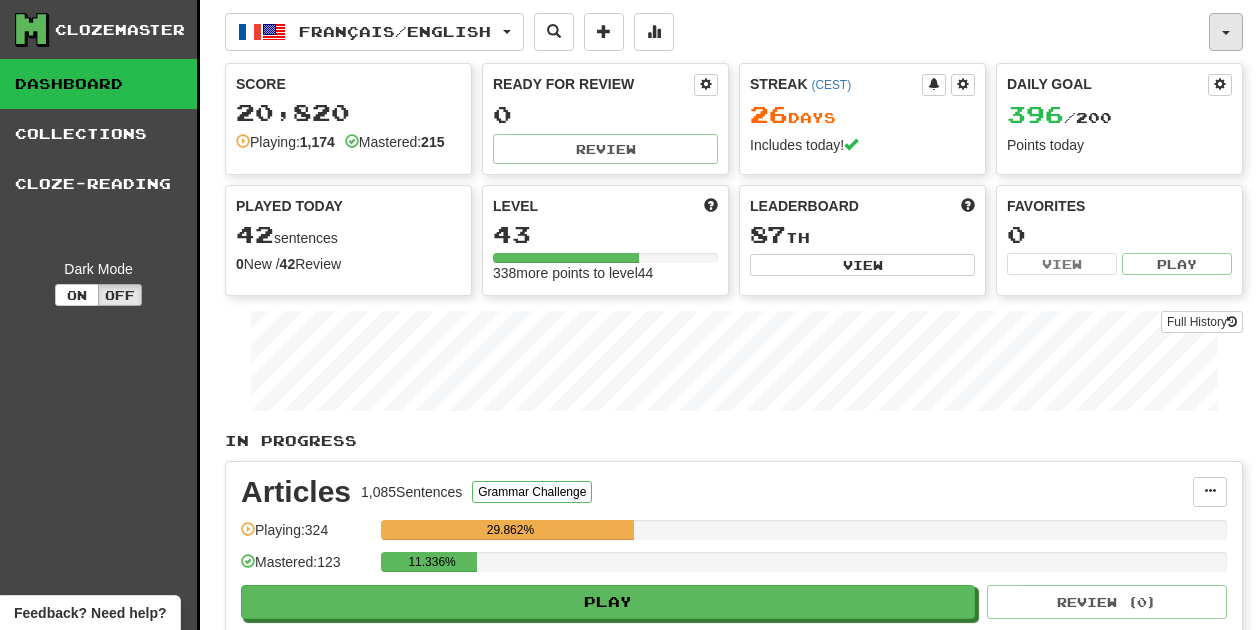 click at bounding box center (1226, 32) 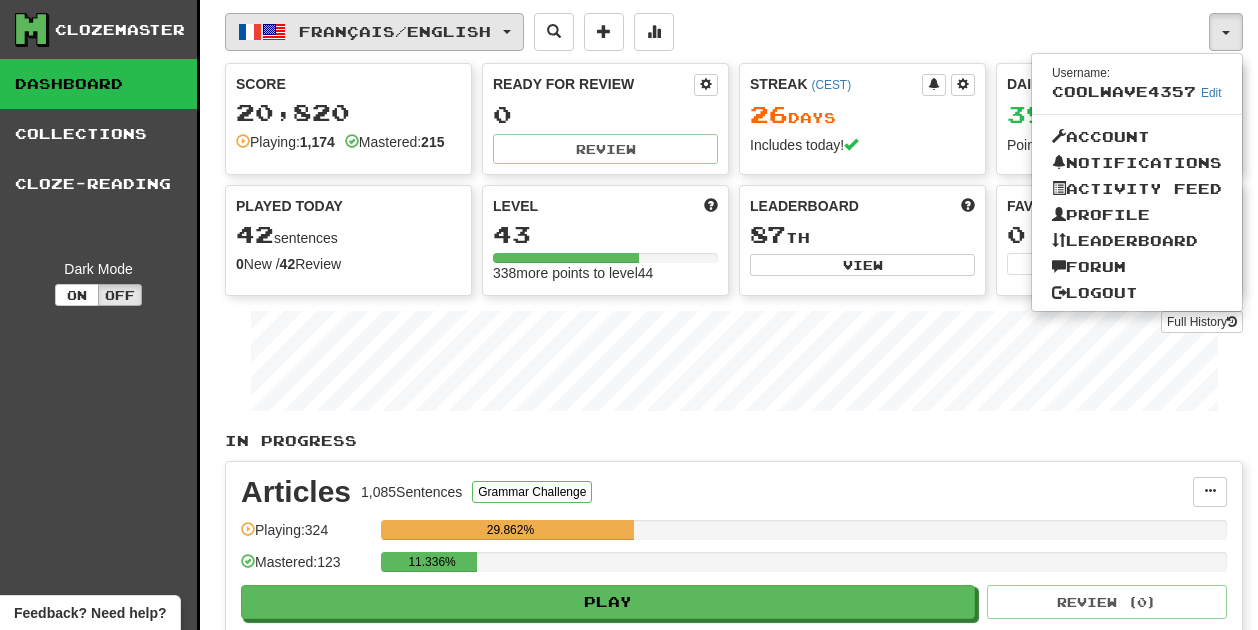 click on "Français  /  English" at bounding box center (395, 31) 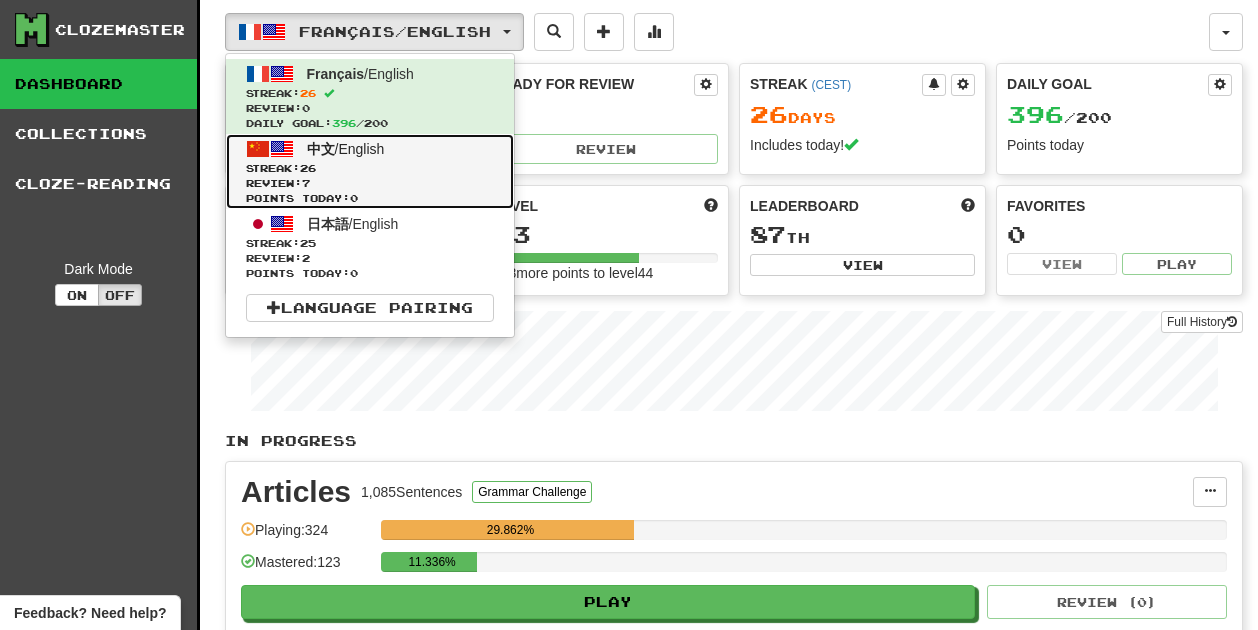 click on "中文  /  English Streak:  26   Review:  7 Points today:  0" at bounding box center [370, 171] 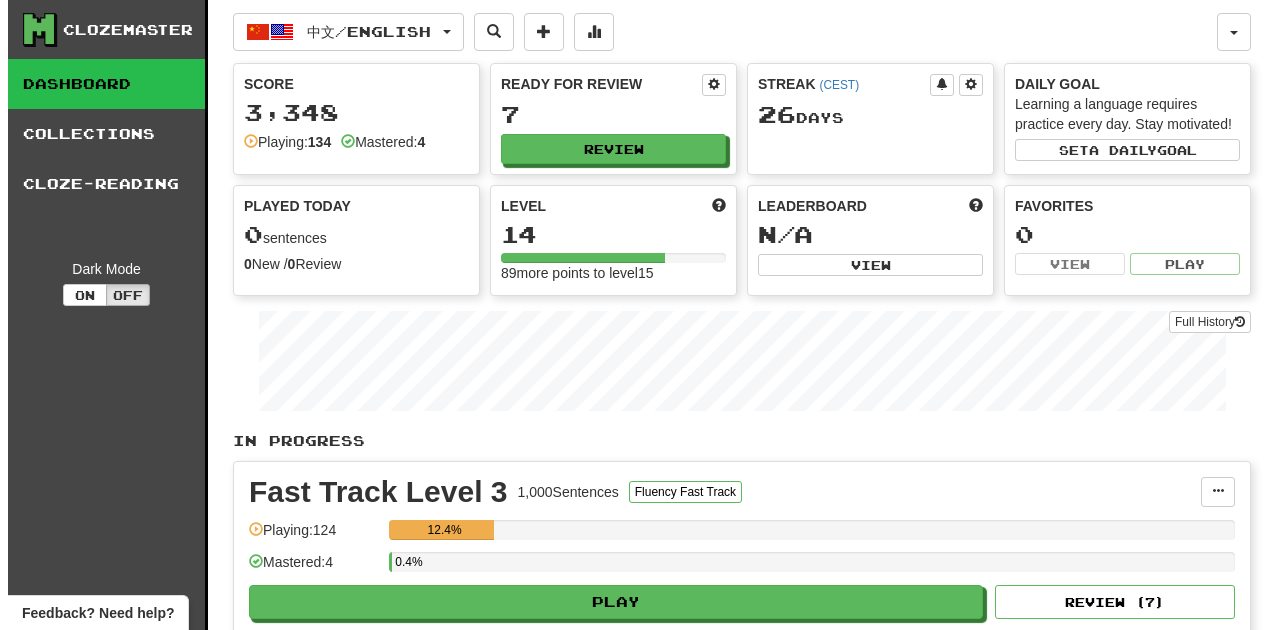 scroll, scrollTop: 0, scrollLeft: 0, axis: both 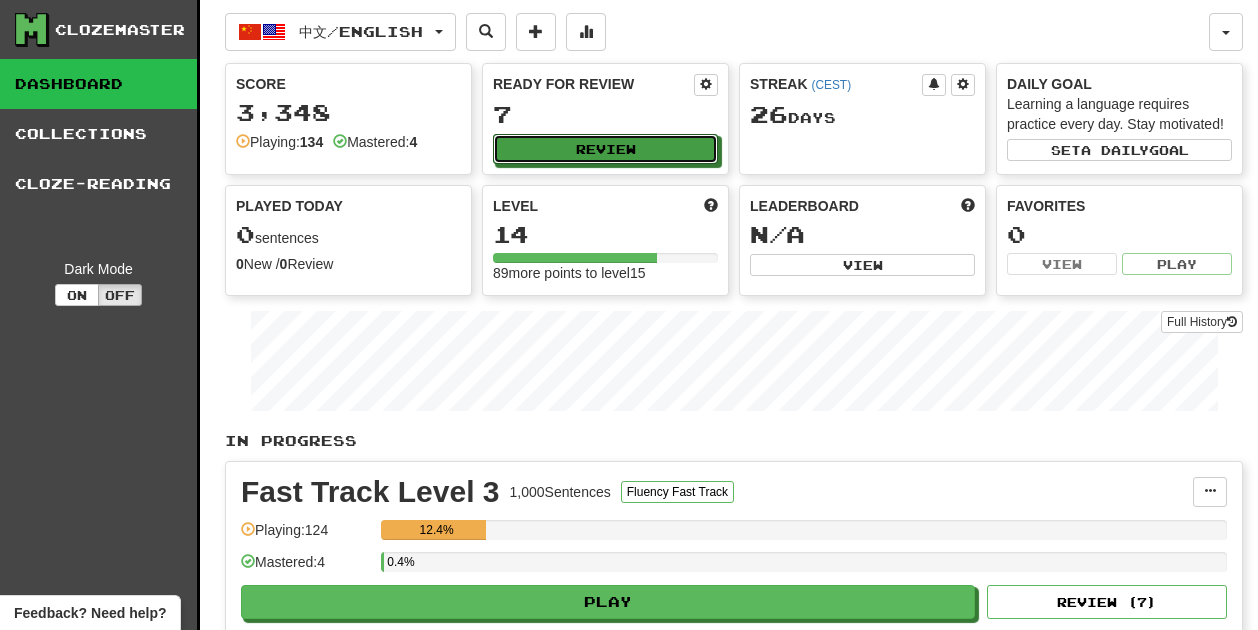 click on "Ready for Review 7   Review" at bounding box center [605, 119] 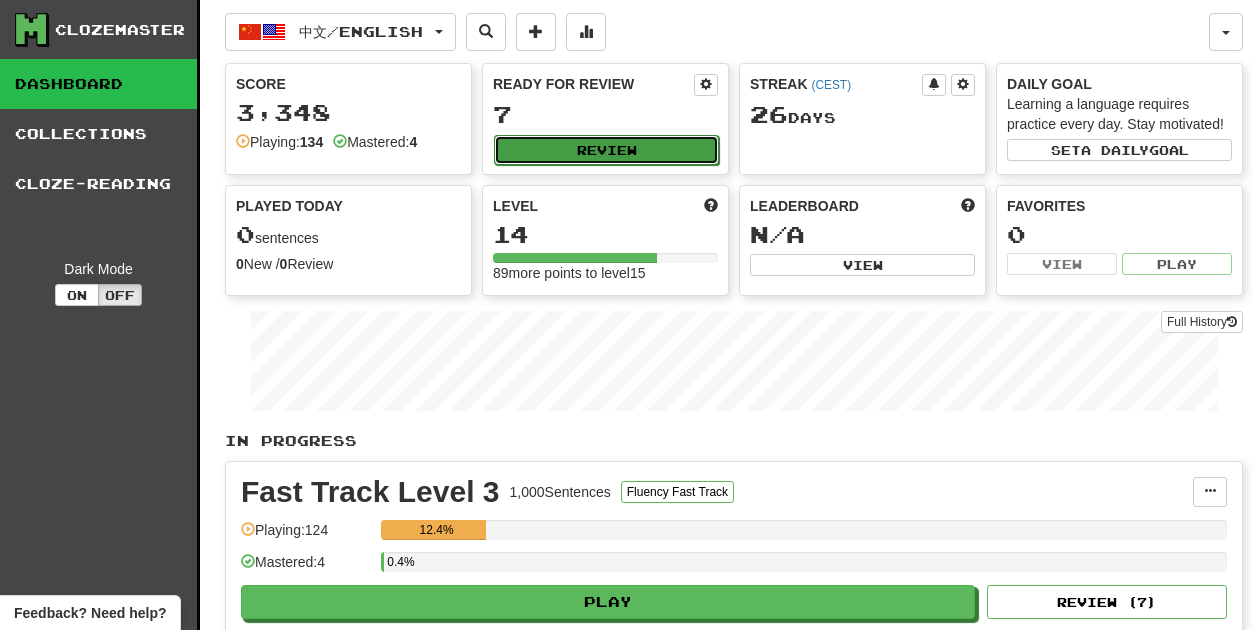 click on "Review" at bounding box center [606, 150] 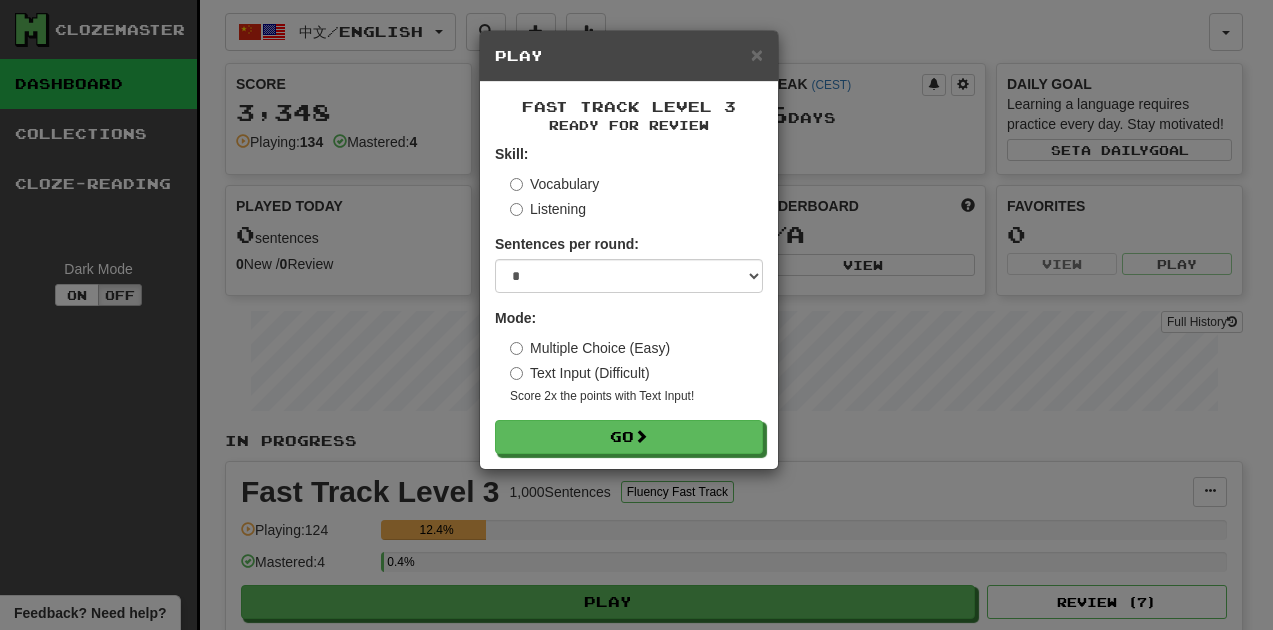 click on "Sentences per round: * ** ** ** ** ** *** ********" at bounding box center (629, 263) 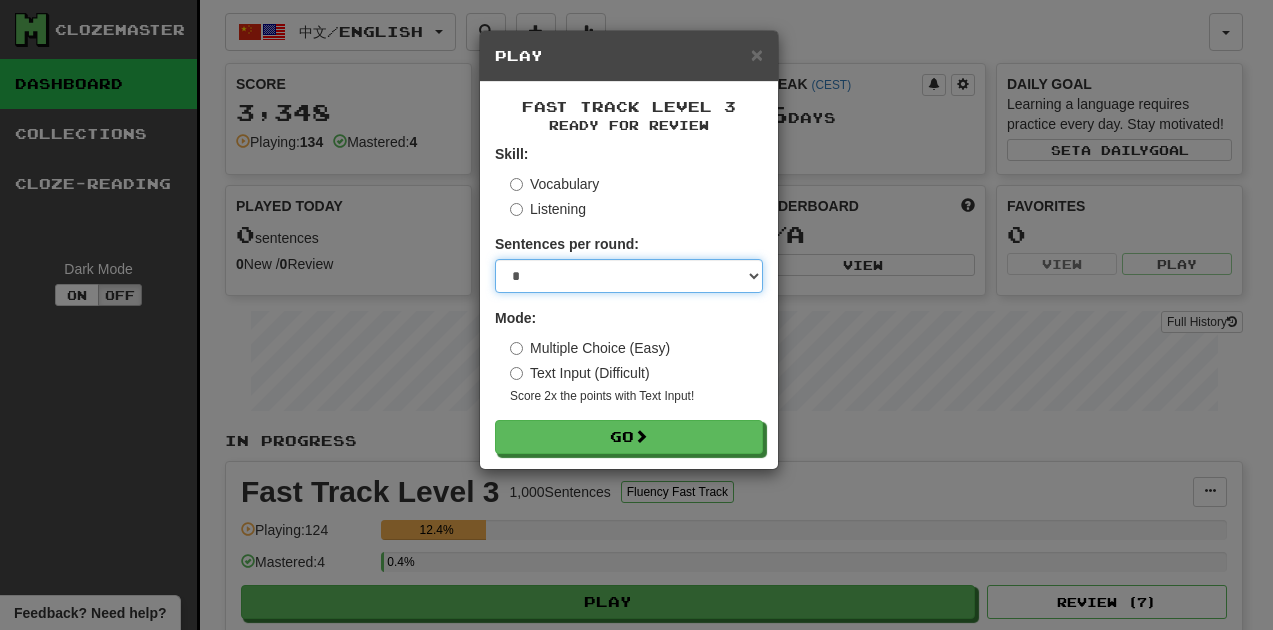 click on "* ** ** ** ** ** *** ********" at bounding box center (629, 276) 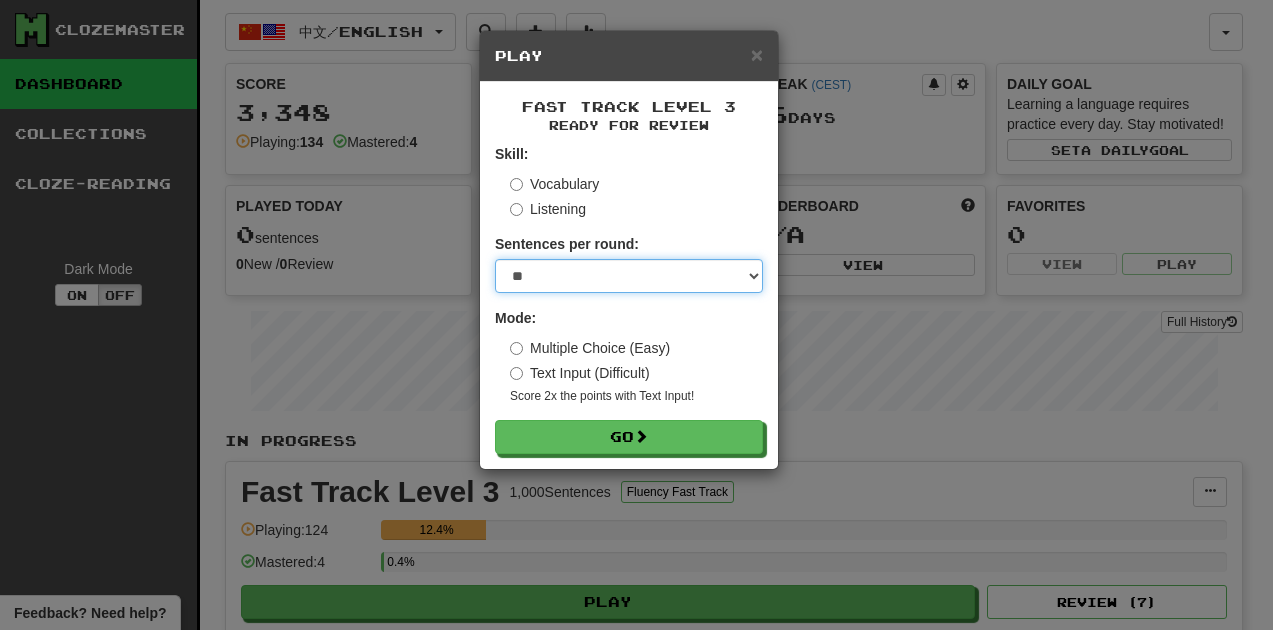 click on "* ** ** ** ** ** *** ********" at bounding box center (629, 276) 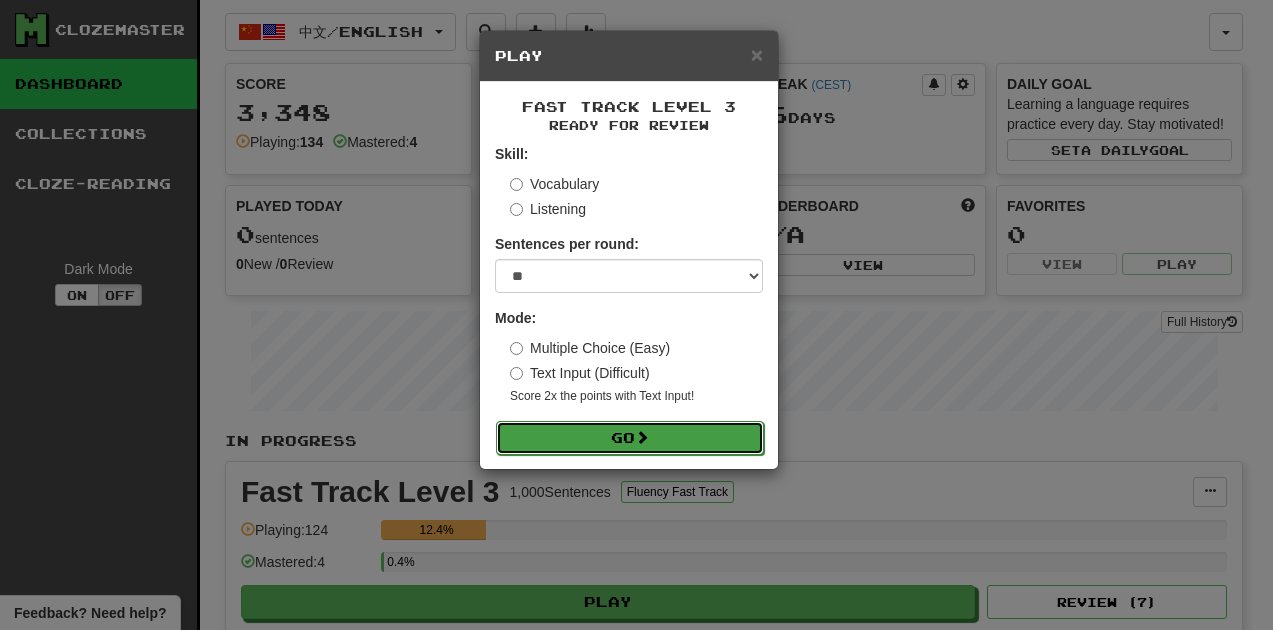 click on "Go" at bounding box center [630, 438] 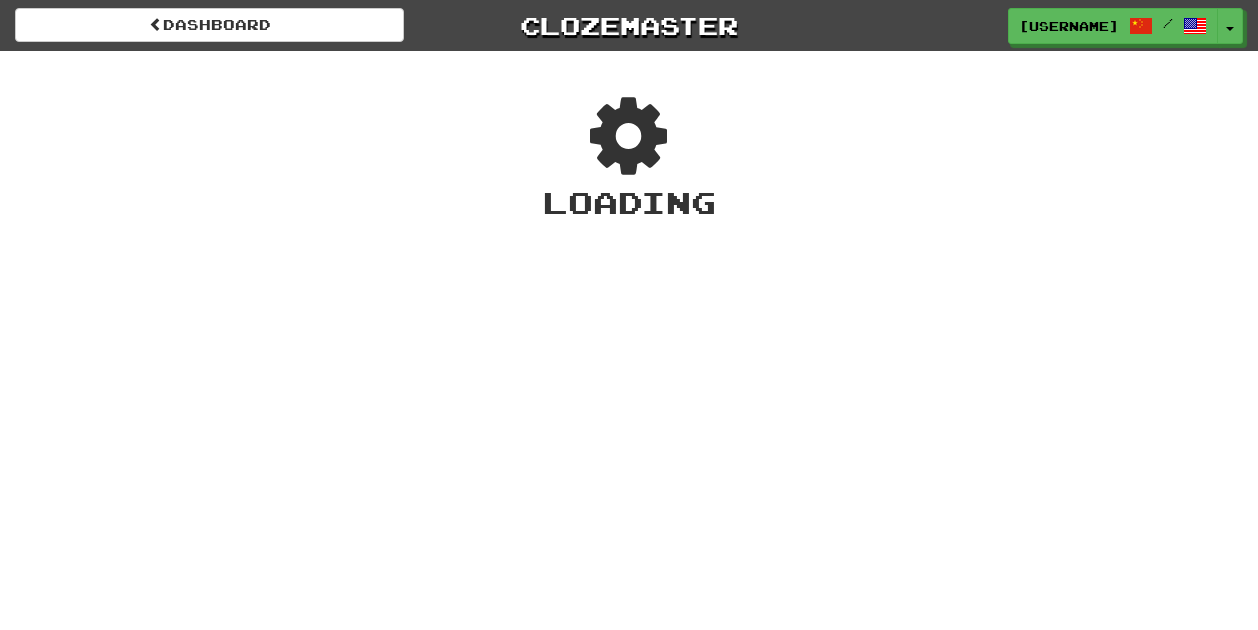 scroll, scrollTop: 0, scrollLeft: 0, axis: both 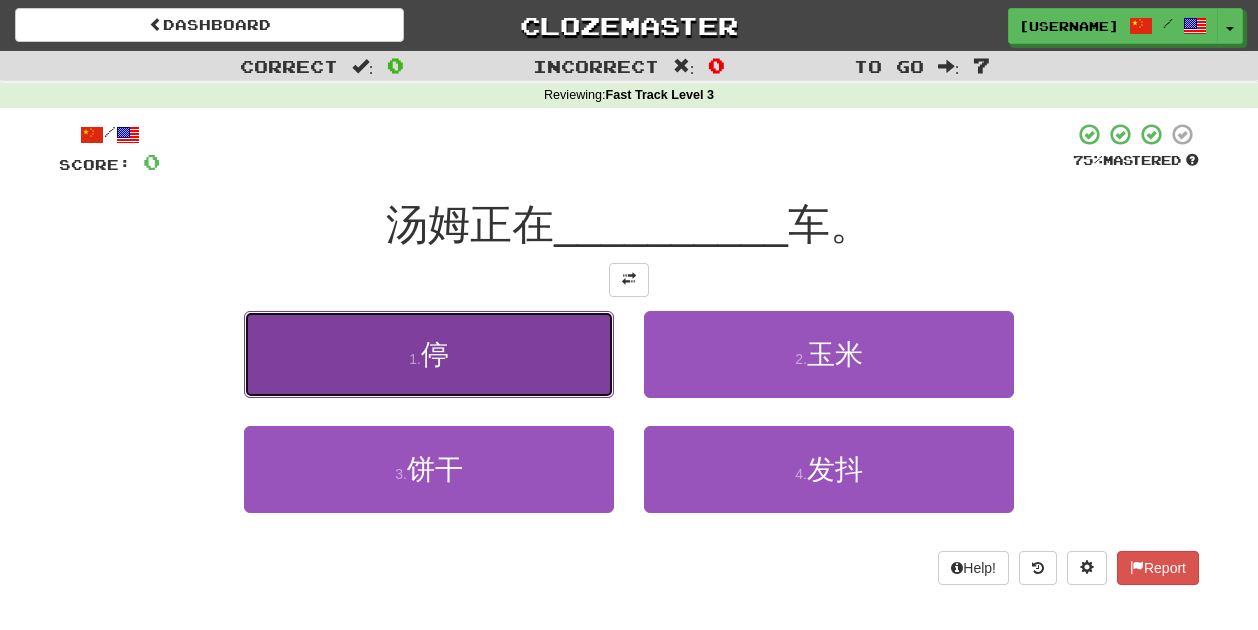 click on "1 .  停" at bounding box center (429, 354) 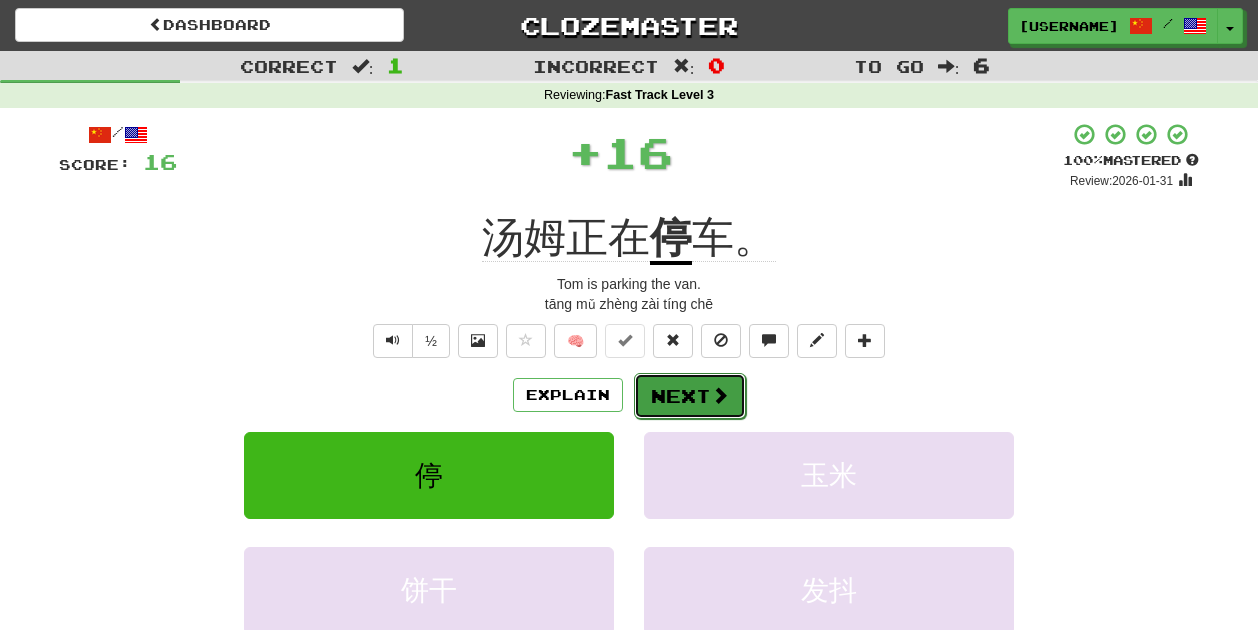 click on "Next" at bounding box center (690, 396) 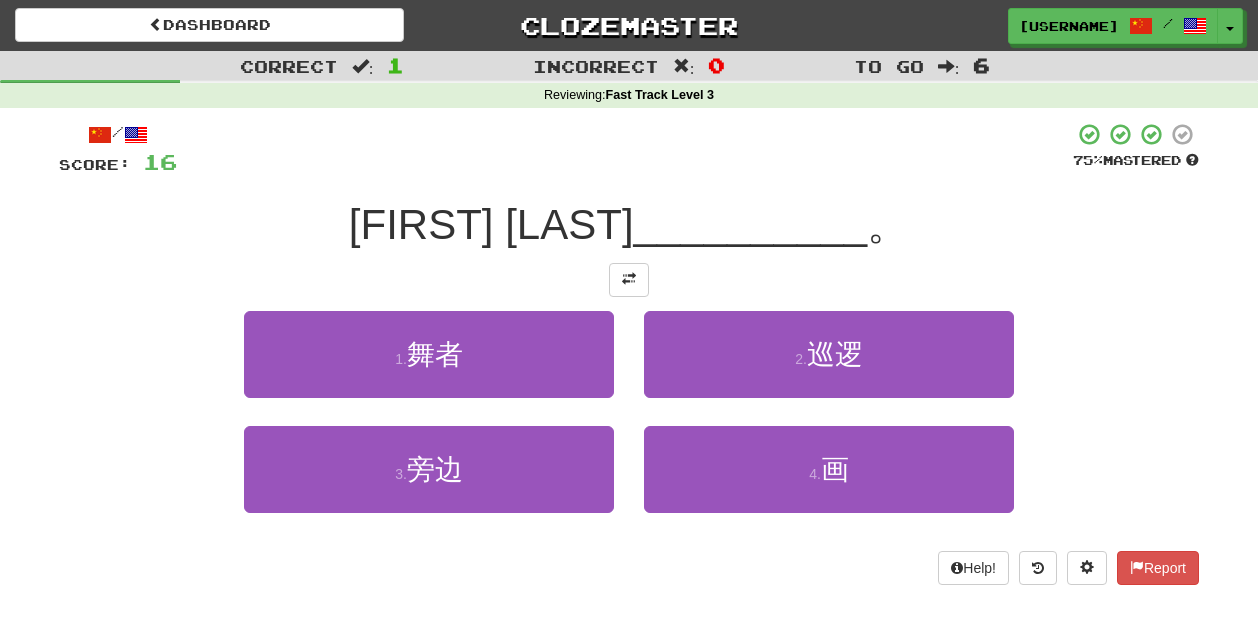 click at bounding box center [629, 280] 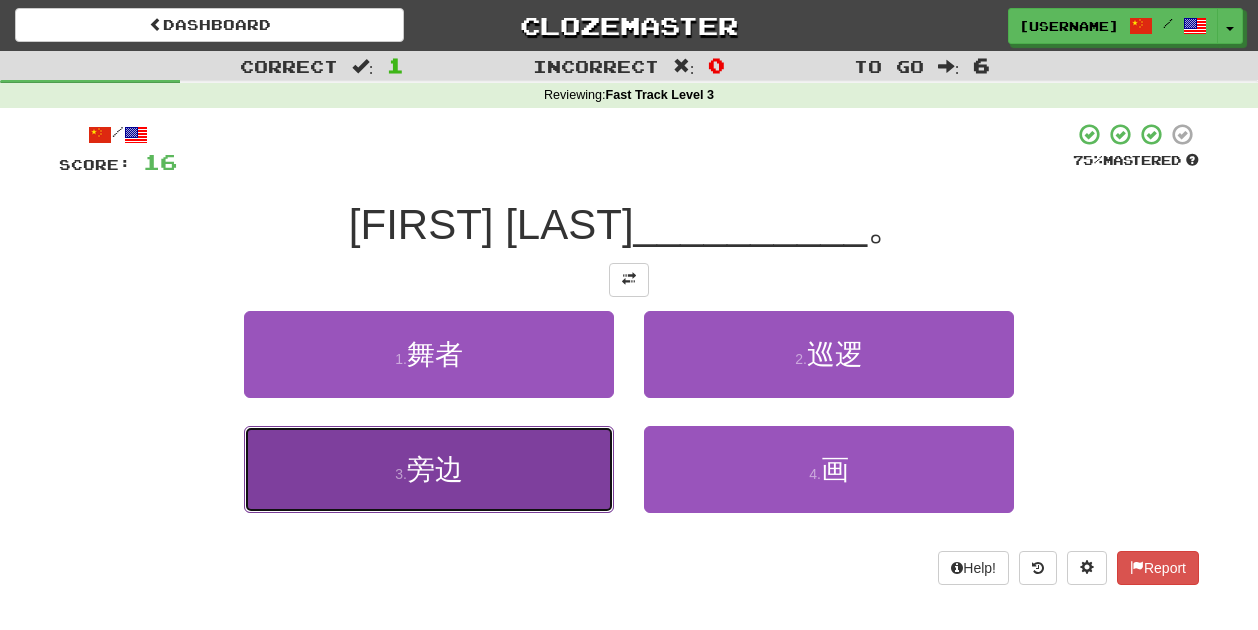 click on "3 .  旁边" at bounding box center [429, 469] 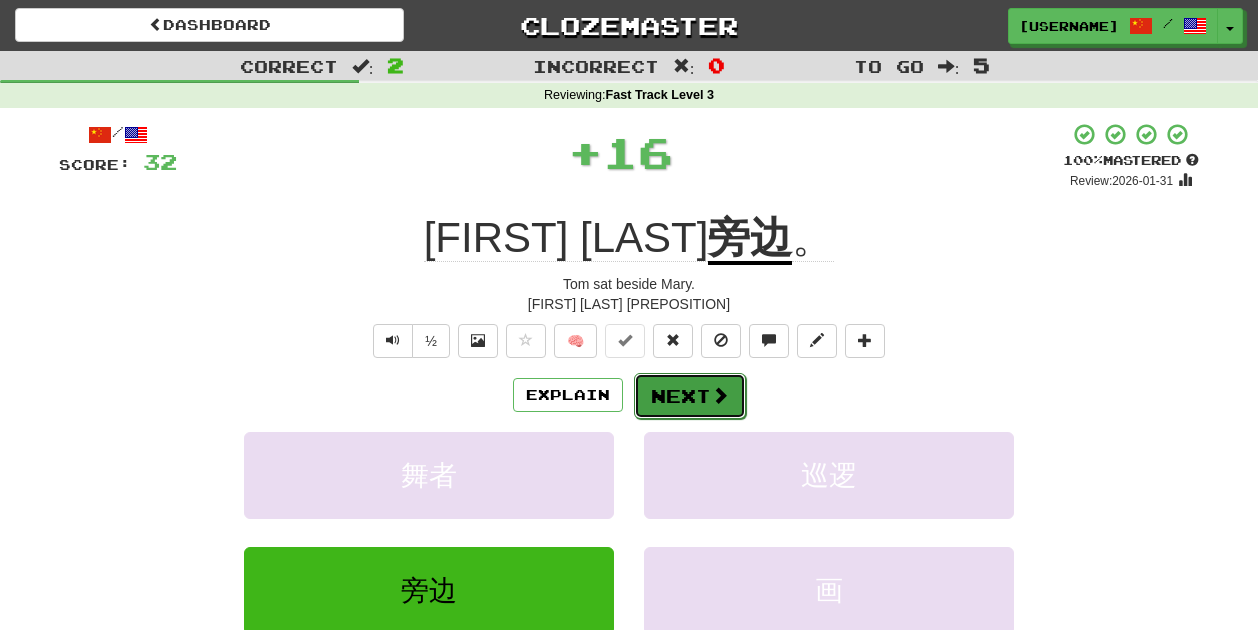 click on "Next" at bounding box center (690, 396) 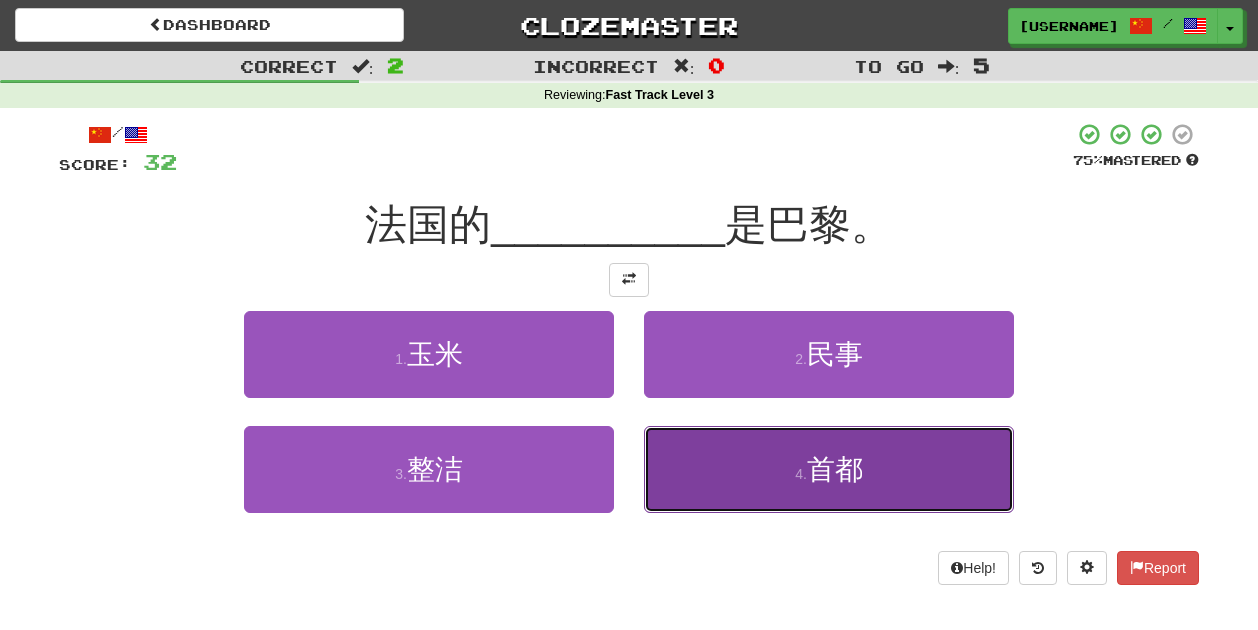 click on "首都" at bounding box center [835, 469] 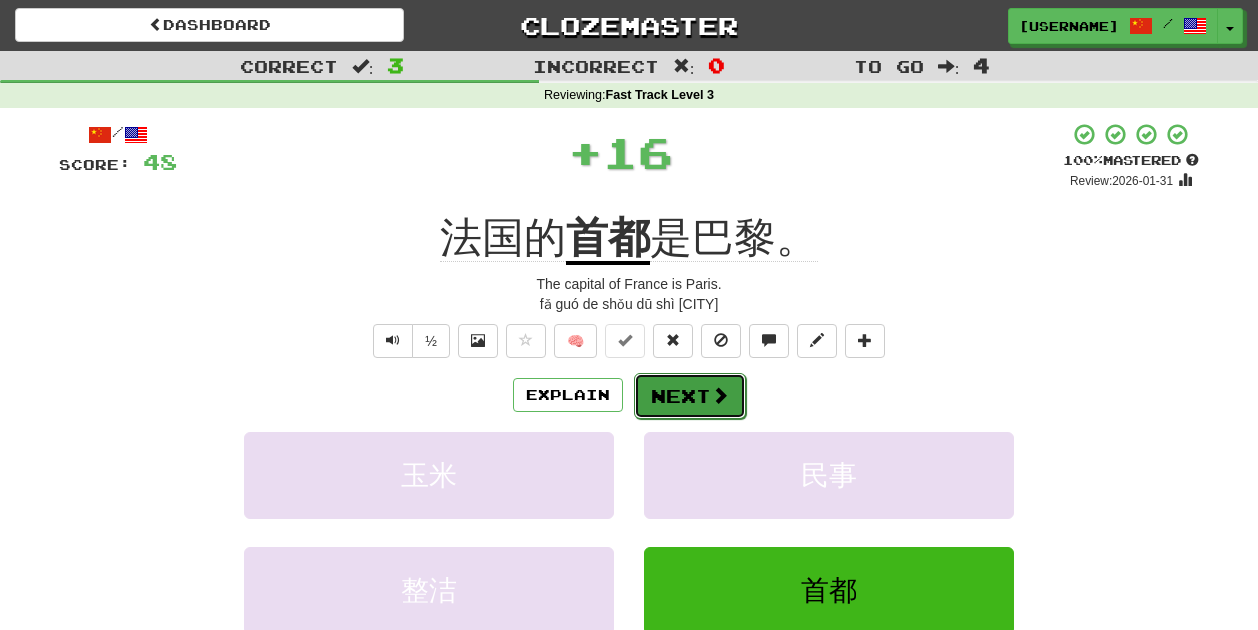 click on "Next" at bounding box center (690, 396) 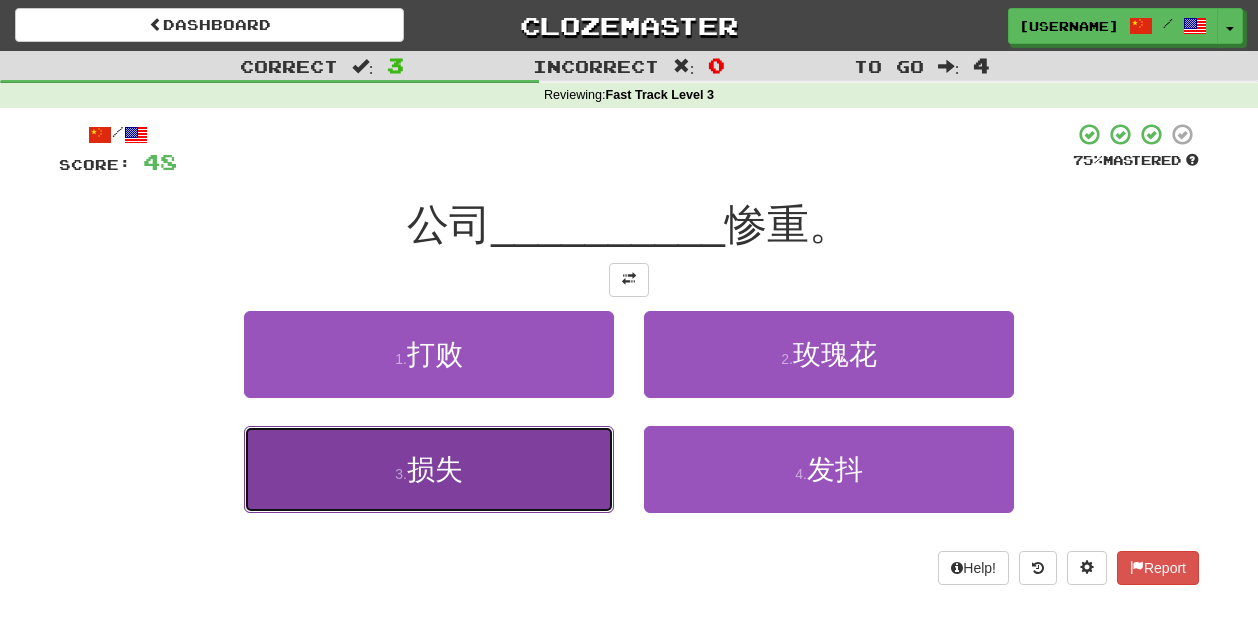 click on "3 .  损失" at bounding box center (429, 469) 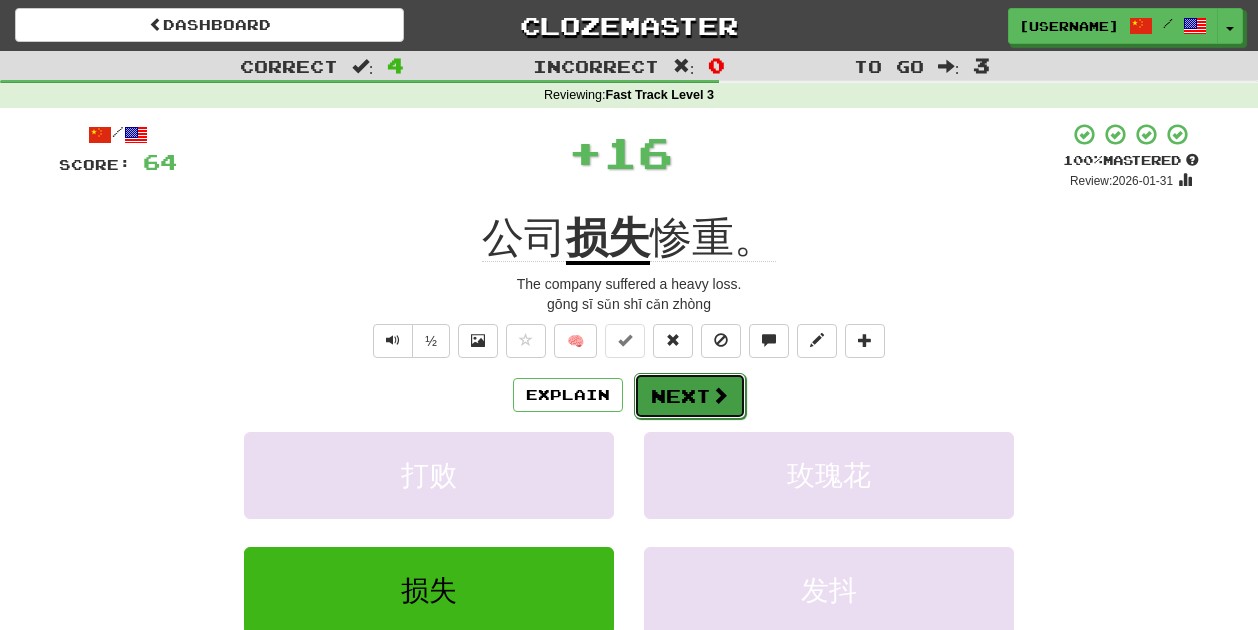 click on "Next" at bounding box center (690, 396) 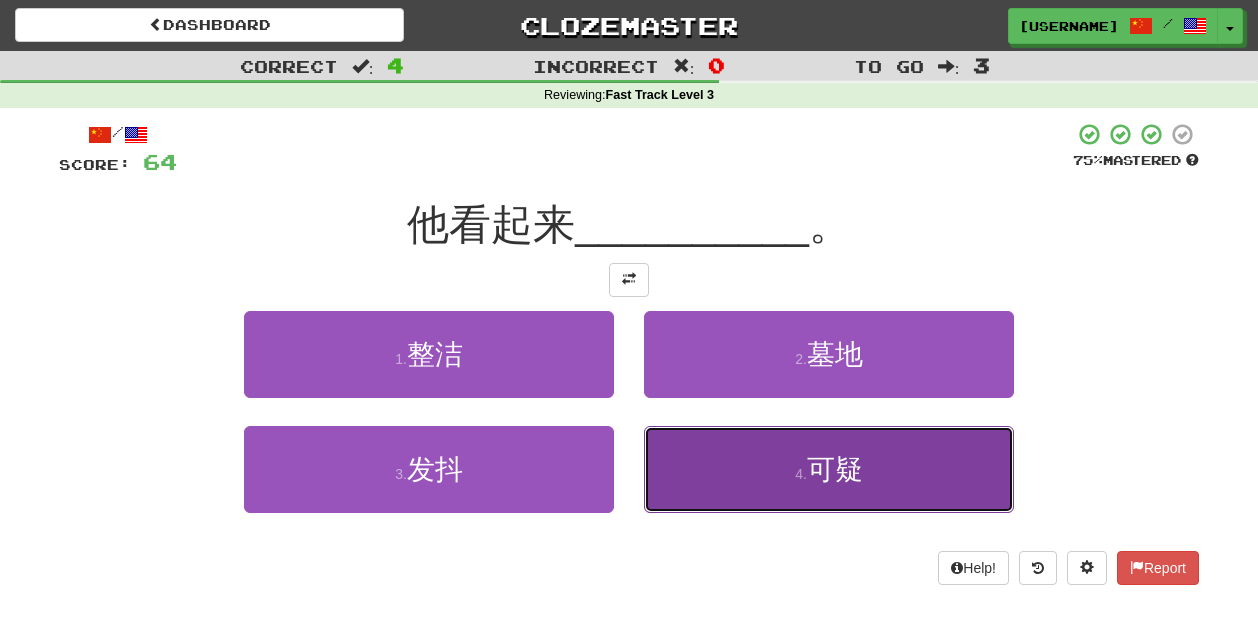 click on "4 .  可疑" at bounding box center [829, 469] 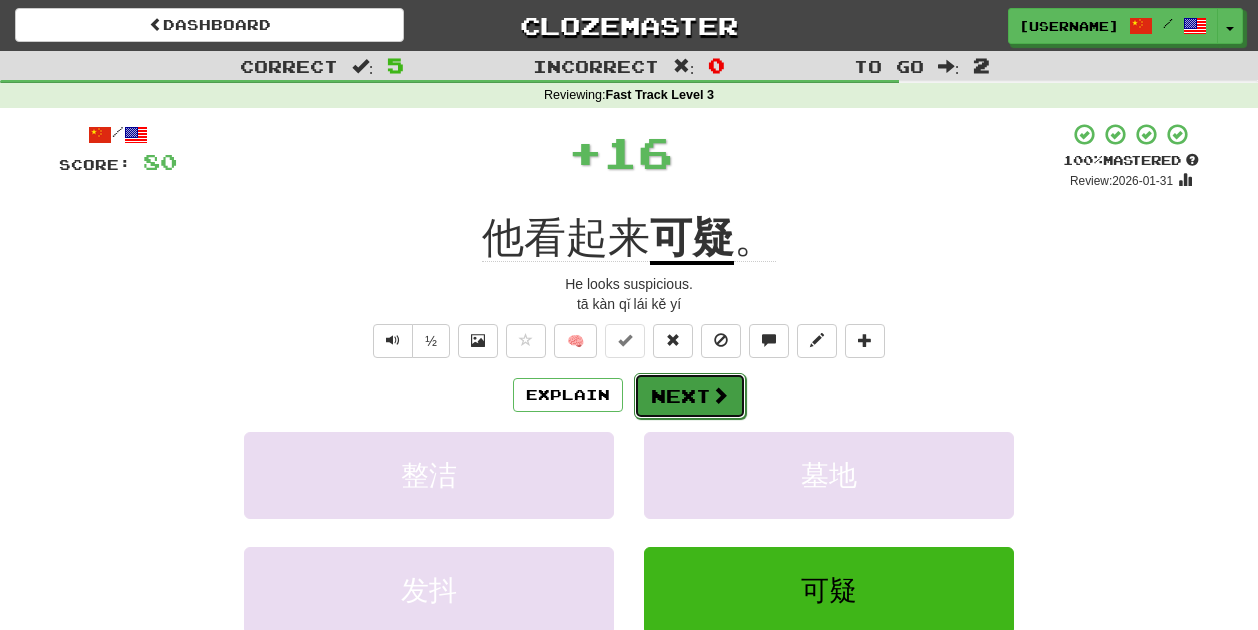 click on "Next" at bounding box center (690, 396) 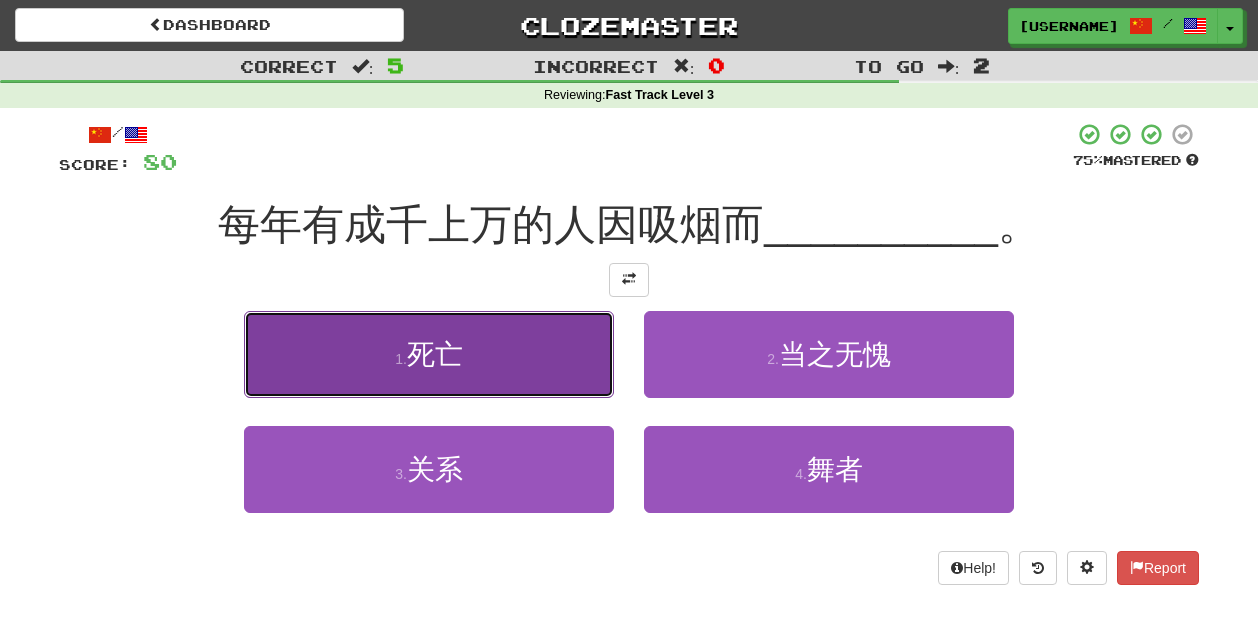 click on "1 .  死亡" at bounding box center (429, 354) 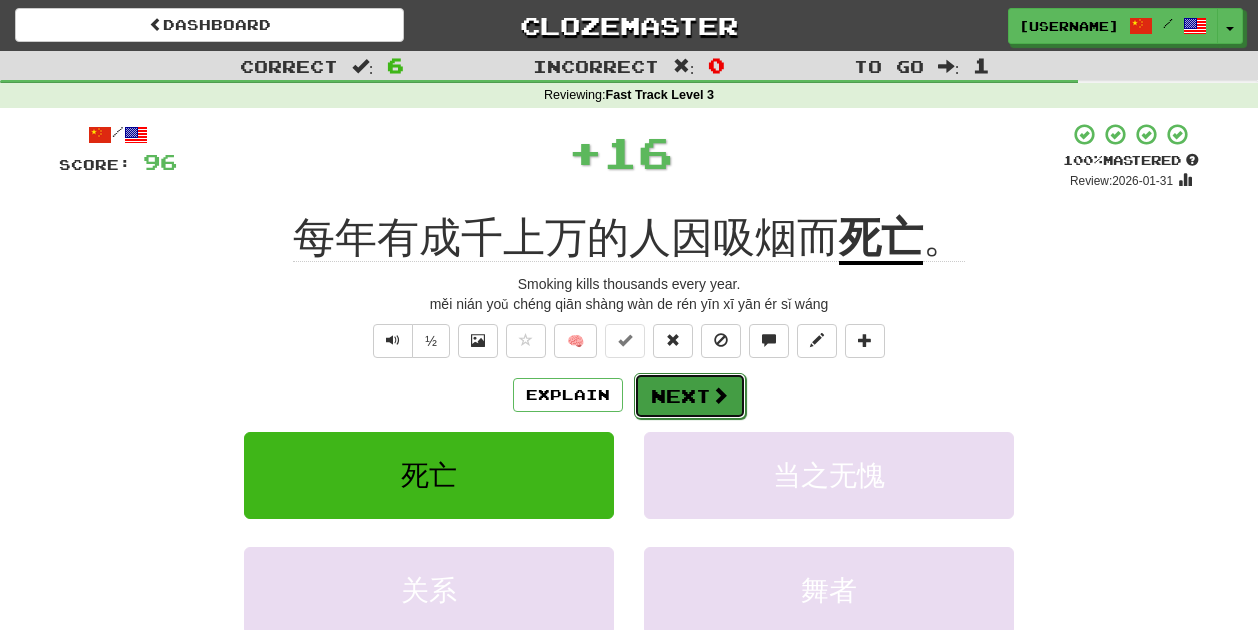 click on "Dashboard
Clozemaster
CoolWave4357
/
Toggle Dropdown
Dashboard
Leaderboard
Activity Feed
Notifications
Profile
Discussions
Français
/
English
Streak:
26
Review:
0
Daily Goal:  396 /200
中文
/
English
Streak:
26
Review:
7
Points Today: 0
日本語
/
English
Streak:
25
Review:
2
Points Today: 0
Languages
Account
Logout
CoolWave4357
/
Toggle Dropdown
Dashboard
Leaderboard
Activity Feed
Notifications
Profile
Discussions
Français
/
English
Streak:
26
Review:
0
Daily Goal:  396 /200
中文
/
English
Streak:
26
Review:
7" at bounding box center [629, 737] 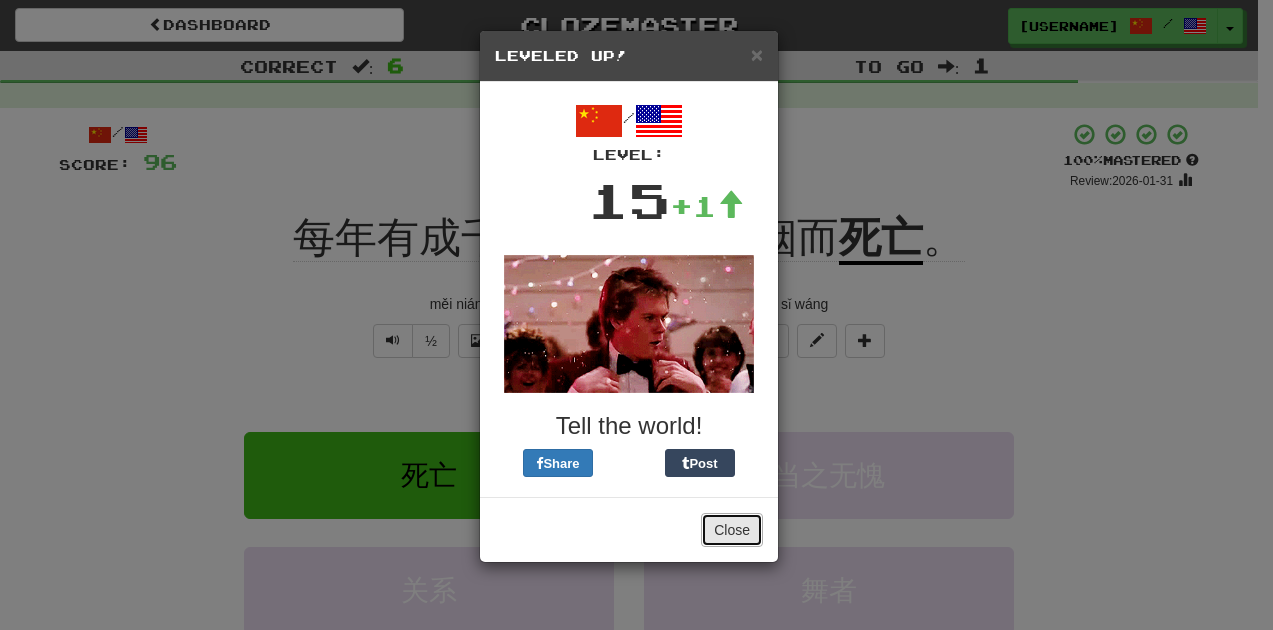 click on "Close" at bounding box center (732, 530) 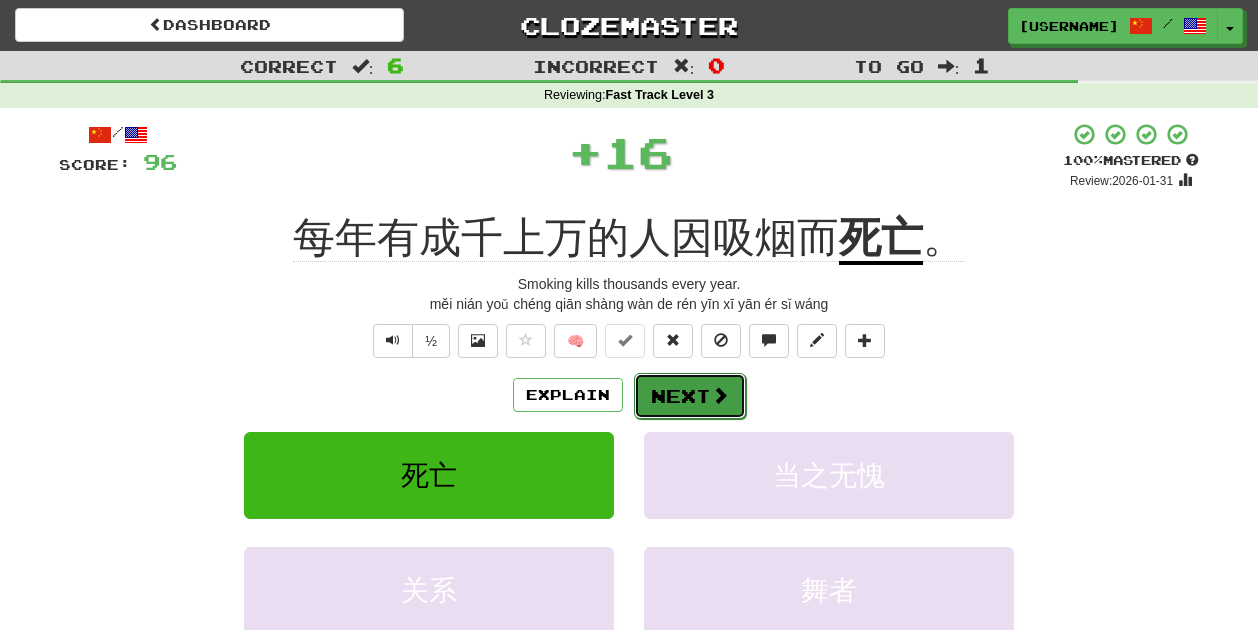 click on "Next" at bounding box center [690, 396] 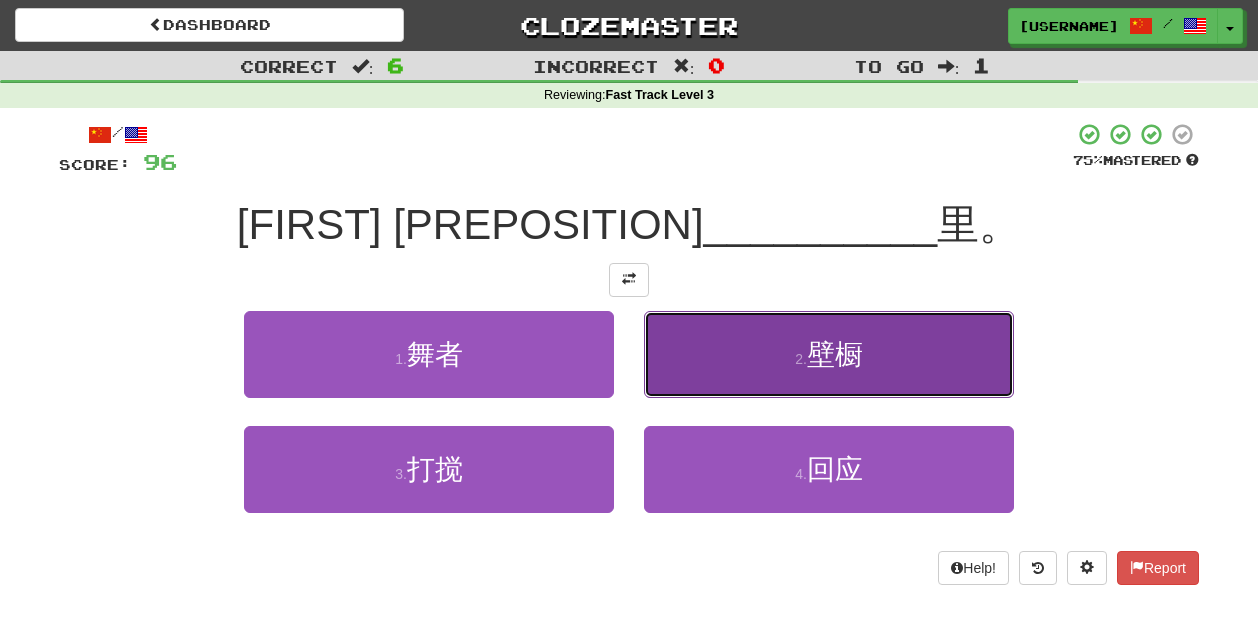 click on "2 .  壁橱" at bounding box center (829, 354) 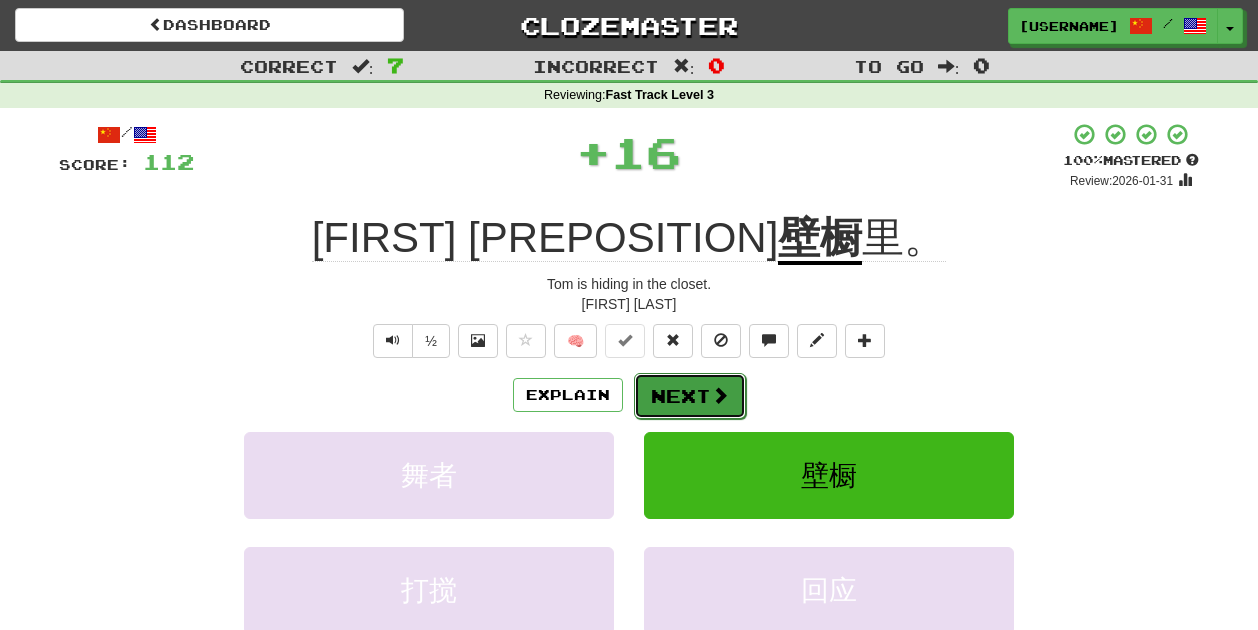 click on "Next" at bounding box center (690, 396) 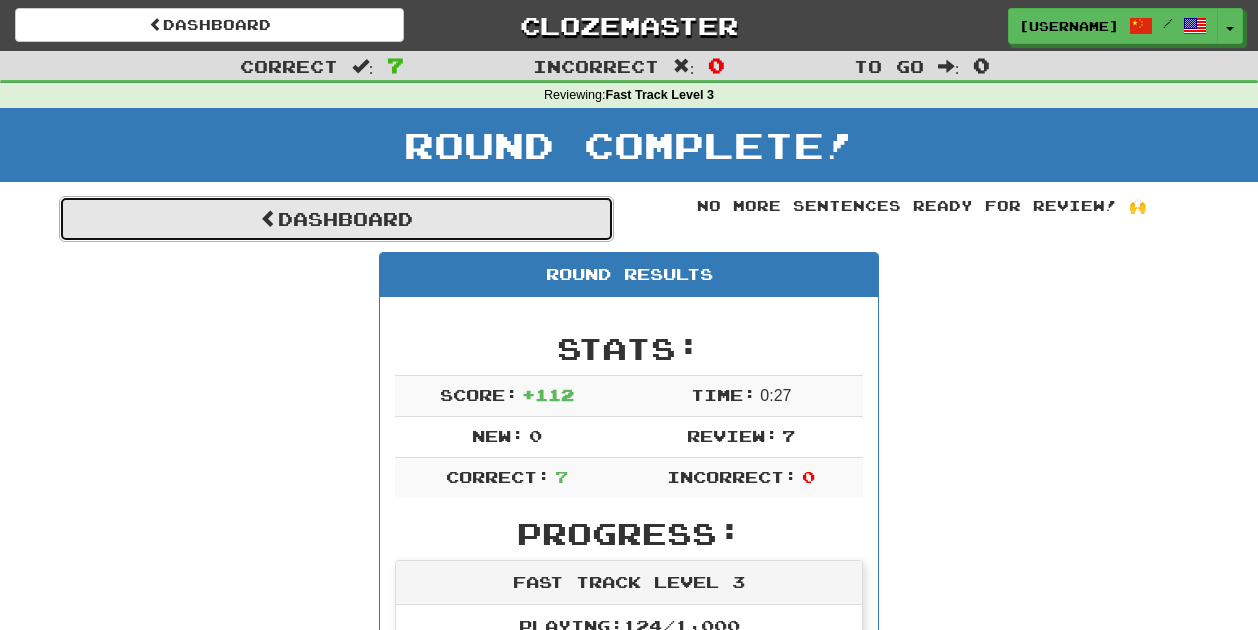 click on "Dashboard" at bounding box center (336, 219) 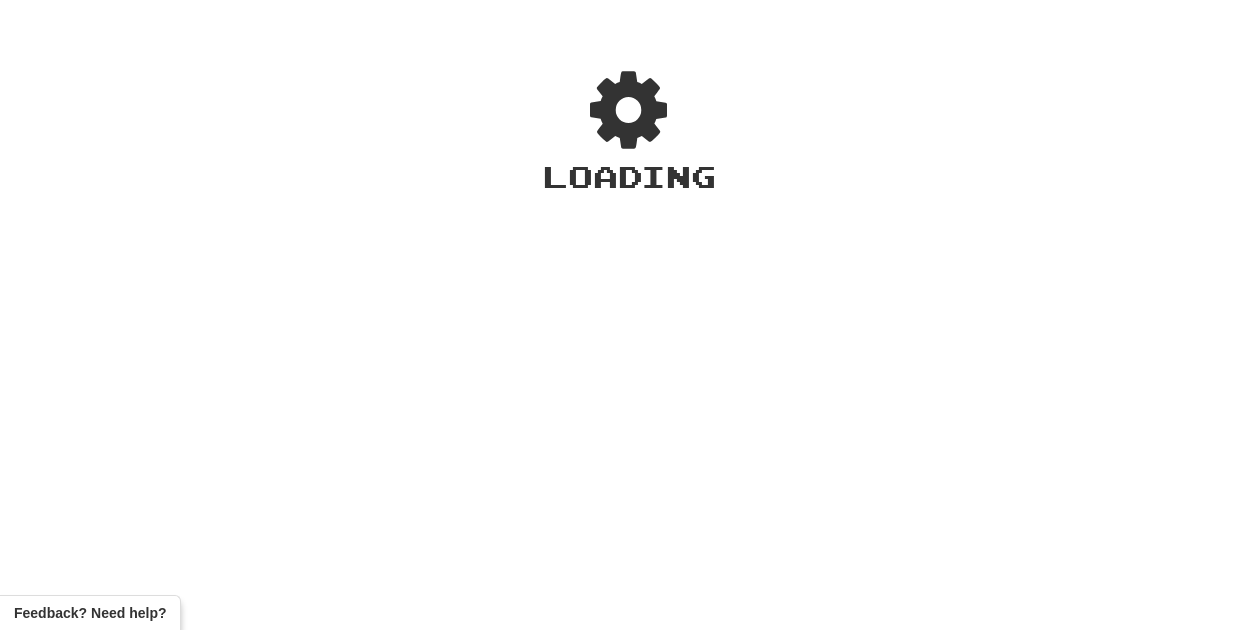 scroll, scrollTop: 0, scrollLeft: 0, axis: both 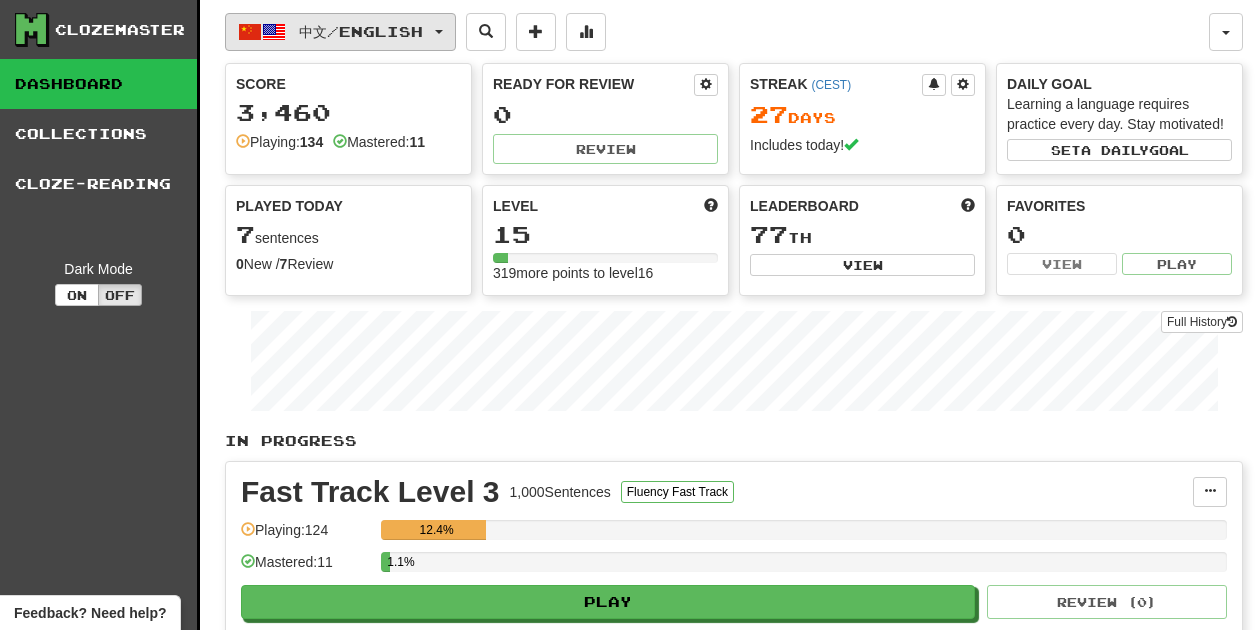 click at bounding box center [439, 32] 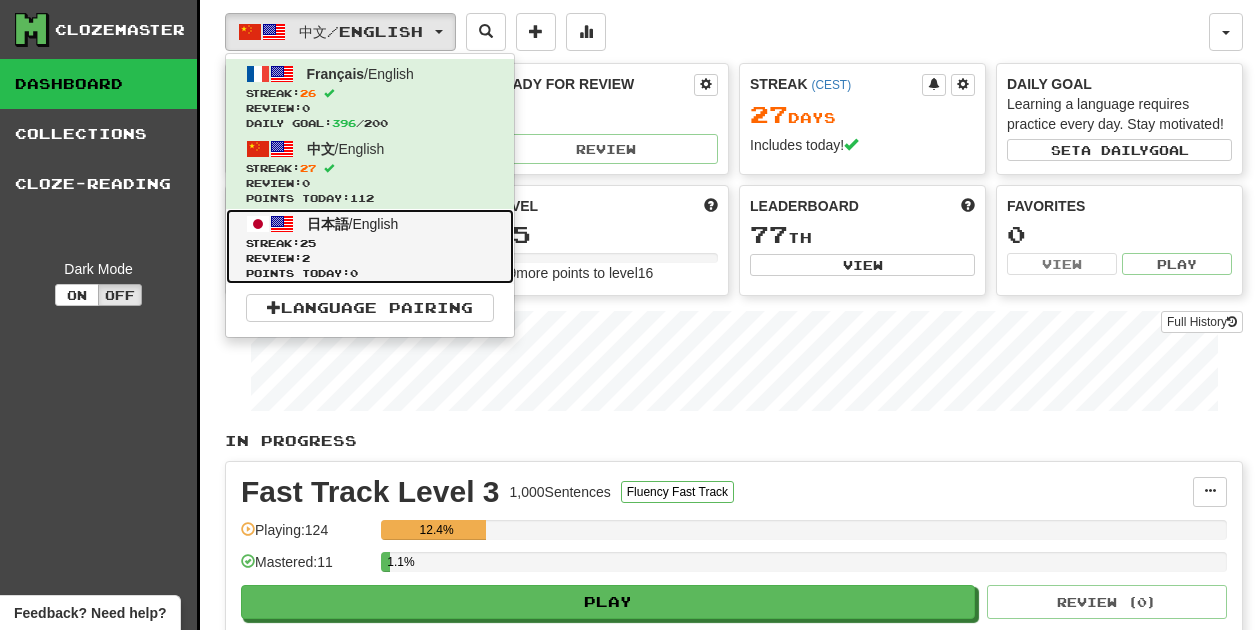 click on "Streak:  25" at bounding box center (370, 243) 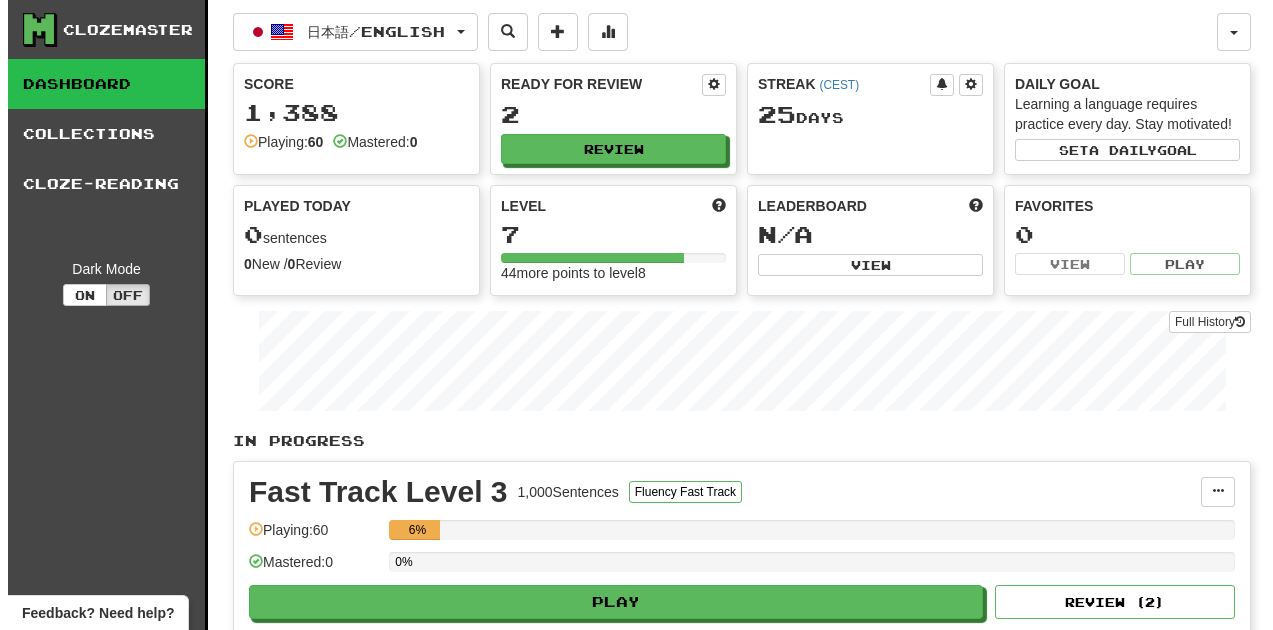 scroll, scrollTop: 0, scrollLeft: 0, axis: both 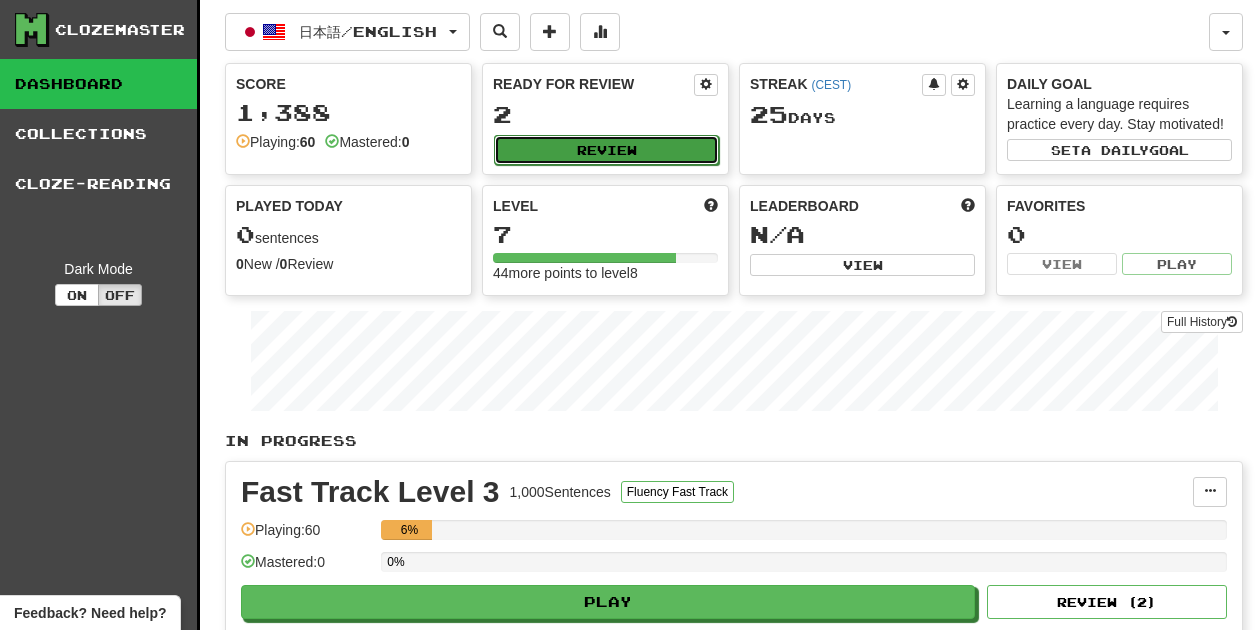 click on "Review" at bounding box center (606, 150) 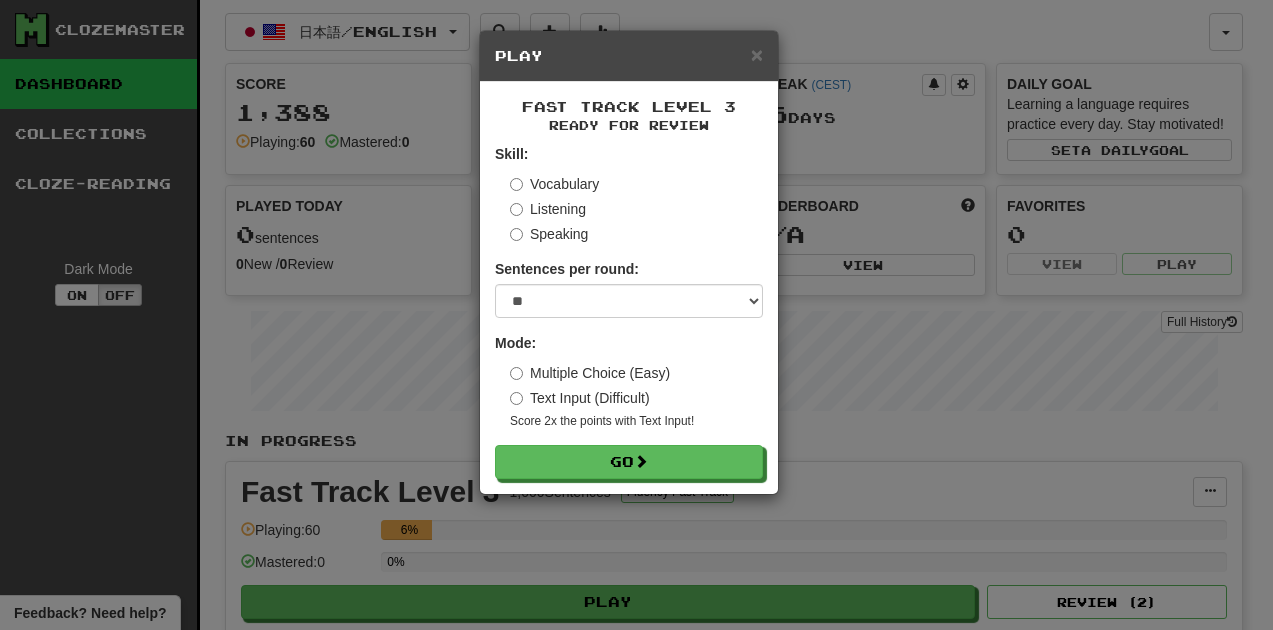 click on "Skill: Vocabulary Listening Speaking Sentences per round: * ** ** ** ** ** *** ******** Mode: Multiple Choice (Easy) Text Input (Difficult) Score 2x the points with Text Input ! Go" at bounding box center (629, 311) 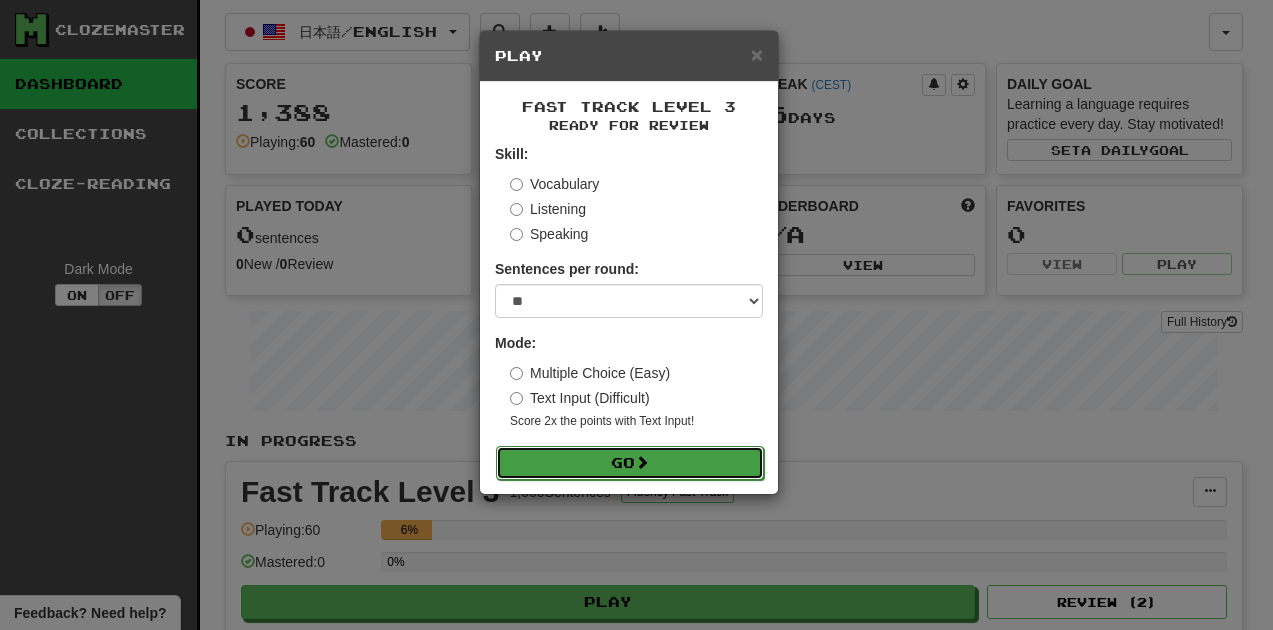 click on "Go" at bounding box center [630, 463] 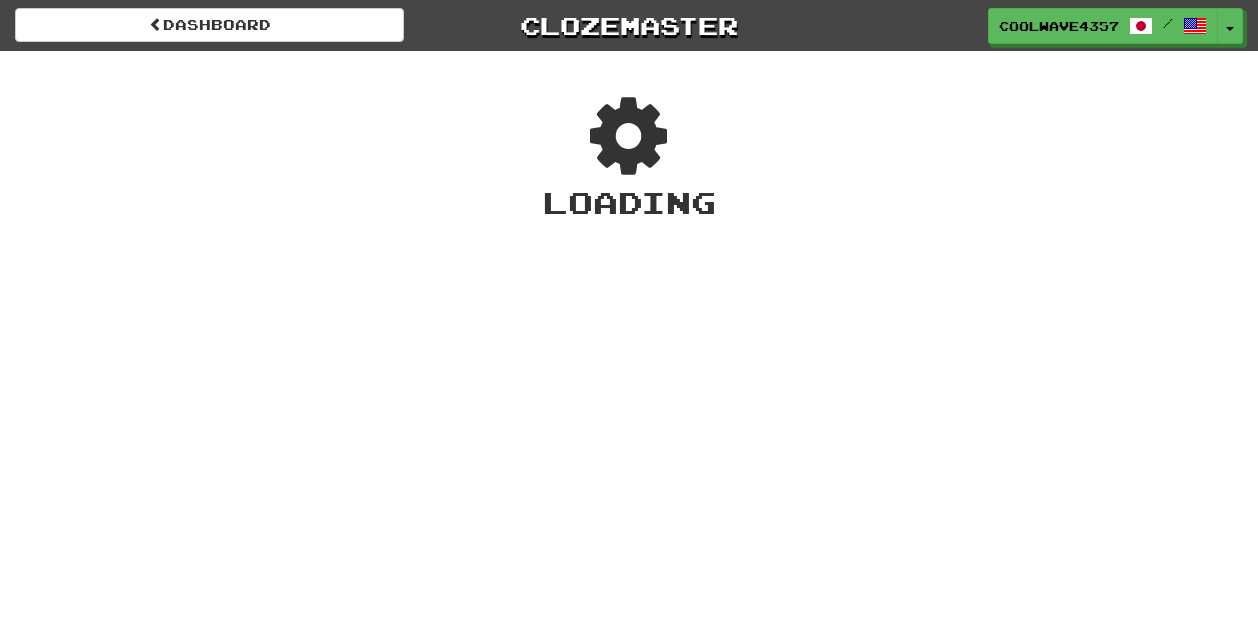 scroll, scrollTop: 0, scrollLeft: 0, axis: both 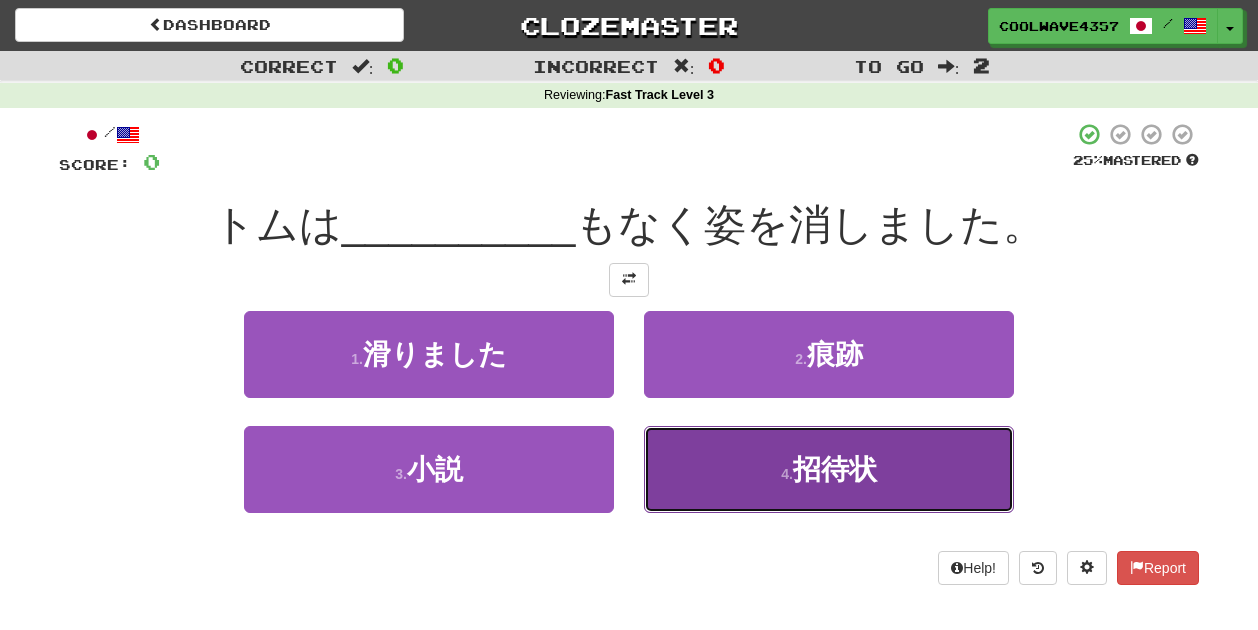 click on "招待状" at bounding box center [835, 469] 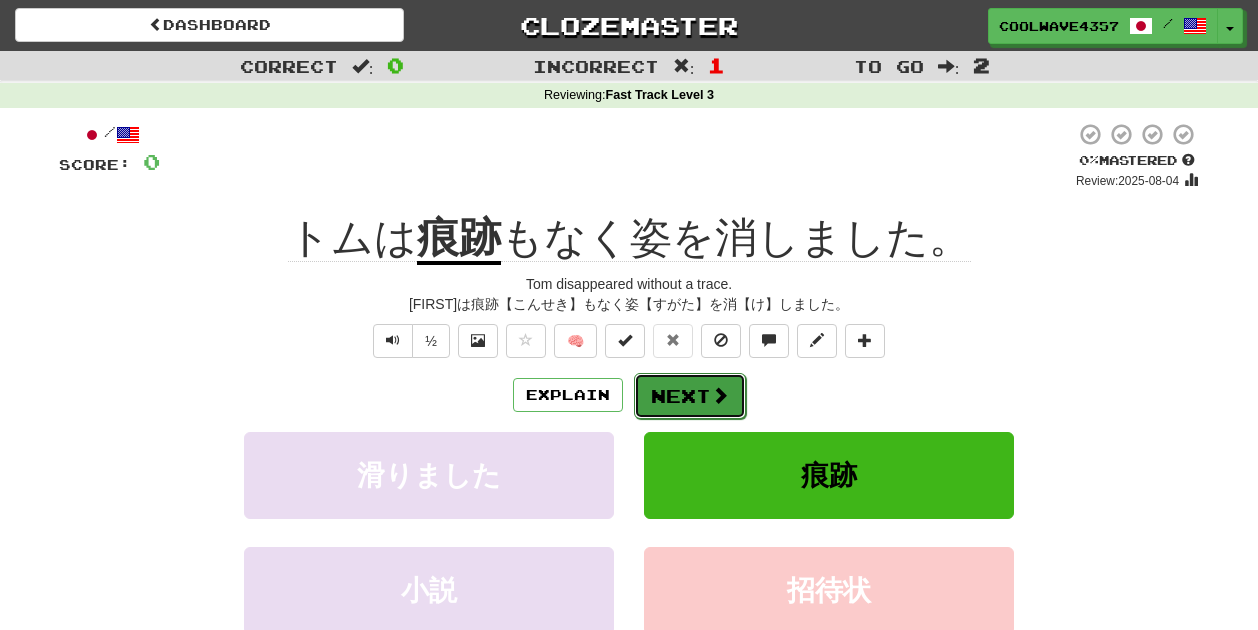 click on "Next" at bounding box center [690, 396] 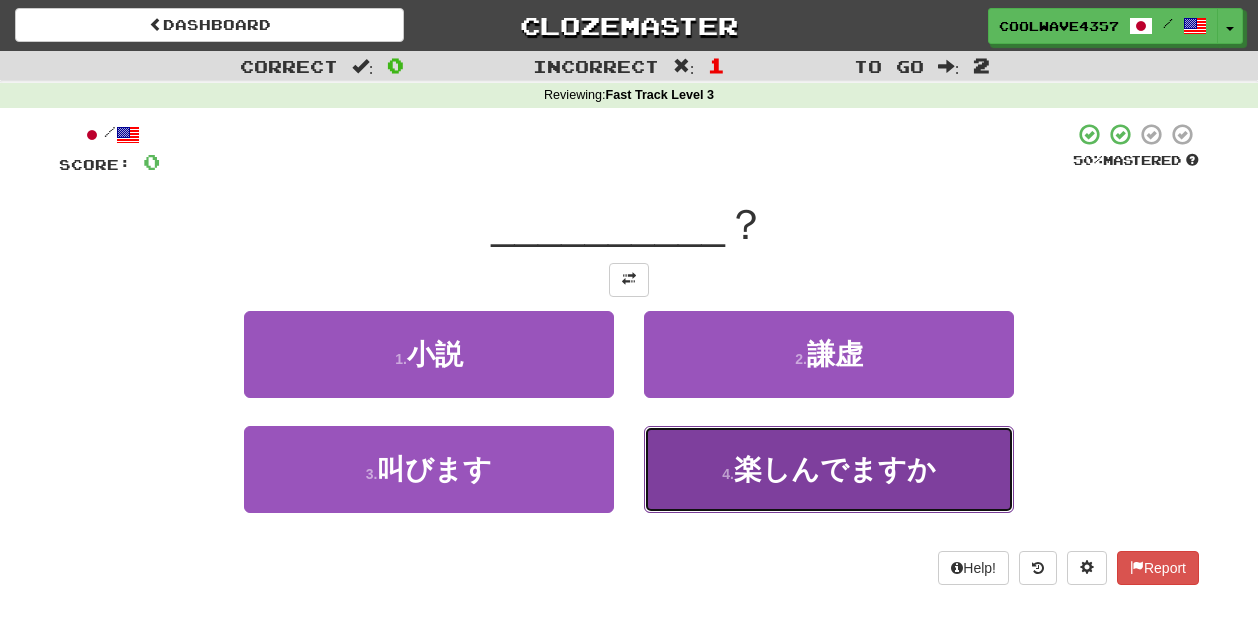 click on "楽しんでますか" at bounding box center (835, 469) 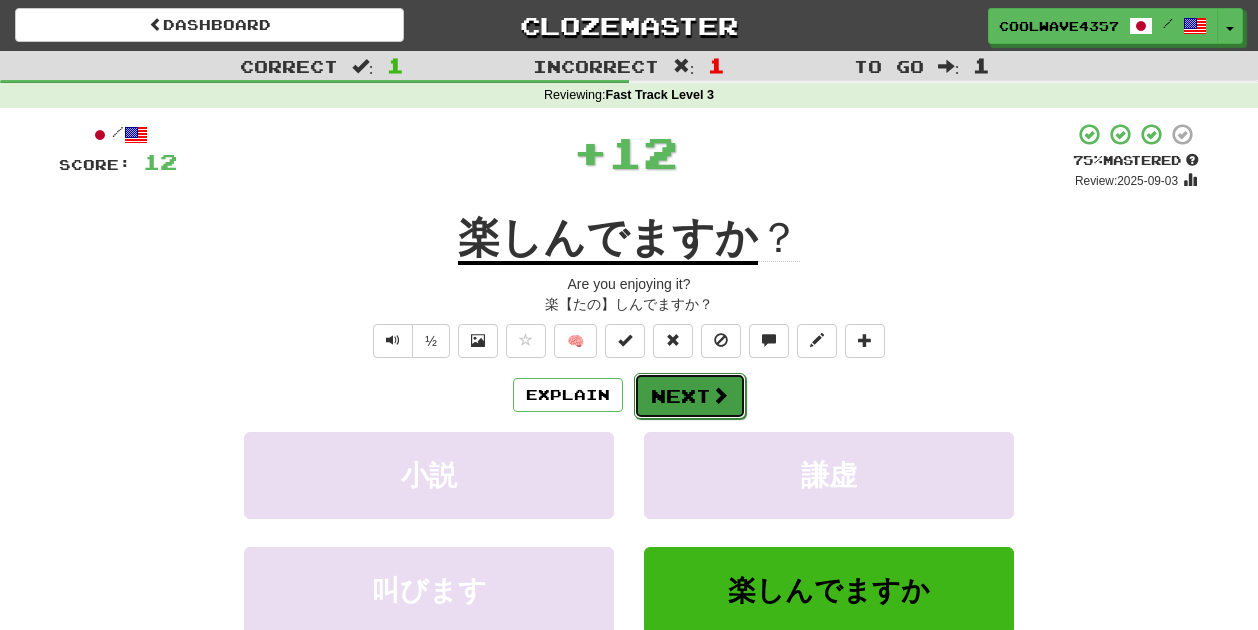 click at bounding box center [720, 395] 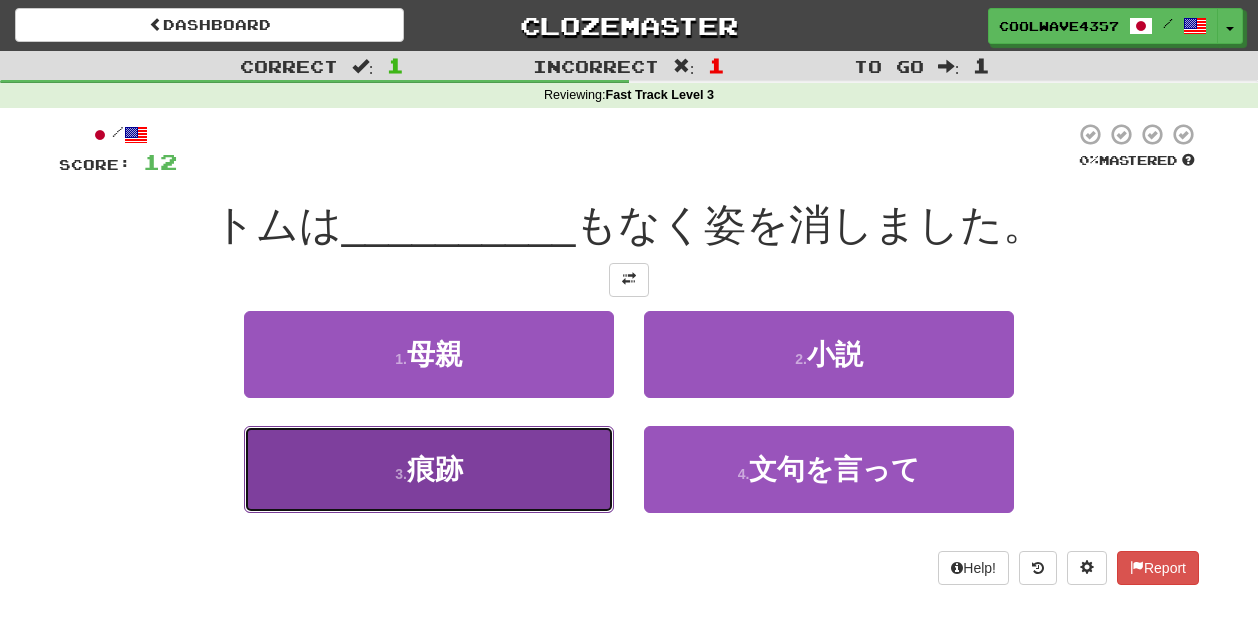 click on "3 .  痕跡" at bounding box center [429, 469] 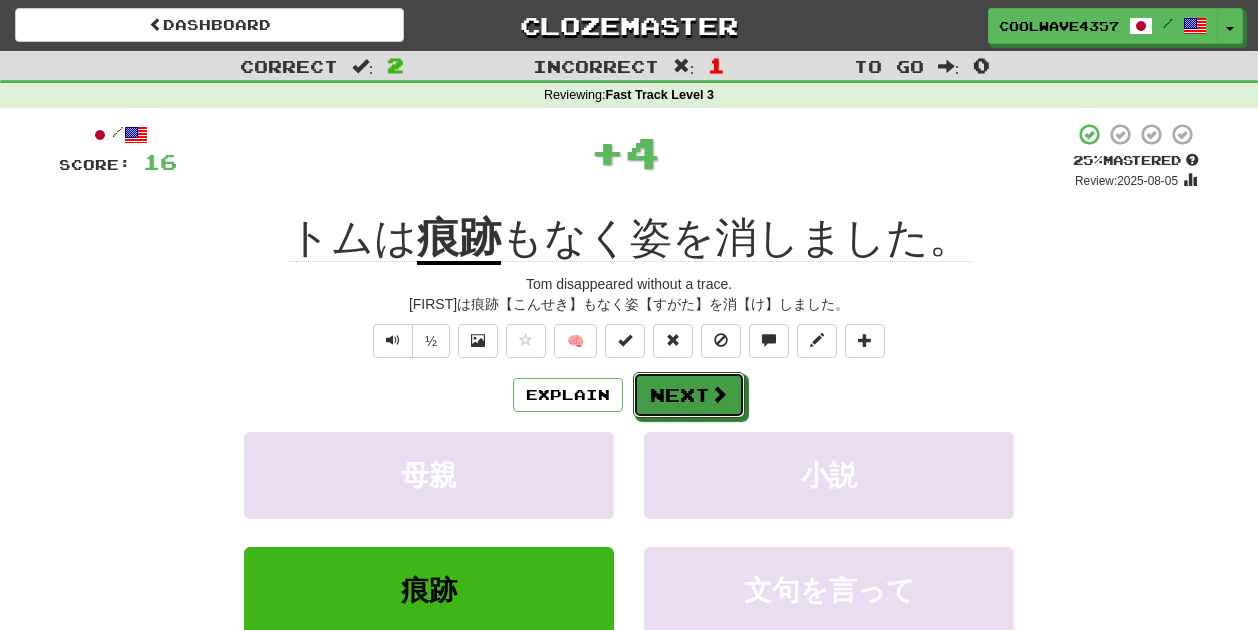 drag, startPoint x: 682, startPoint y: 380, endPoint x: 480, endPoint y: 226, distance: 254.00787 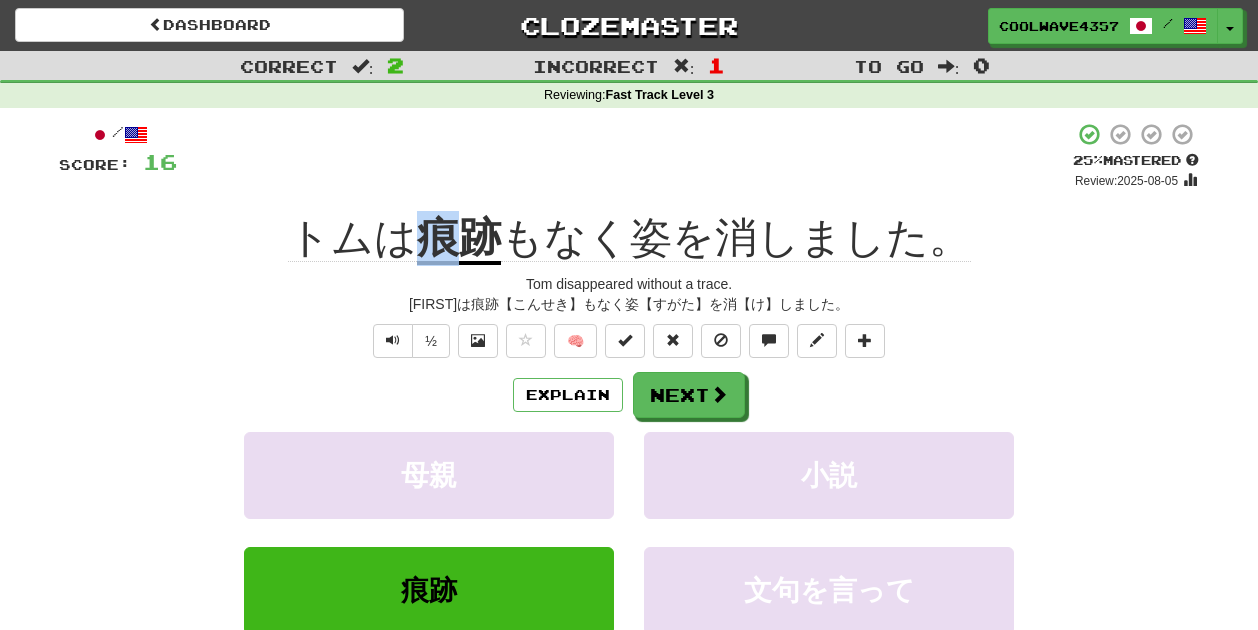 drag, startPoint x: 411, startPoint y: 227, endPoint x: 455, endPoint y: 236, distance: 44.911022 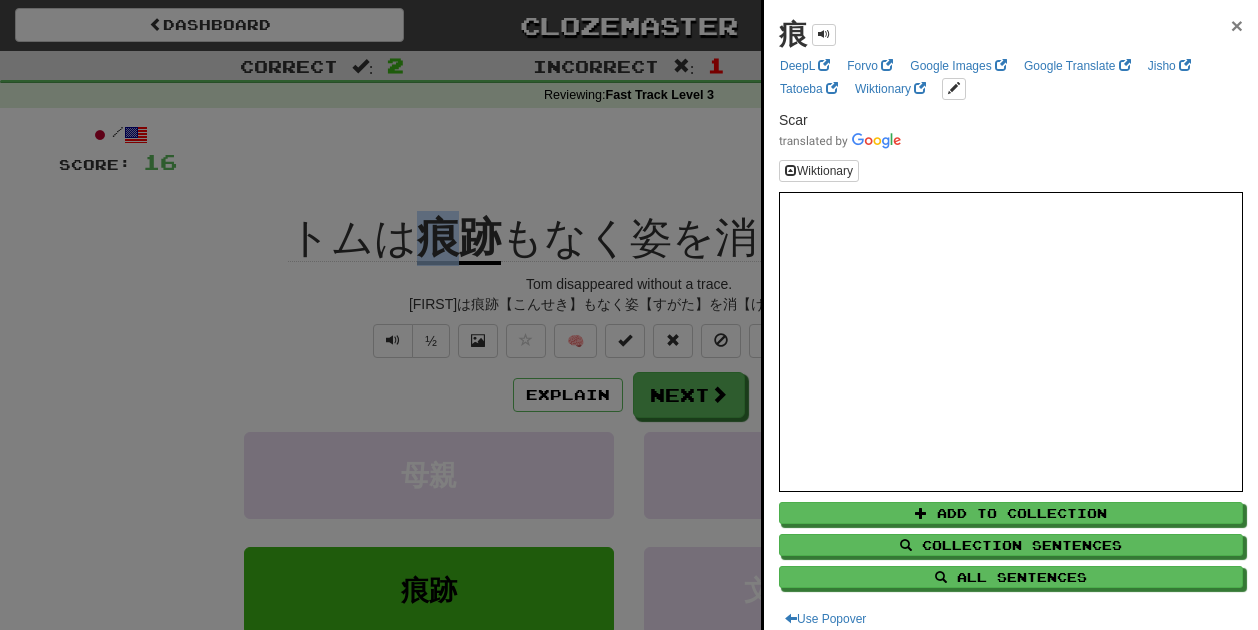 click on "×" at bounding box center (1237, 25) 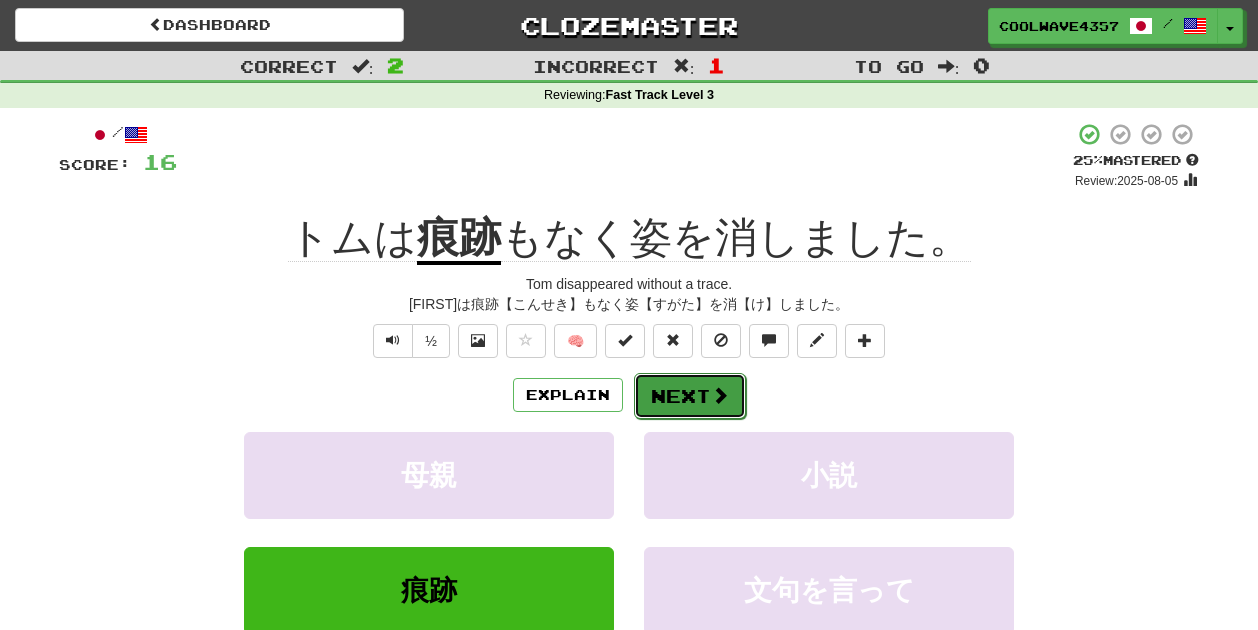 click at bounding box center [720, 395] 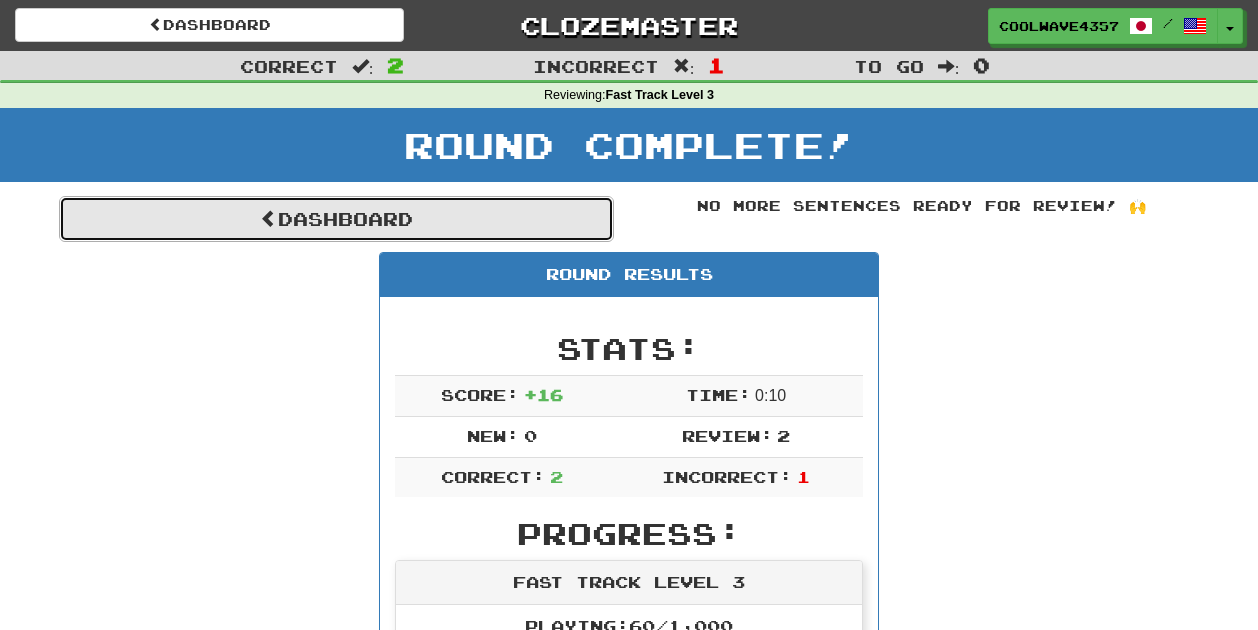 click on "Dashboard" at bounding box center [336, 219] 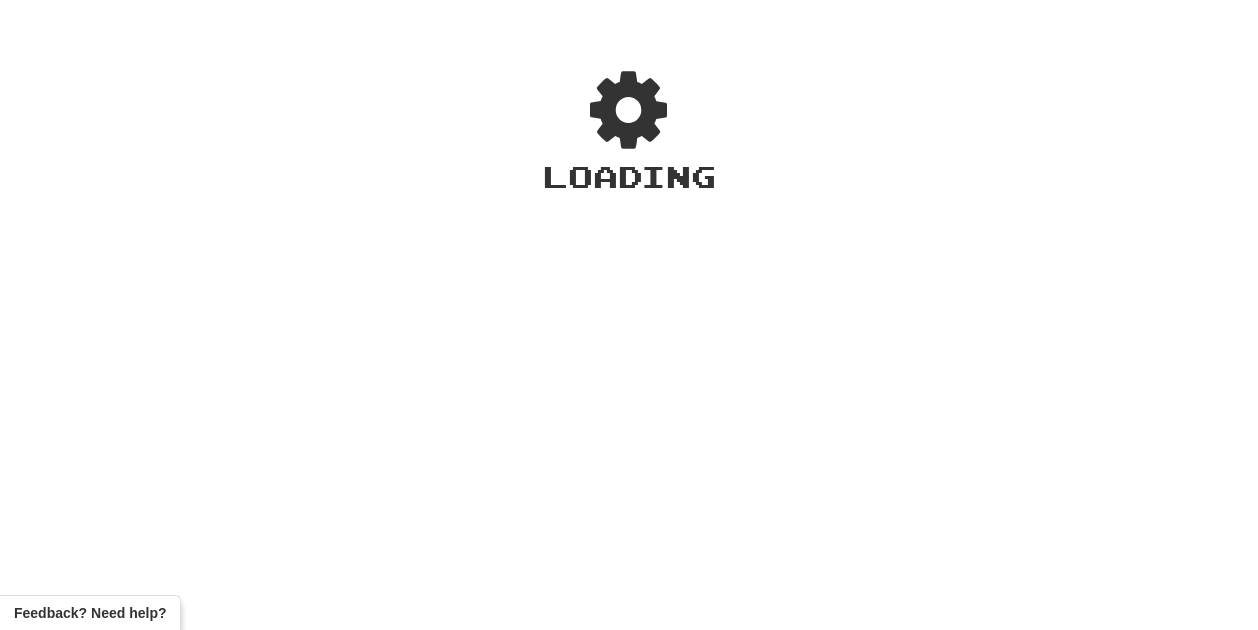 scroll, scrollTop: 0, scrollLeft: 0, axis: both 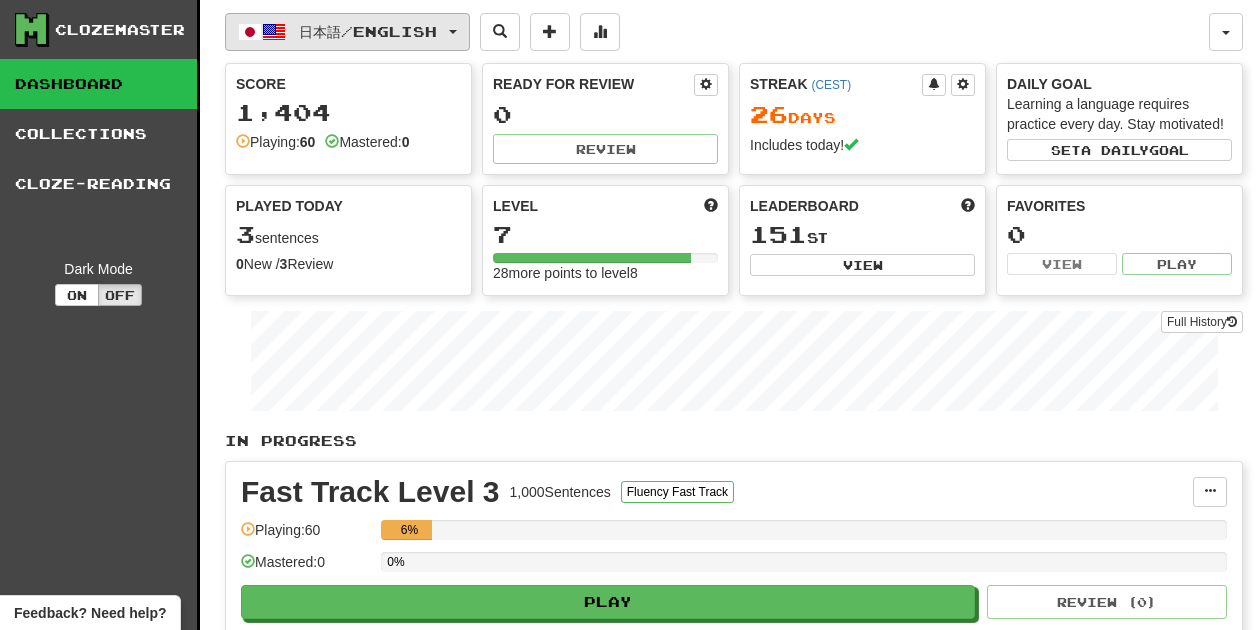 click on "日本語  /  English" at bounding box center (368, 31) 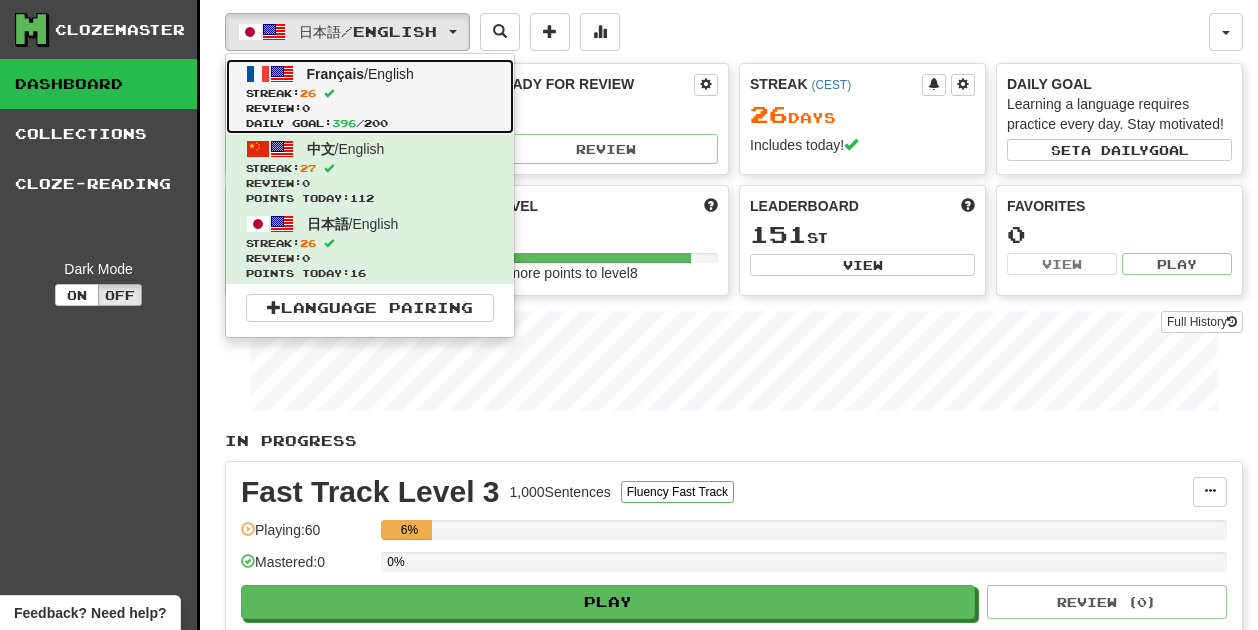 click on "Streak:  26" at bounding box center [370, 93] 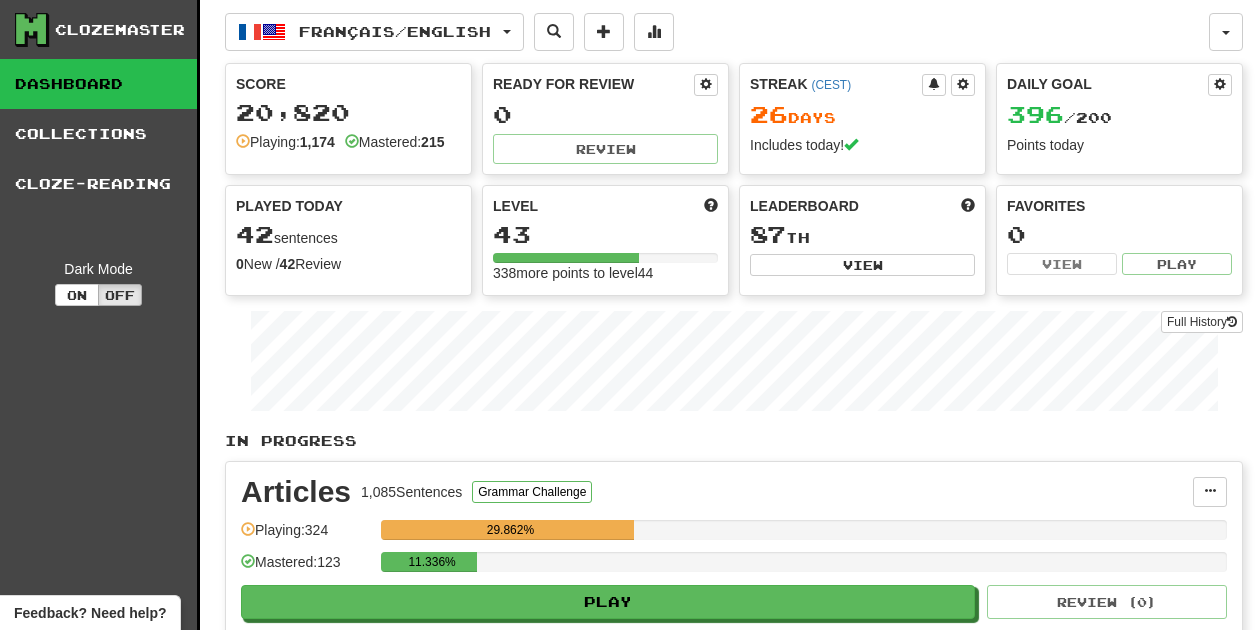 scroll, scrollTop: 0, scrollLeft: 0, axis: both 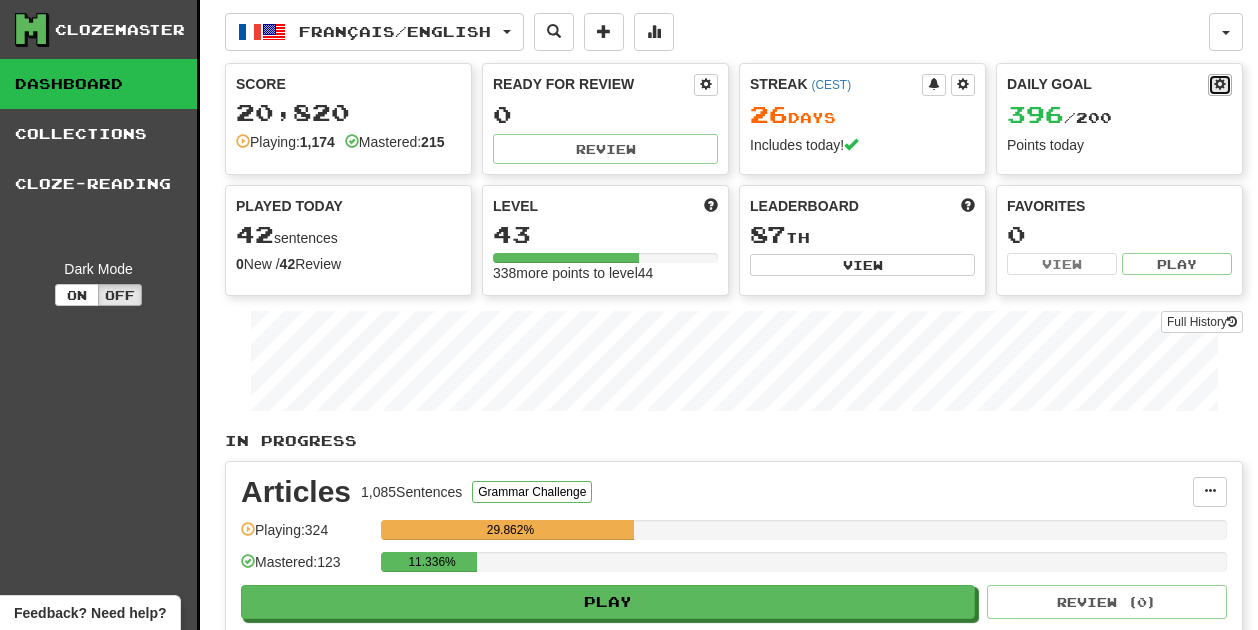 click at bounding box center [1220, 84] 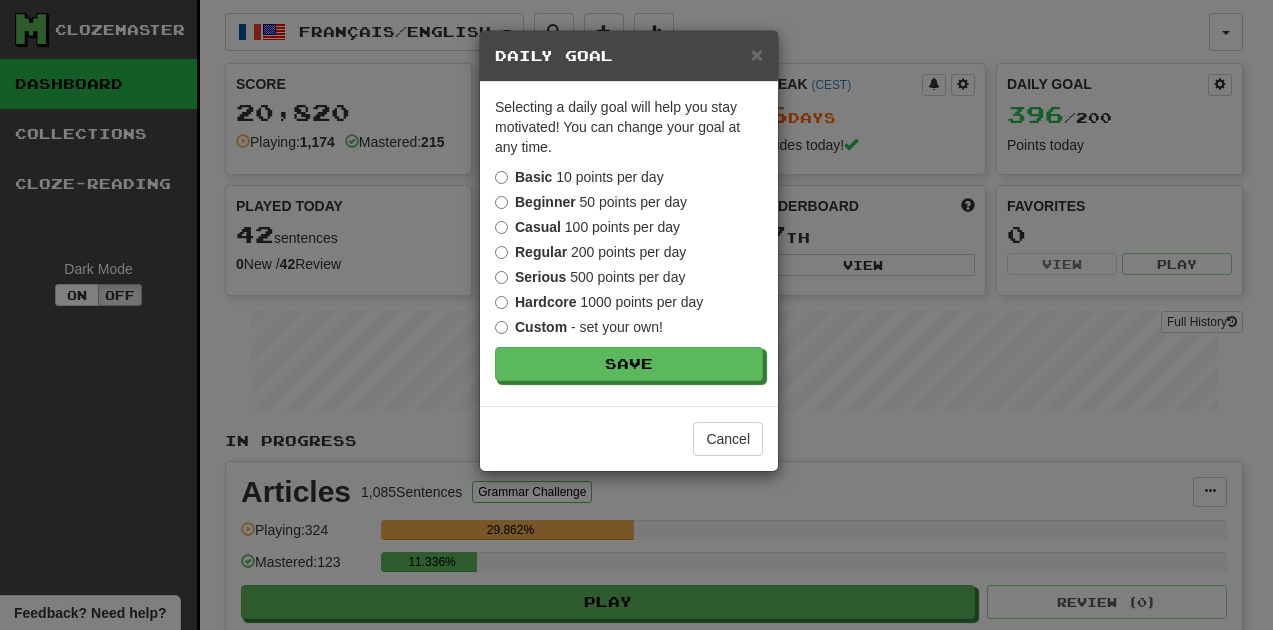 click on "Serious   500 points per day" at bounding box center [590, 277] 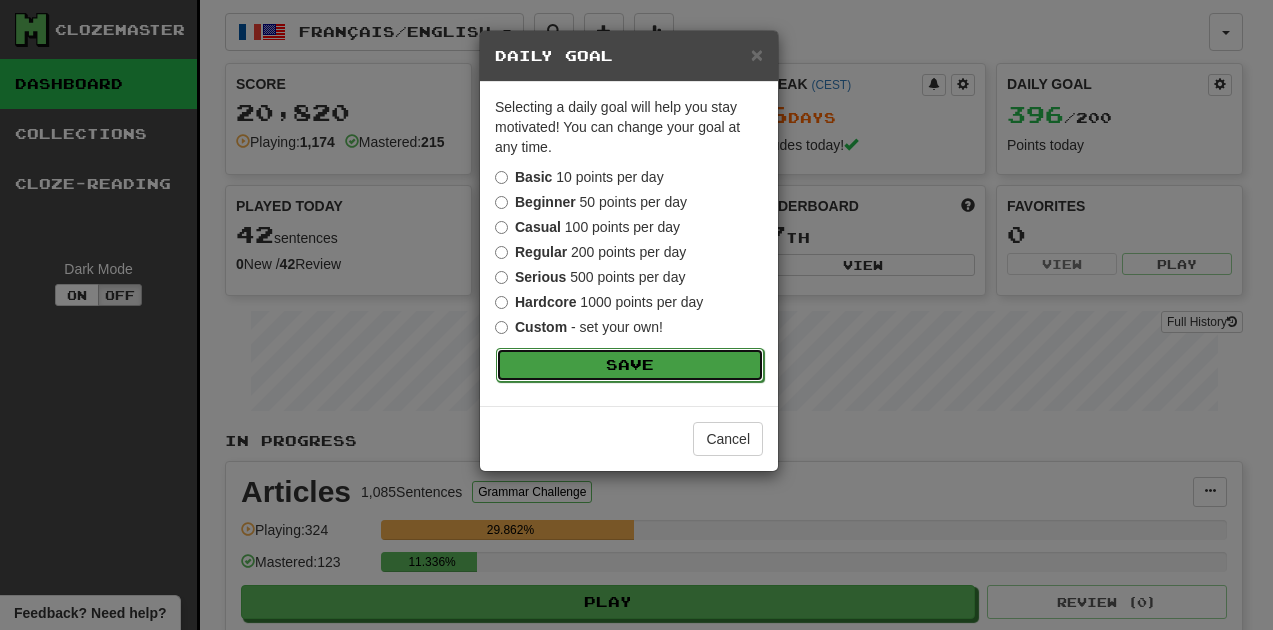 click on "Save" at bounding box center [630, 365] 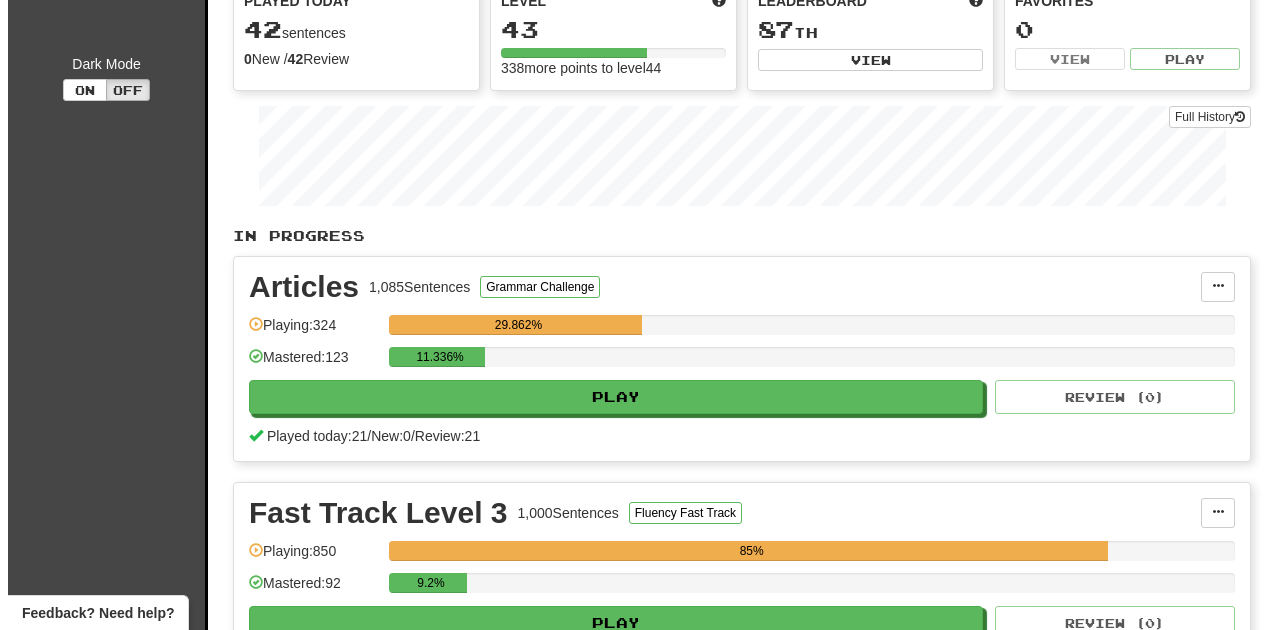 scroll, scrollTop: 400, scrollLeft: 0, axis: vertical 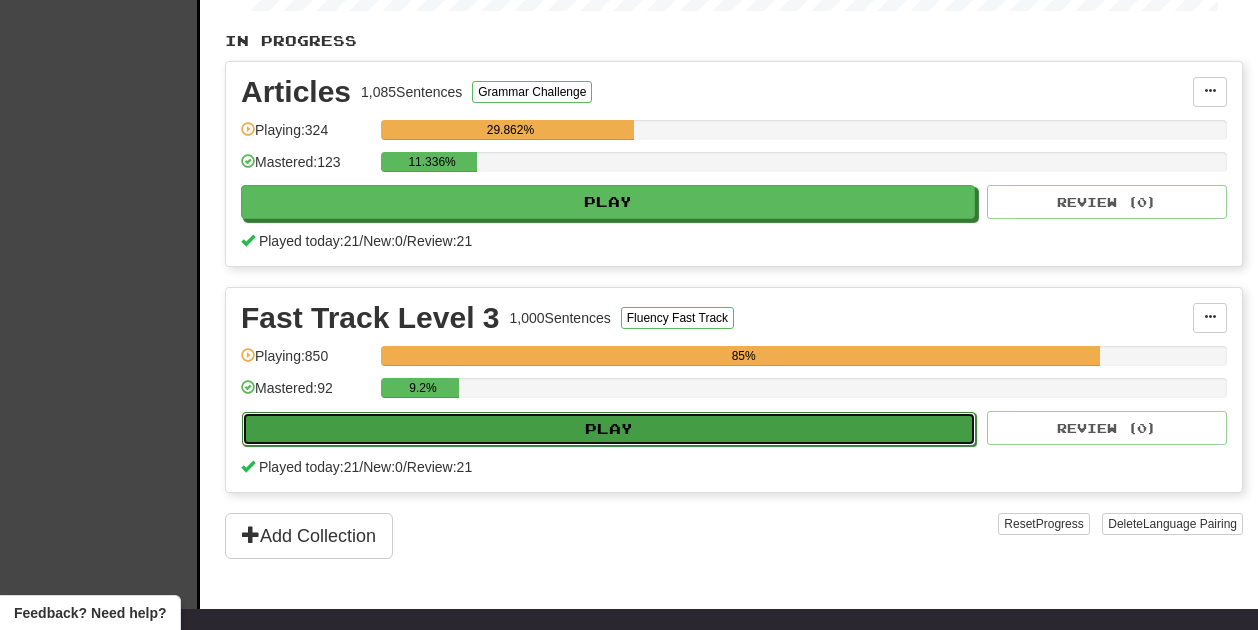 click on "Play" at bounding box center (609, 429) 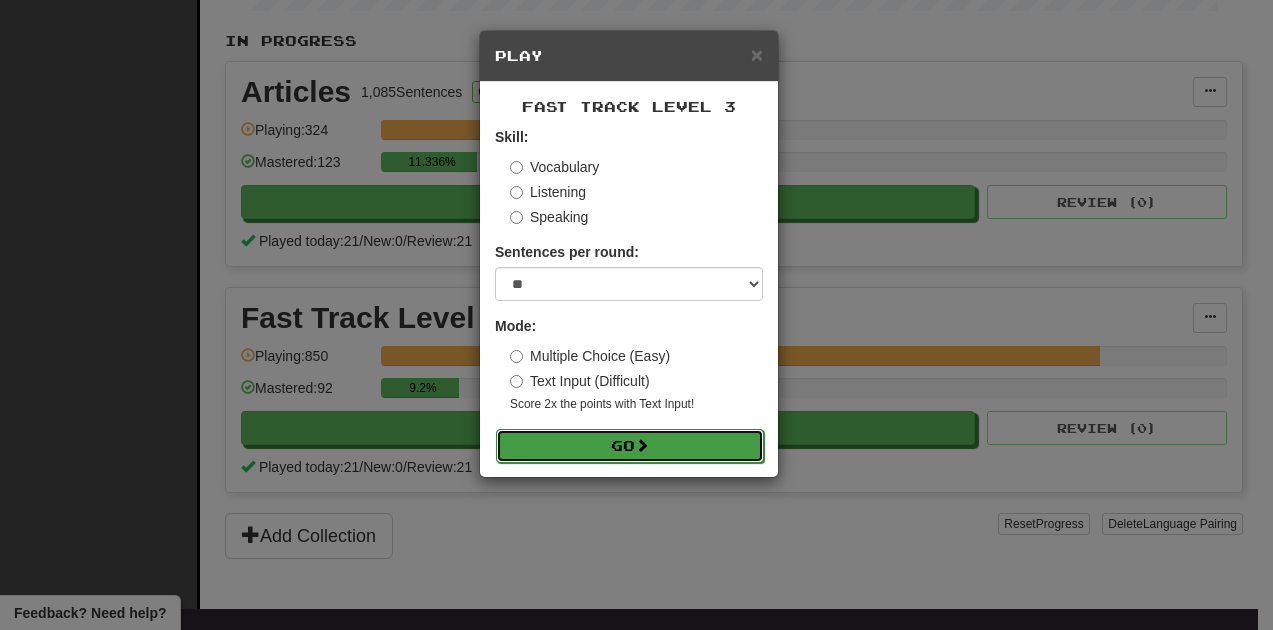 click on "Go" at bounding box center [630, 446] 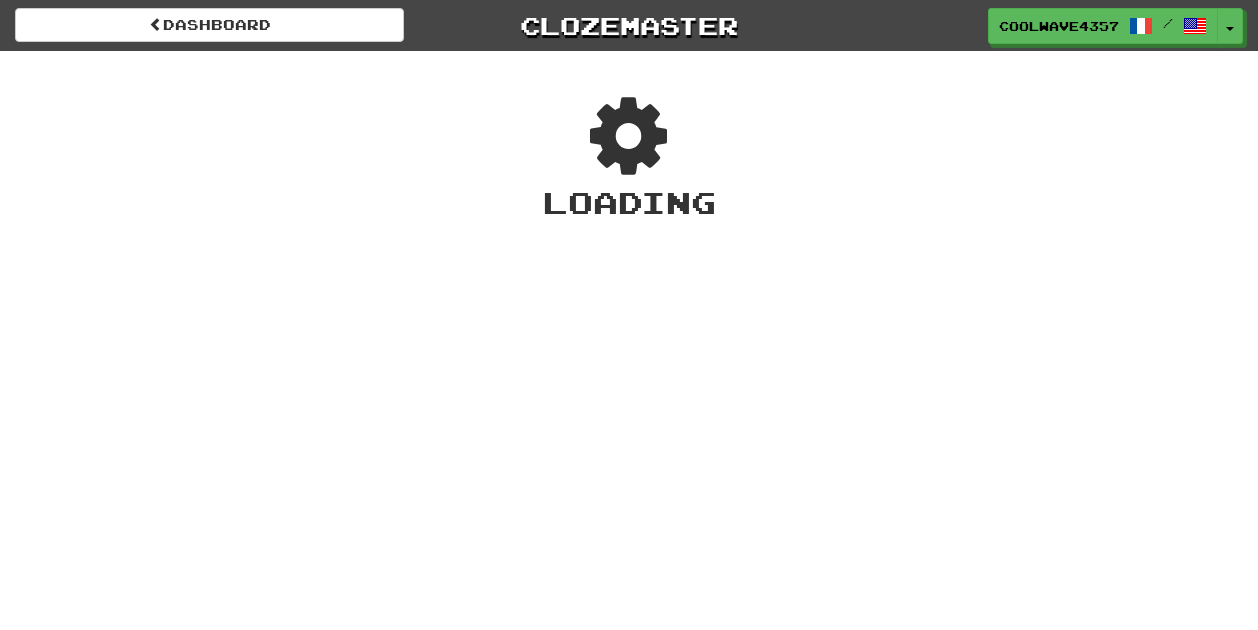 scroll, scrollTop: 0, scrollLeft: 0, axis: both 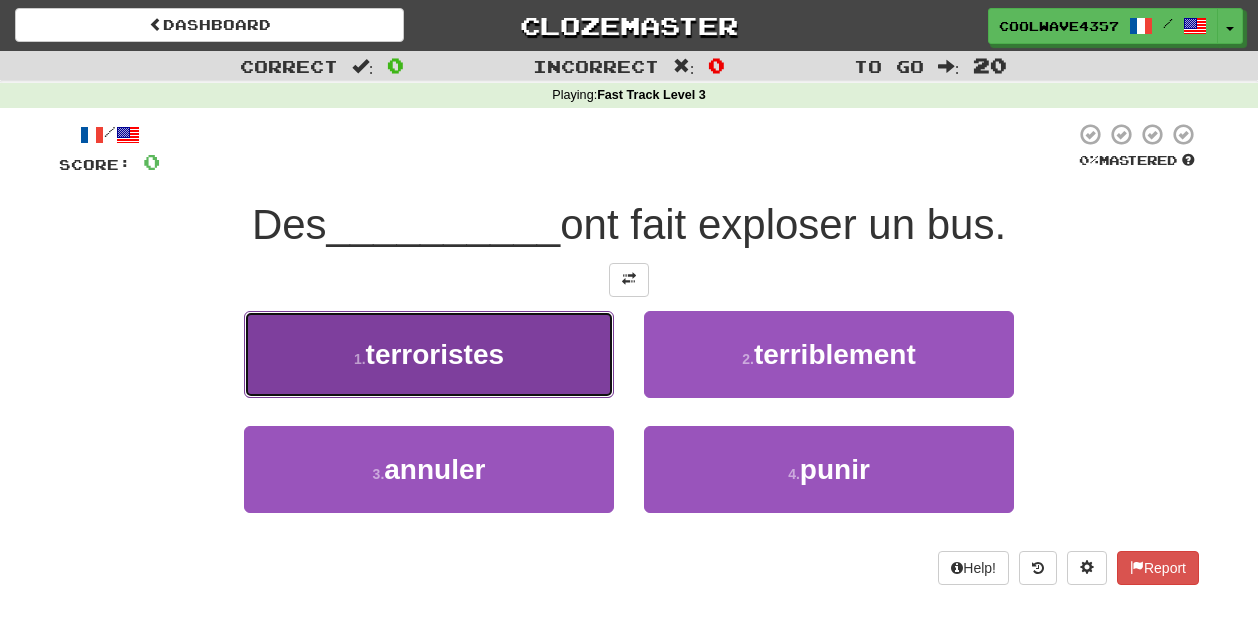 click on "1 .  [ITEM]" at bounding box center [429, 354] 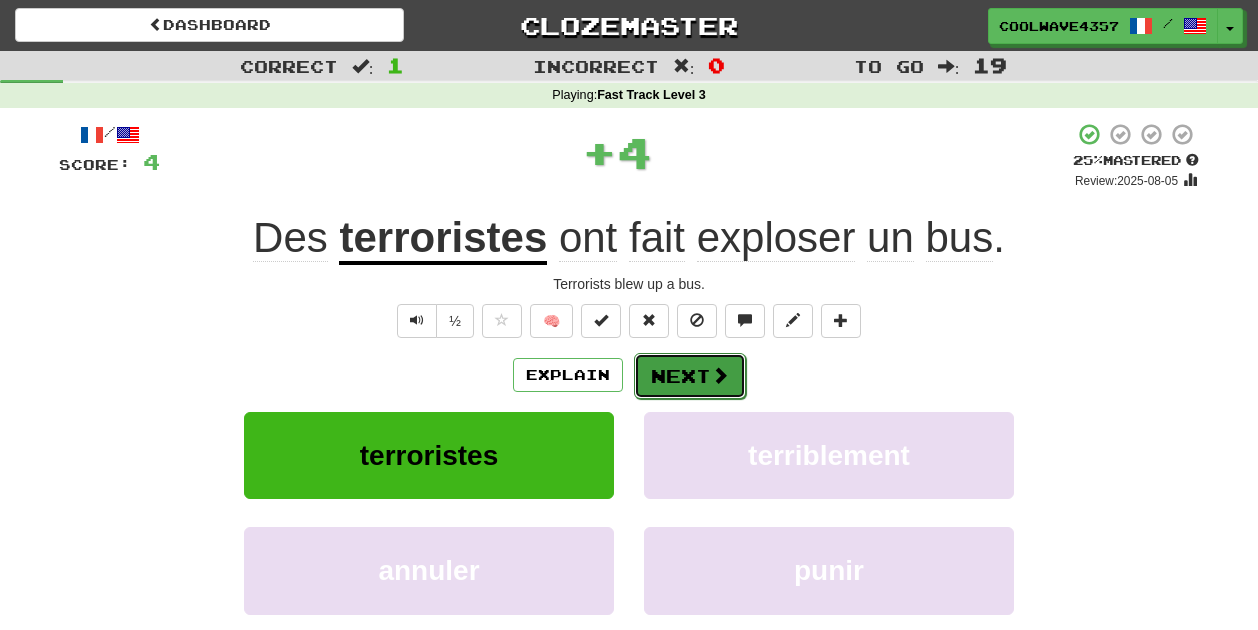 click at bounding box center [720, 375] 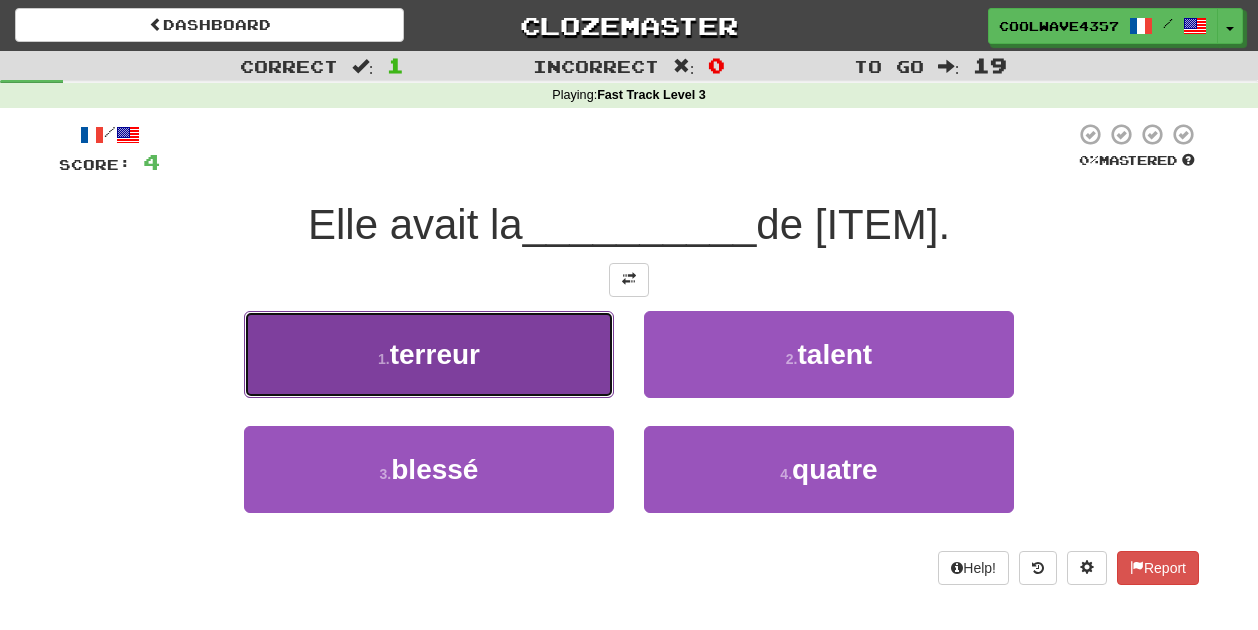 click on "terreur" at bounding box center (435, 354) 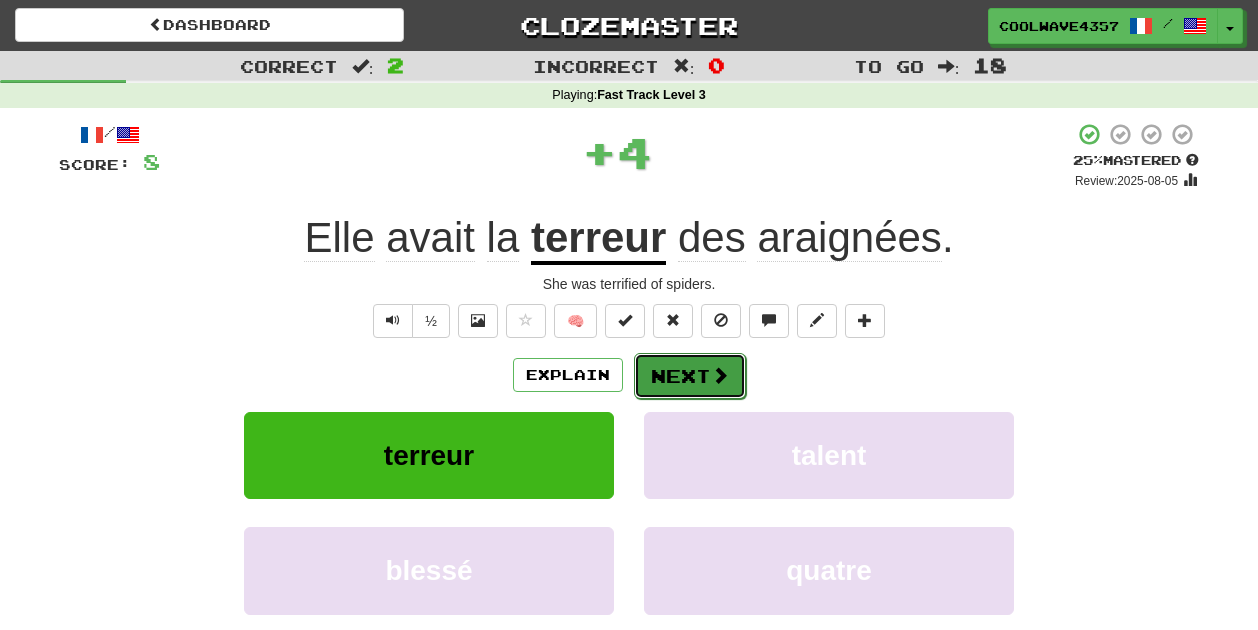click on "Next" at bounding box center (690, 376) 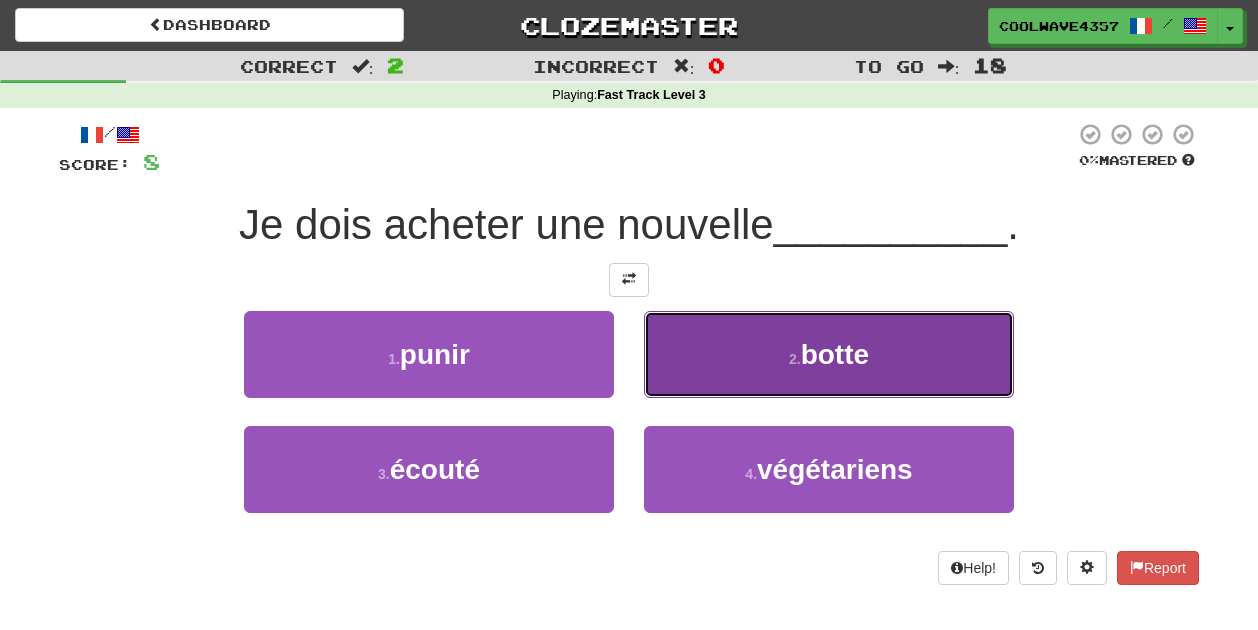 click on "2 .  botte" at bounding box center [829, 354] 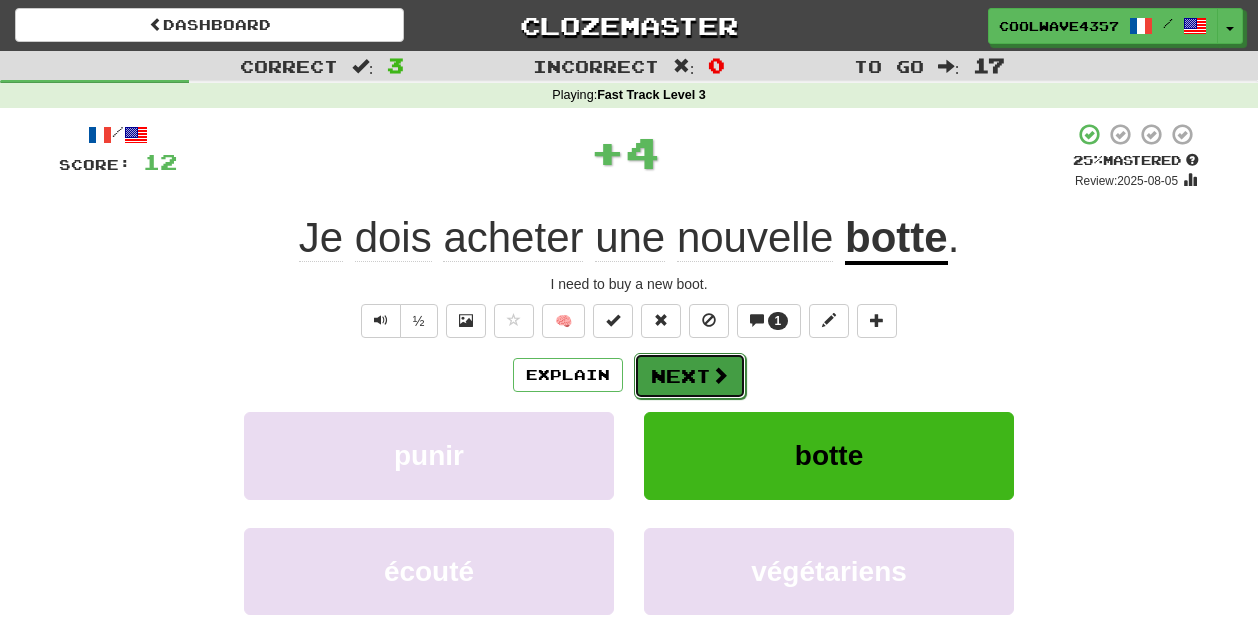 click on "Next" at bounding box center (690, 376) 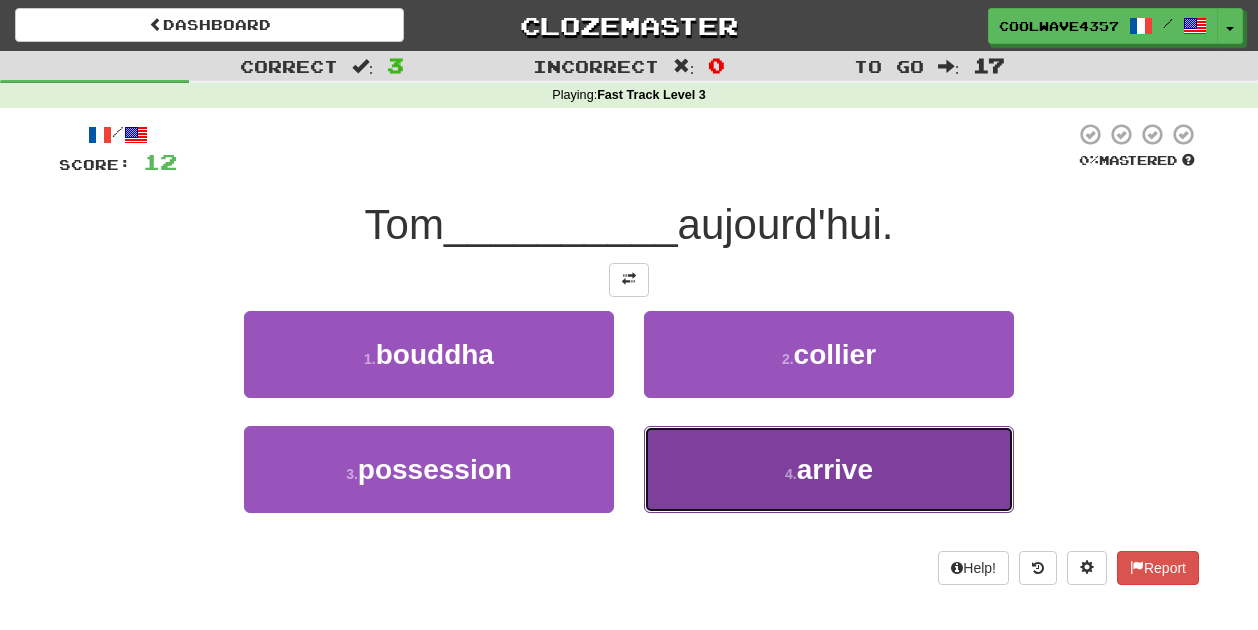 click on "arrive" at bounding box center [835, 469] 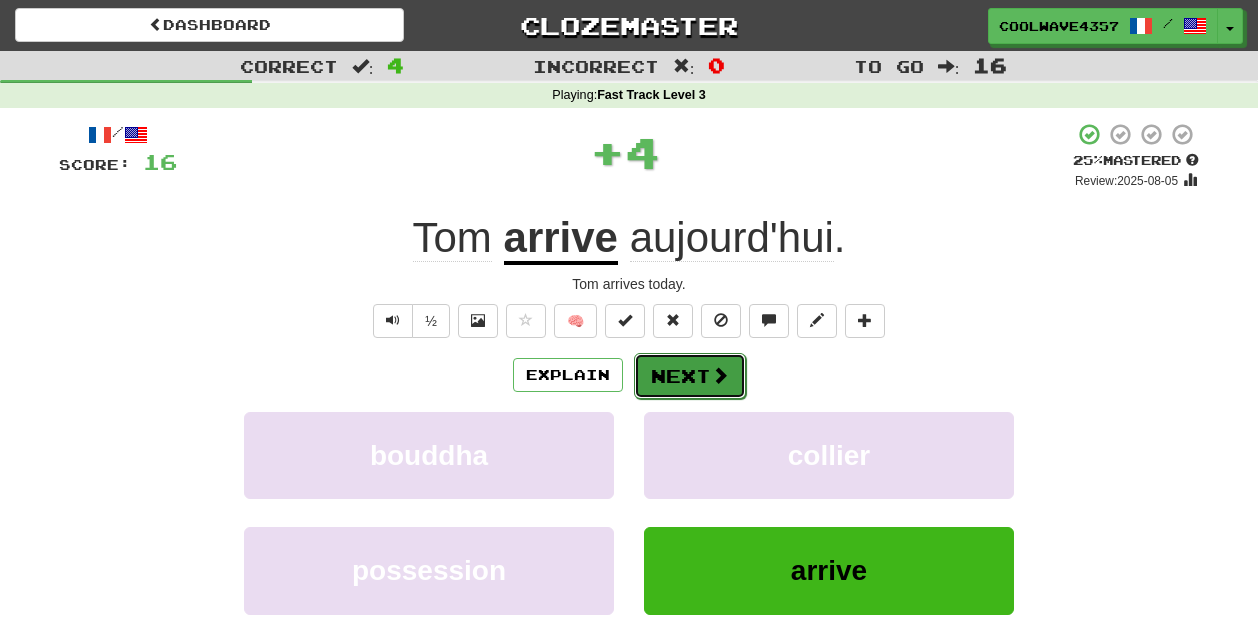 click on "Next" at bounding box center [690, 376] 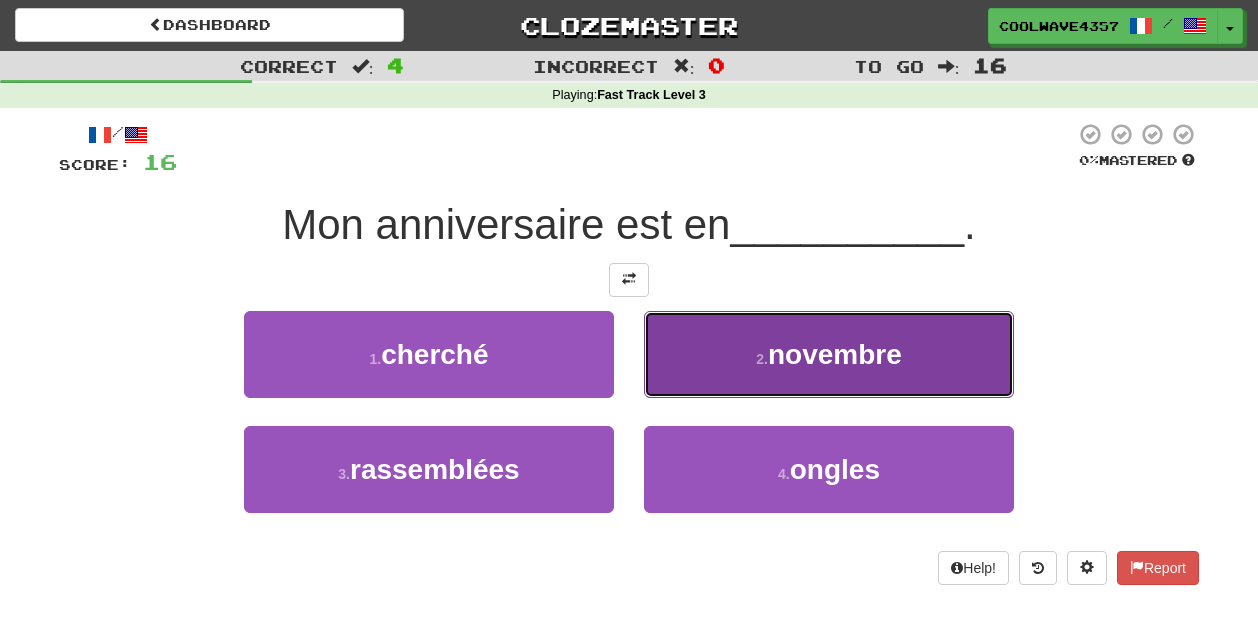 click on "novembre" at bounding box center (835, 354) 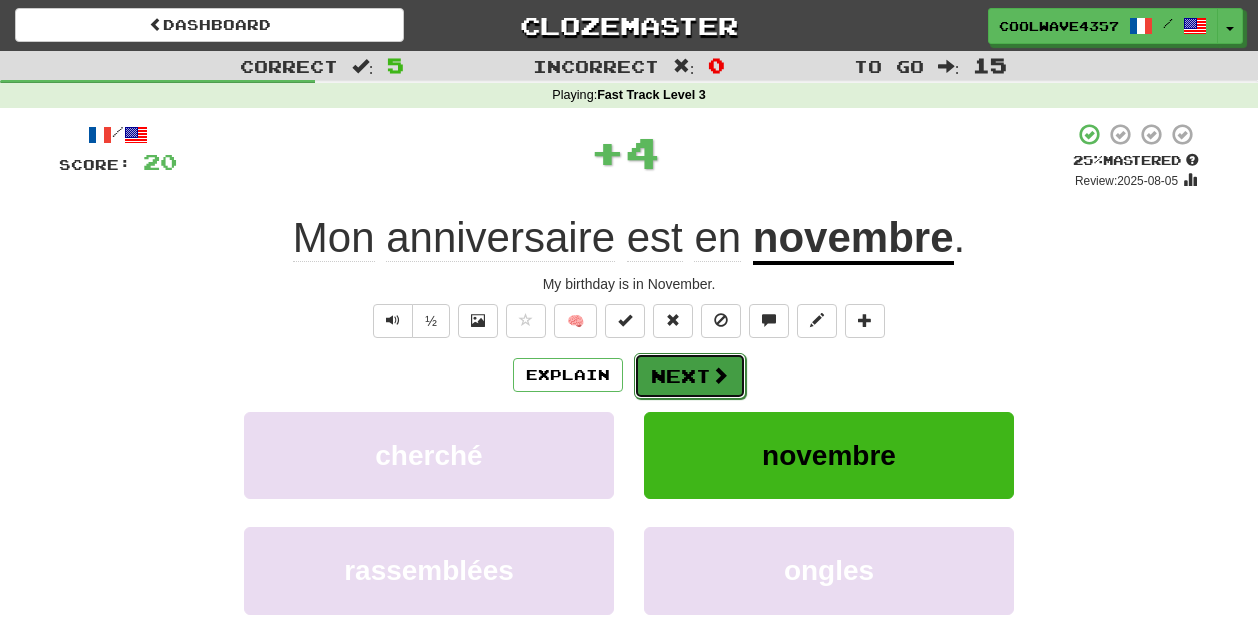 click at bounding box center [720, 375] 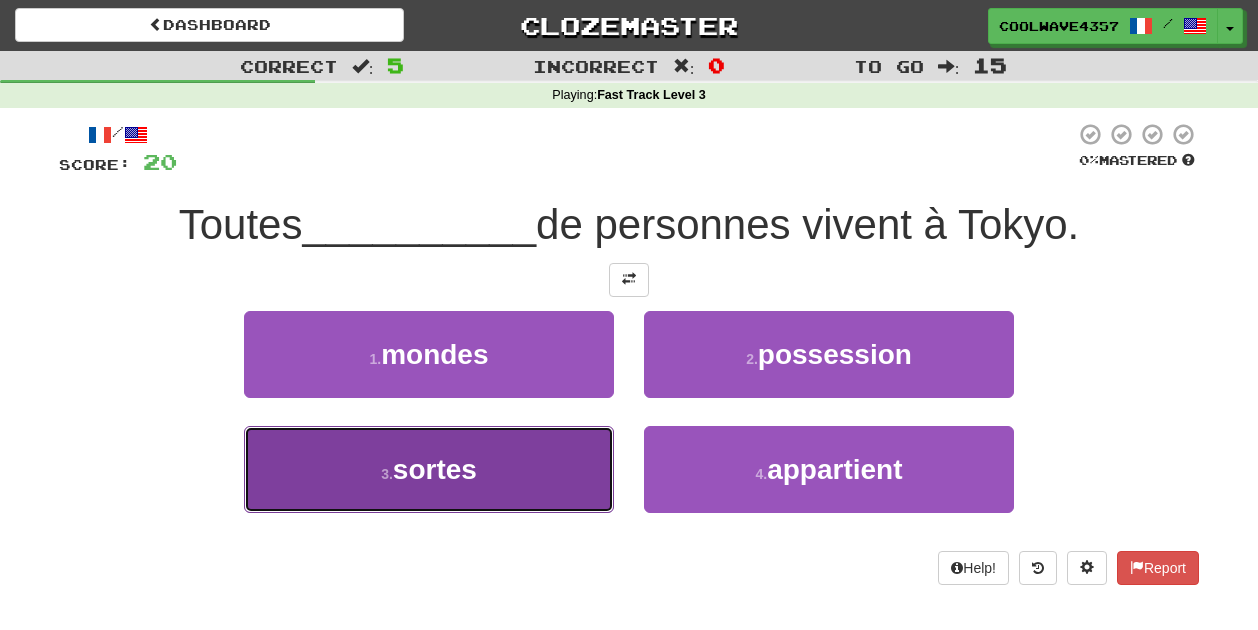 click on "3 .  sortes" at bounding box center [429, 469] 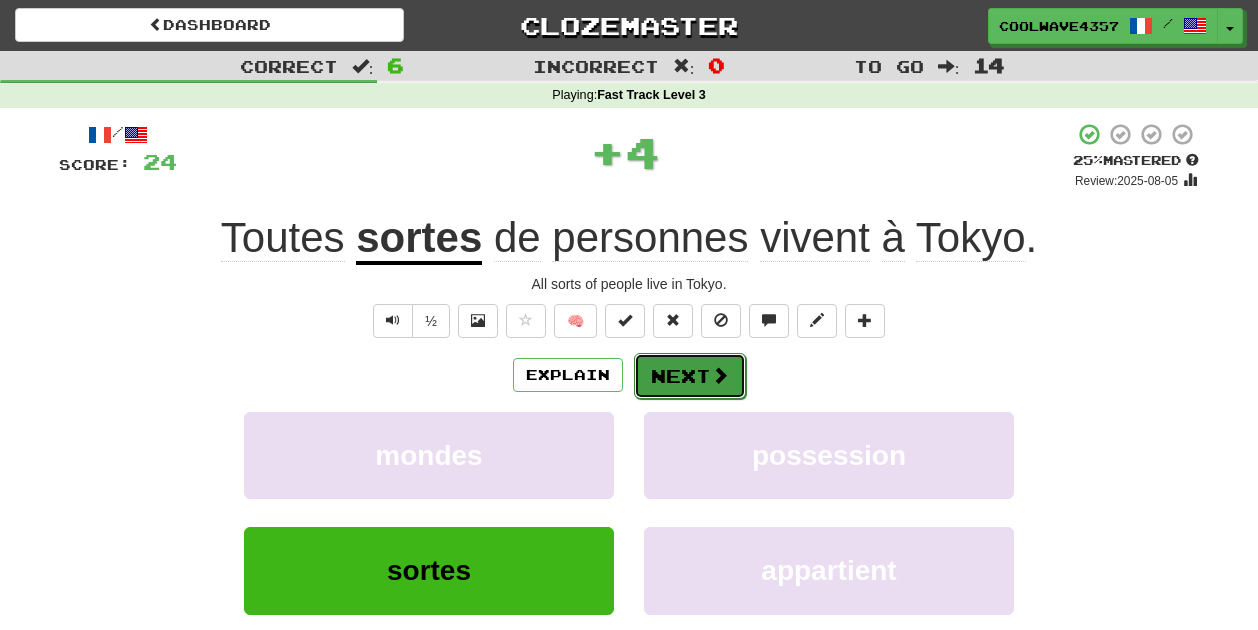 click on "Next" at bounding box center (690, 376) 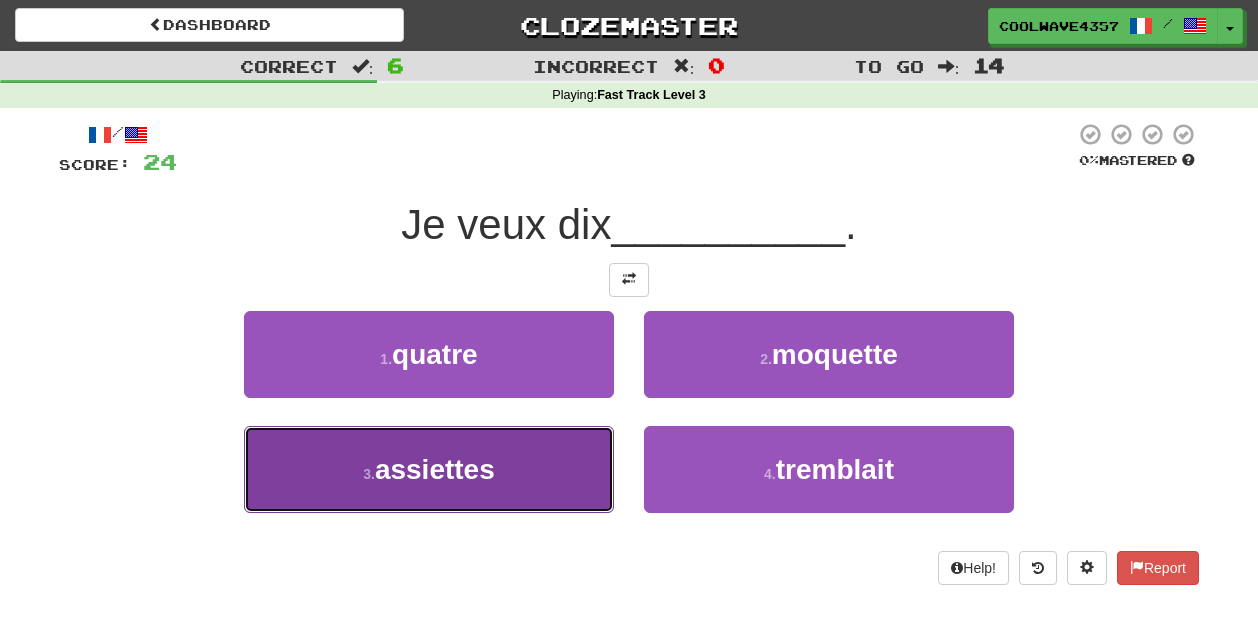 click on "assiettes" at bounding box center [435, 469] 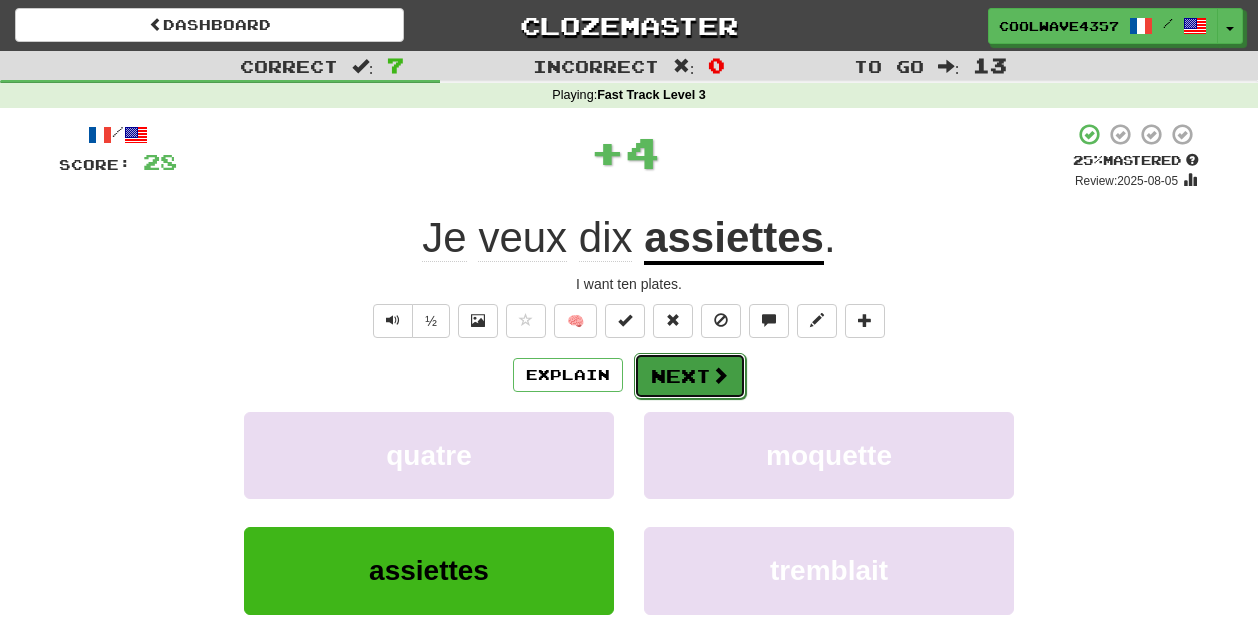 click on "Next" at bounding box center (690, 376) 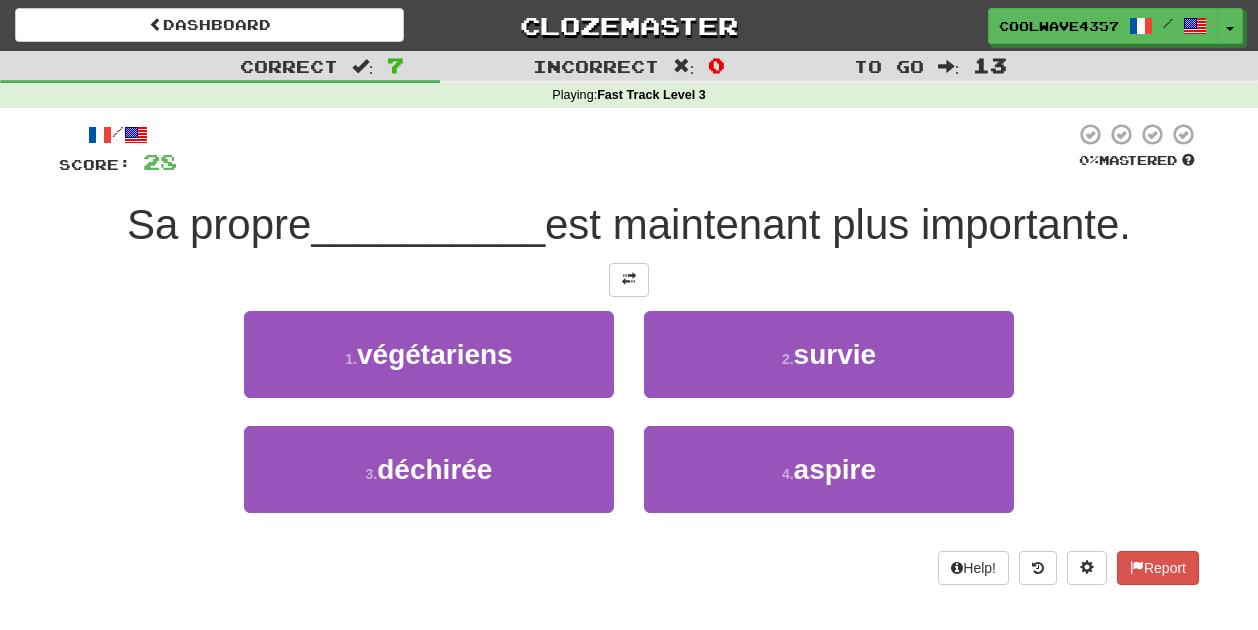 click on "/  Score:   28 0 %  Mastered Sa propre  __________  est maintenant plus importante. 1 .  végétariens 2 .  survie 3 .  déchirée 4 .  aspire  Help!  Report" at bounding box center (629, 353) 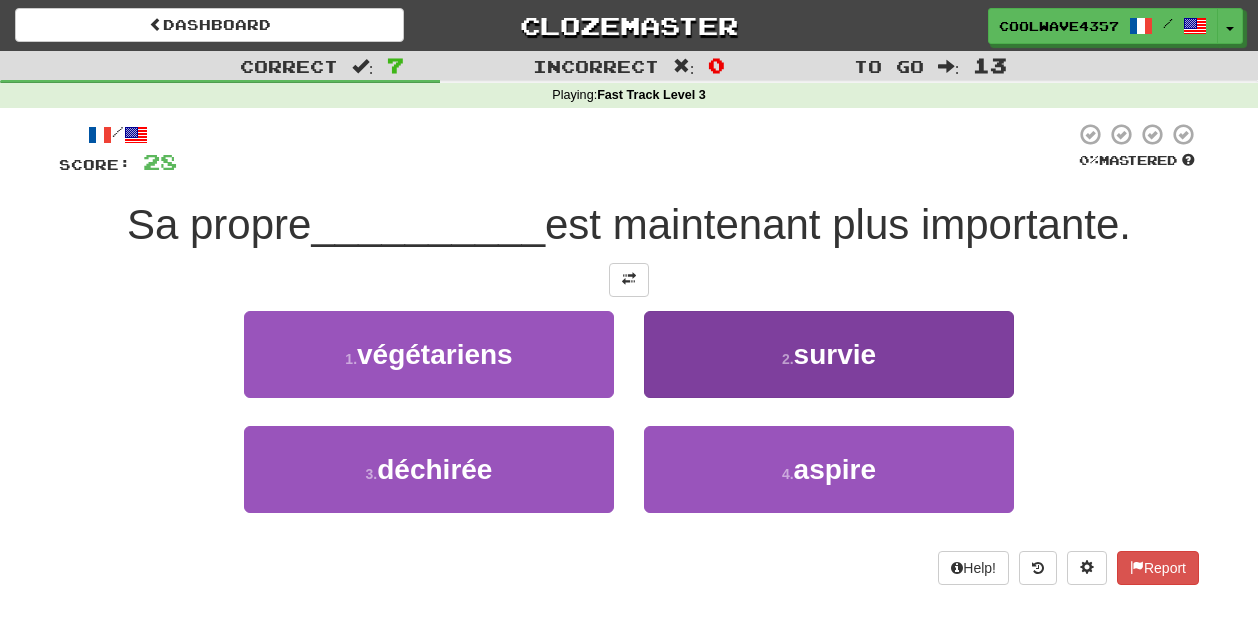 click on "survie" at bounding box center [835, 354] 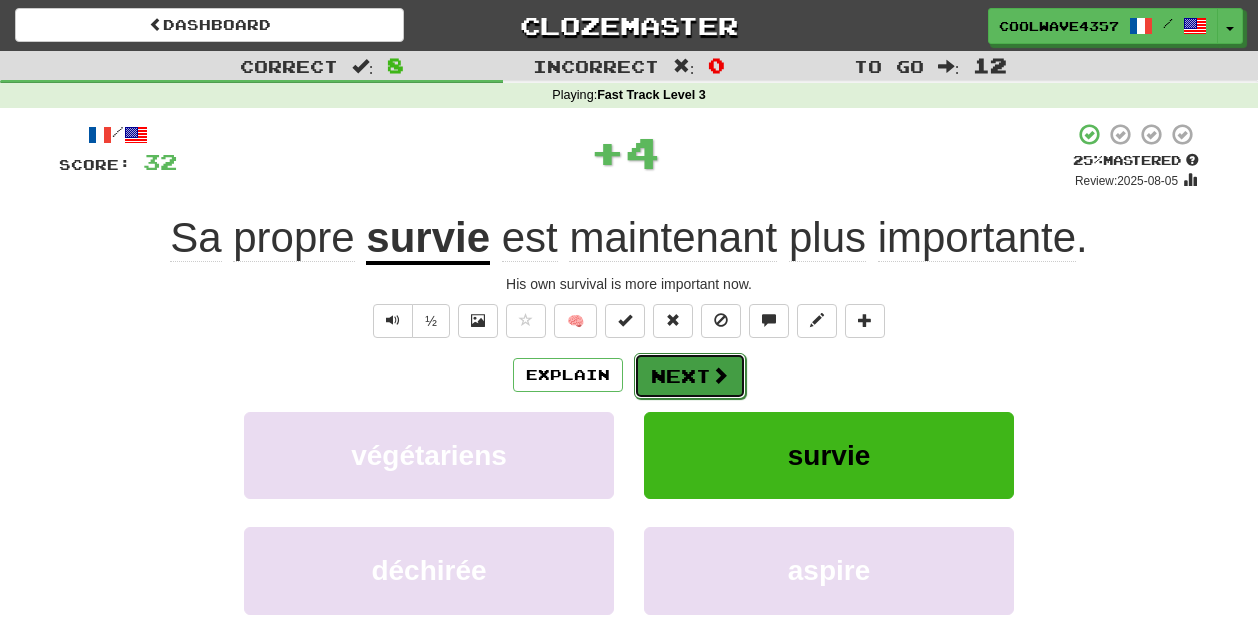 click on "Next" at bounding box center (690, 376) 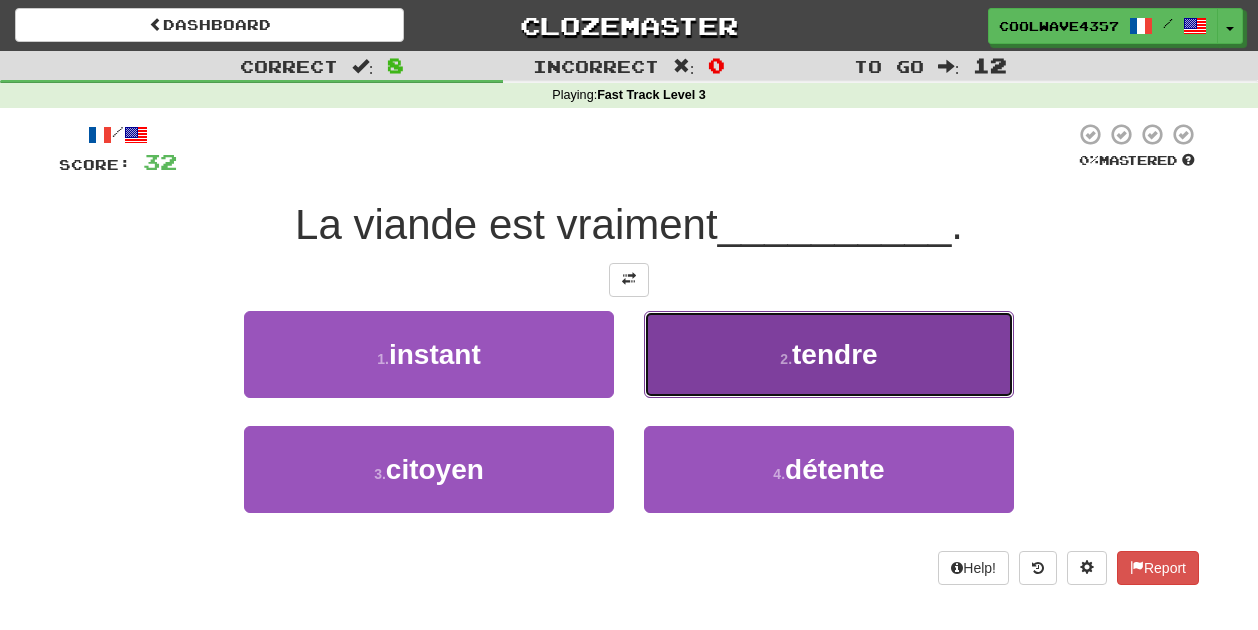 click on "tendre" at bounding box center [835, 354] 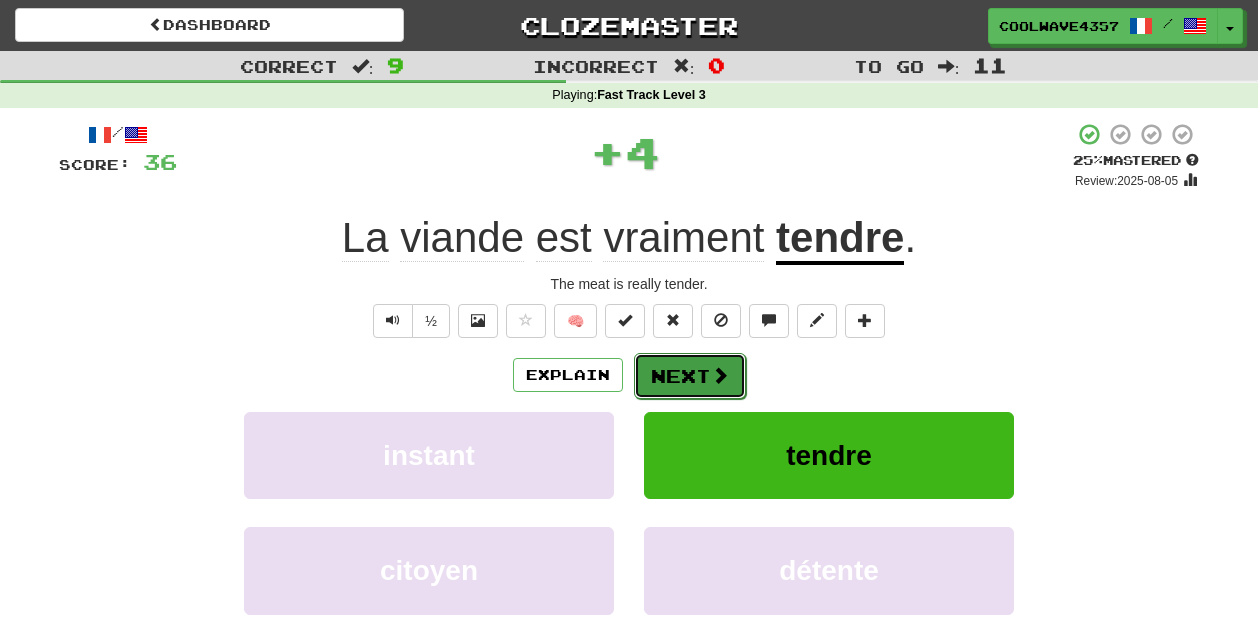 click on "Next" at bounding box center (690, 376) 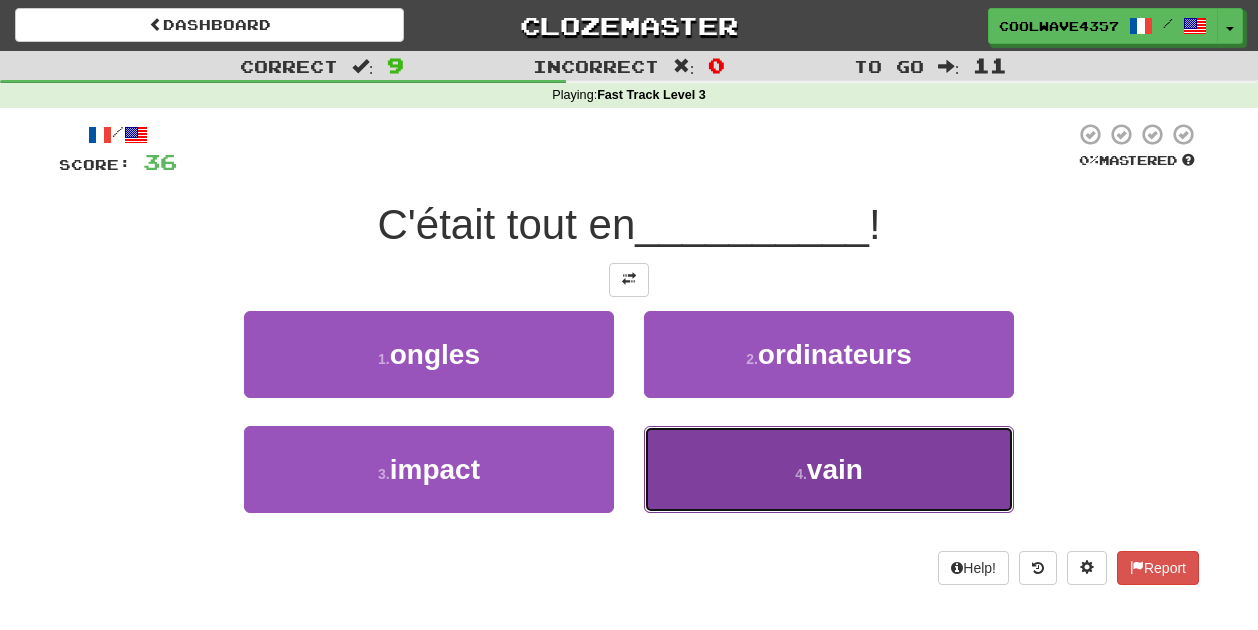 click on "4 .  vain" at bounding box center (829, 469) 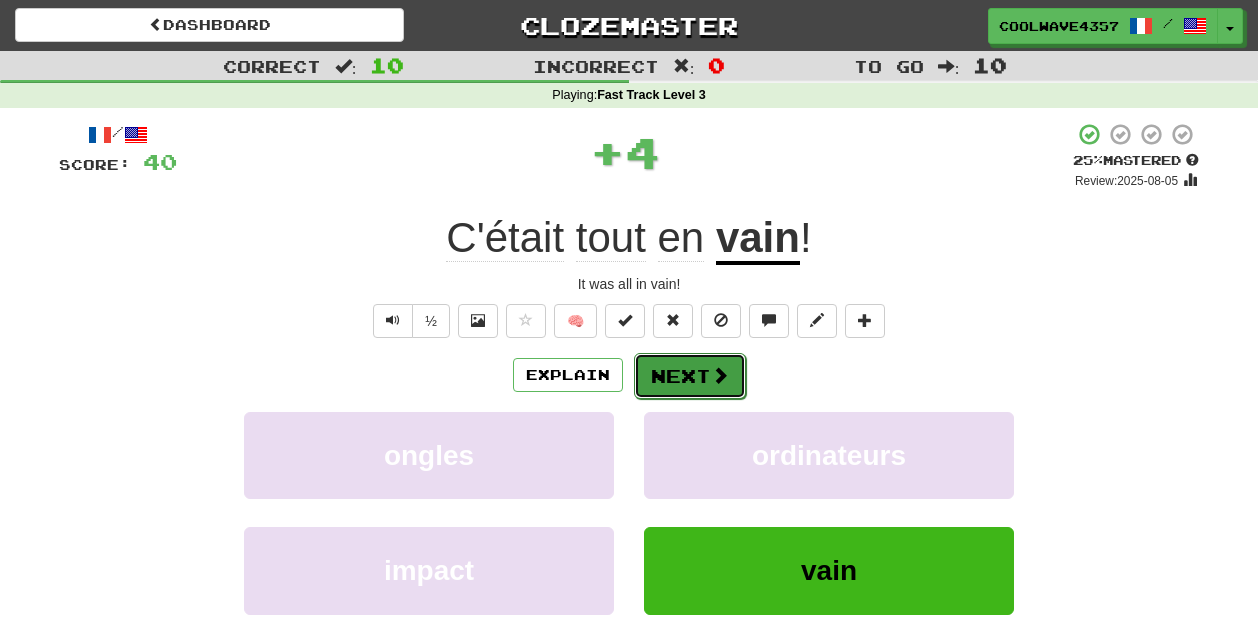 click at bounding box center (720, 375) 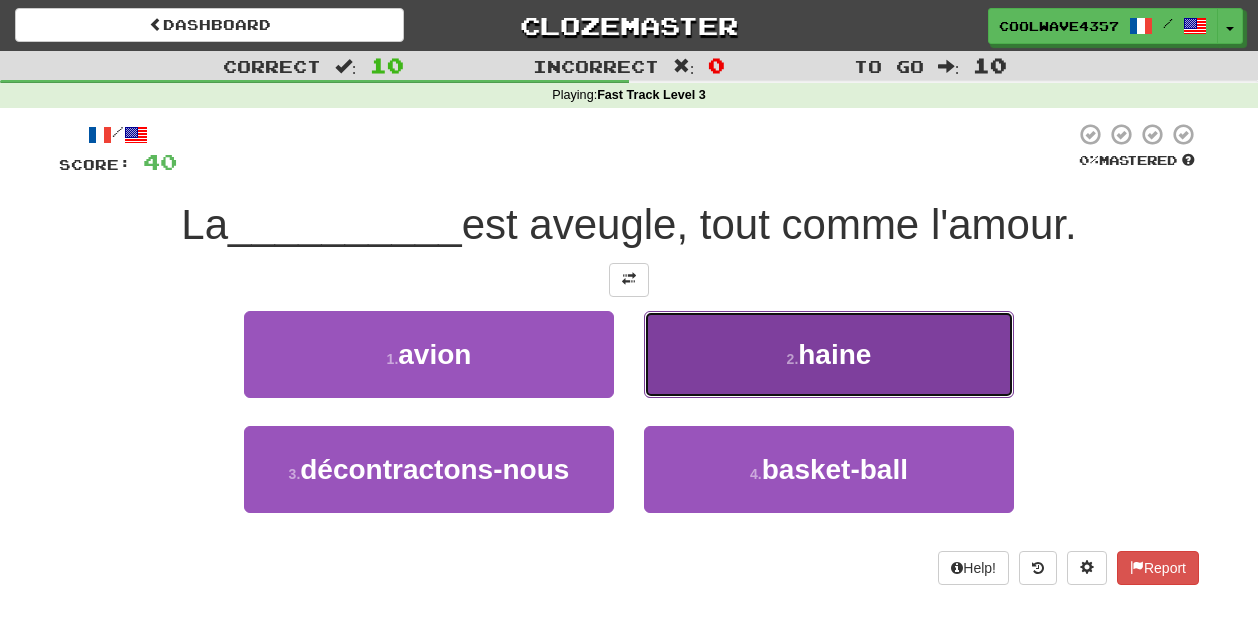 click on "2 .  haine" at bounding box center [829, 354] 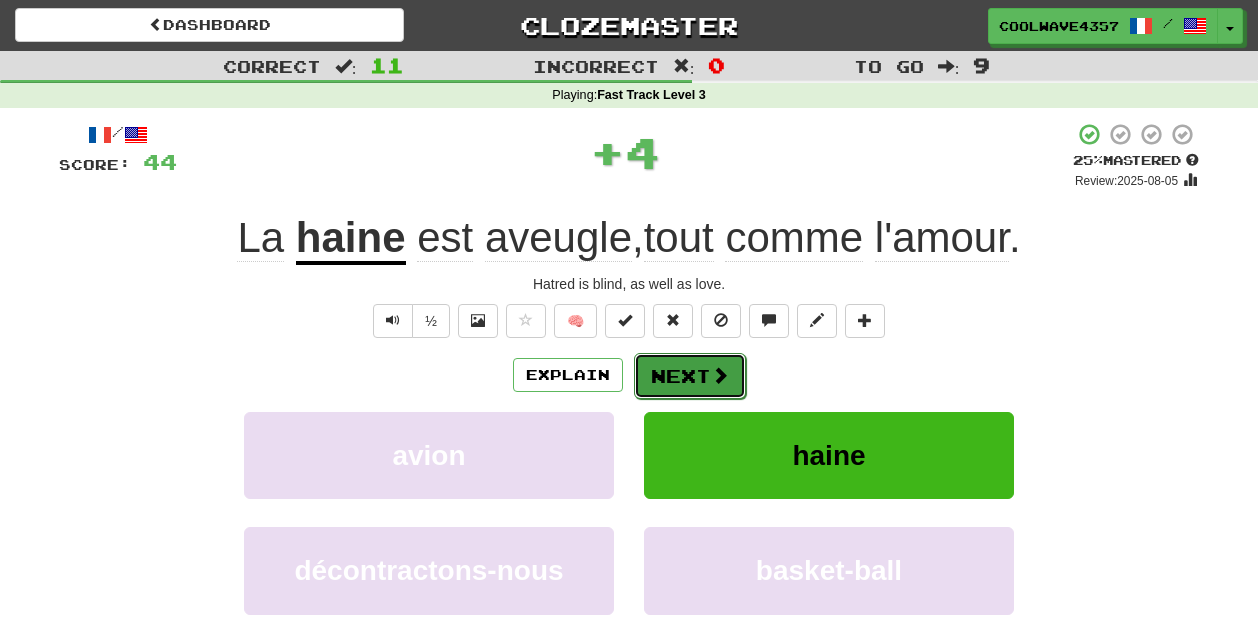 click on "Next" at bounding box center [690, 376] 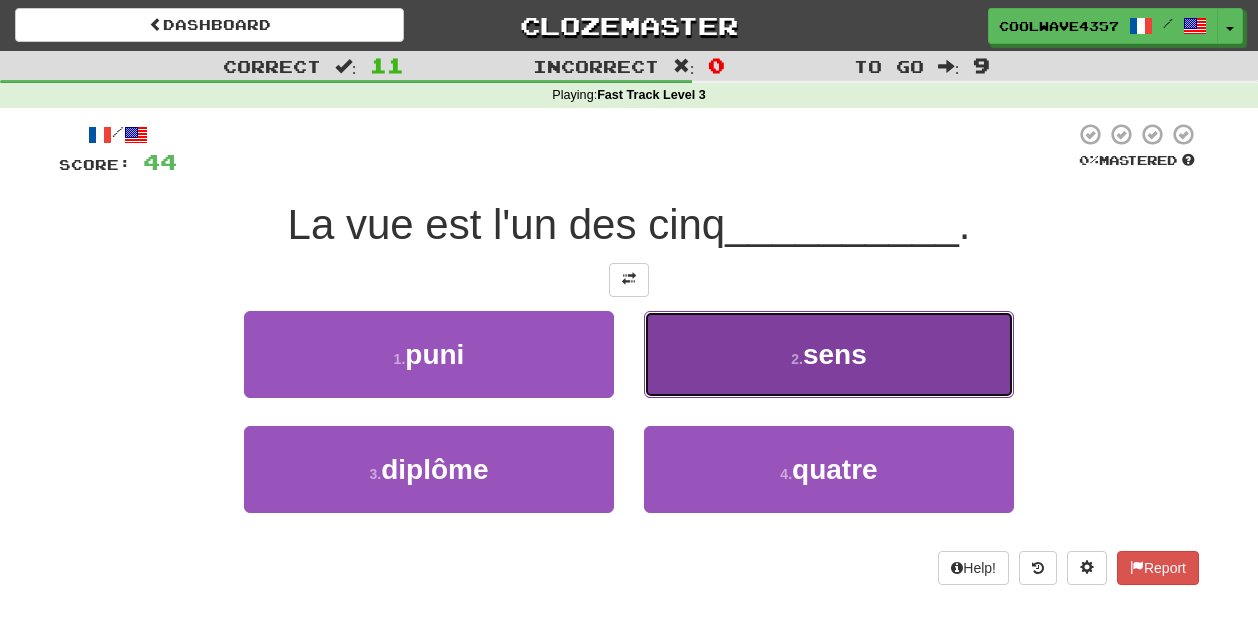 click on "2 .  sens" at bounding box center [829, 354] 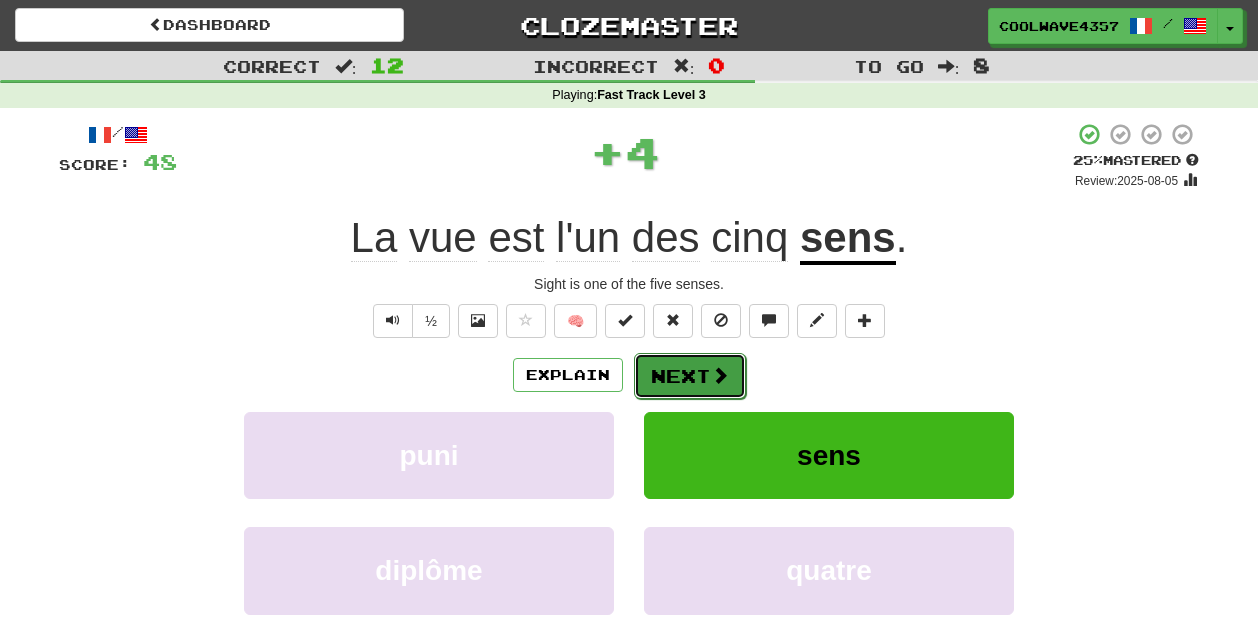 click on "Next" at bounding box center [690, 376] 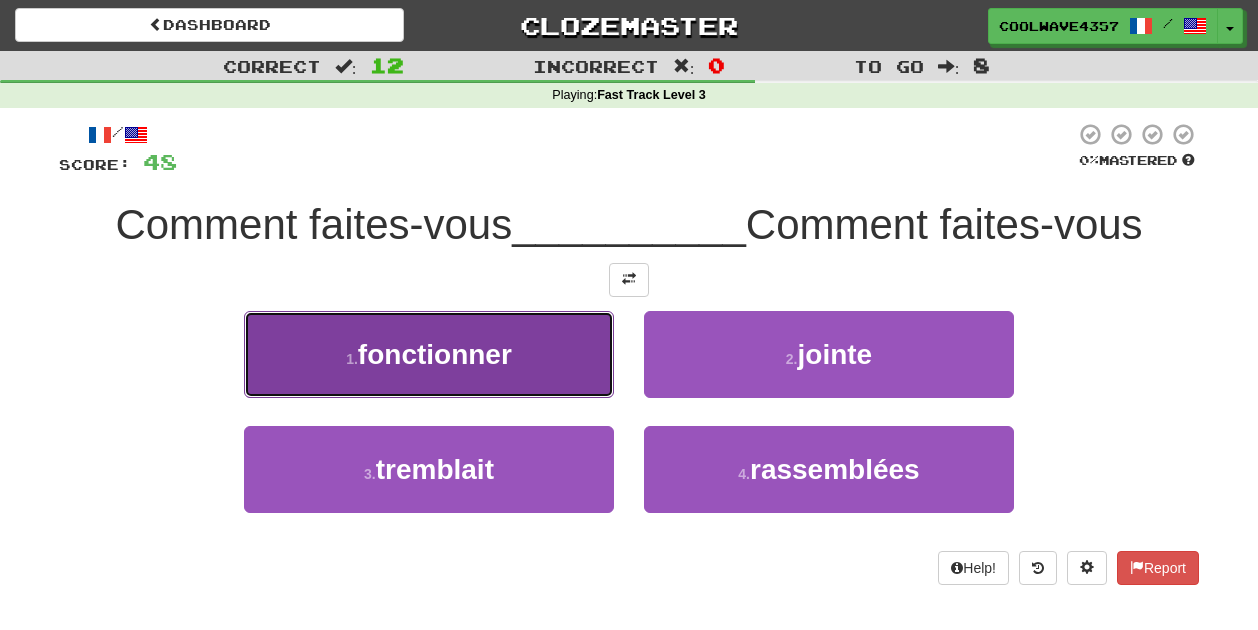 click on "1 .  fonctionner" at bounding box center (429, 354) 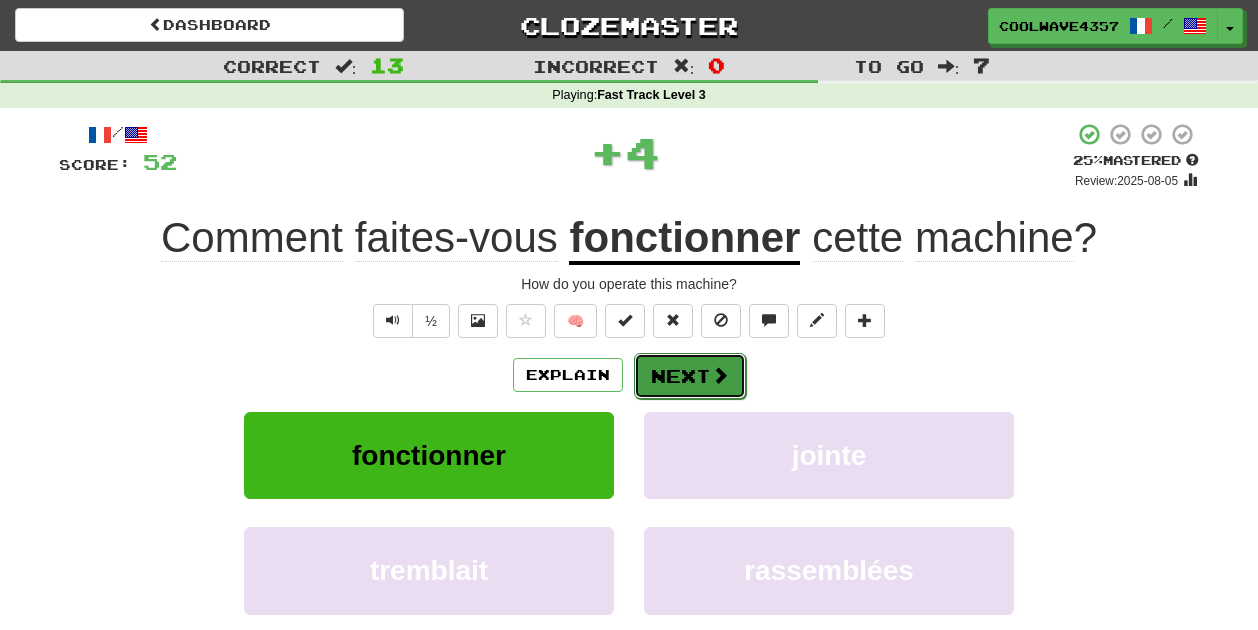click on "Next" at bounding box center [690, 376] 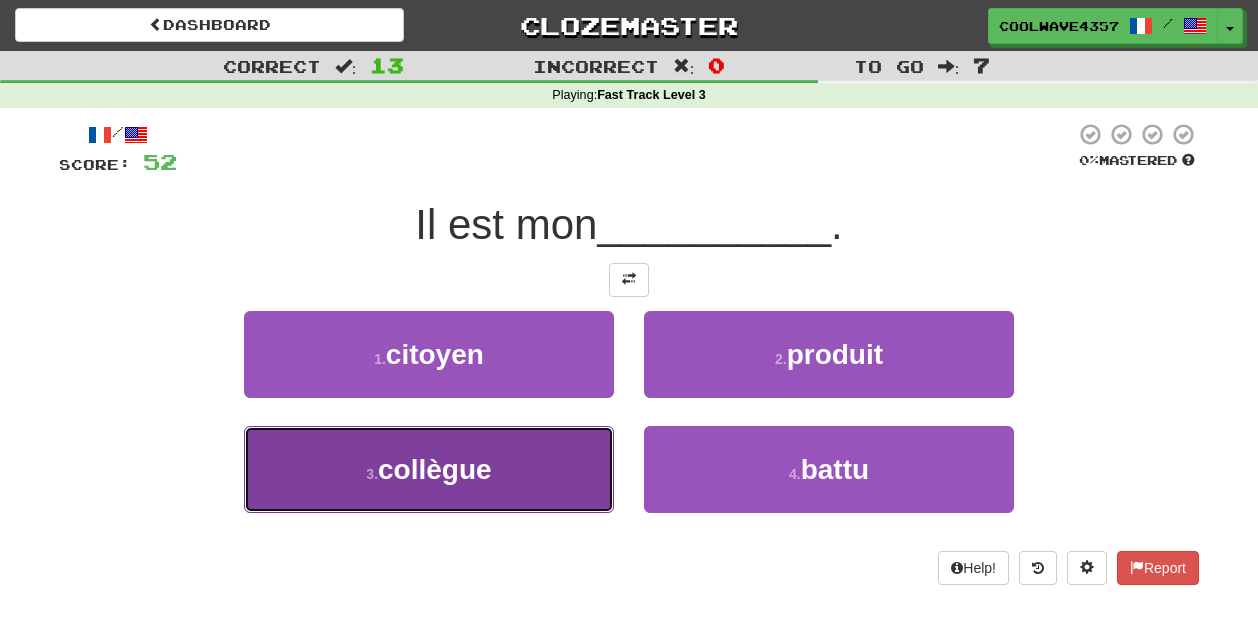click on "3 .  collègue" at bounding box center (429, 469) 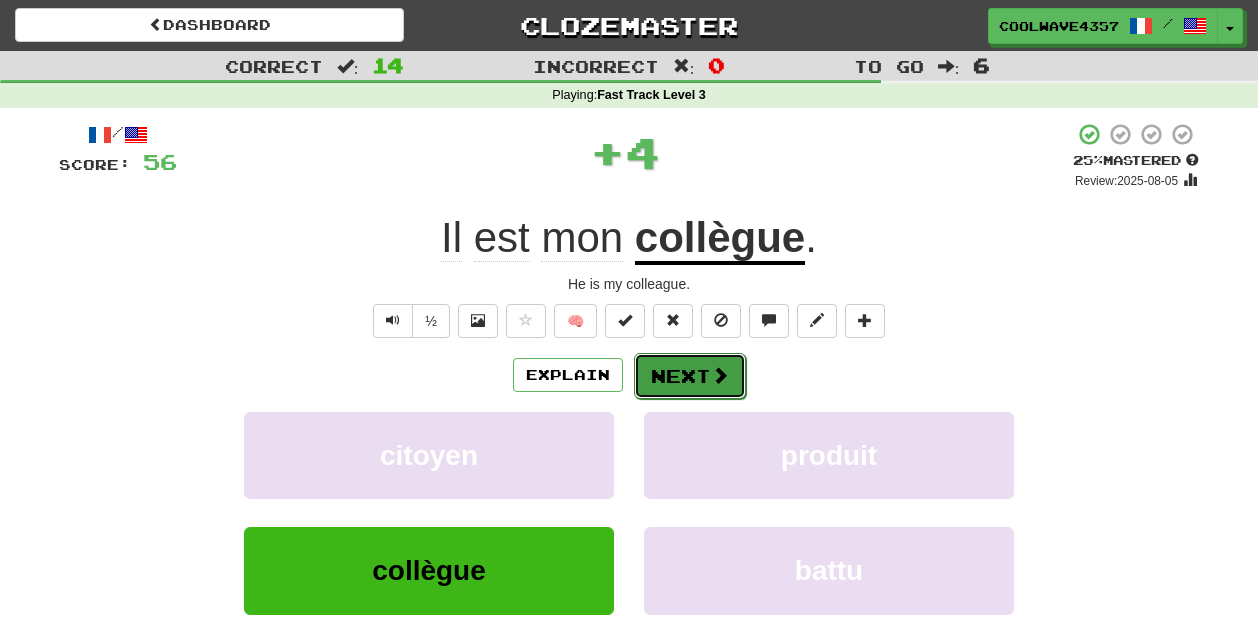 click on "Next" at bounding box center [690, 376] 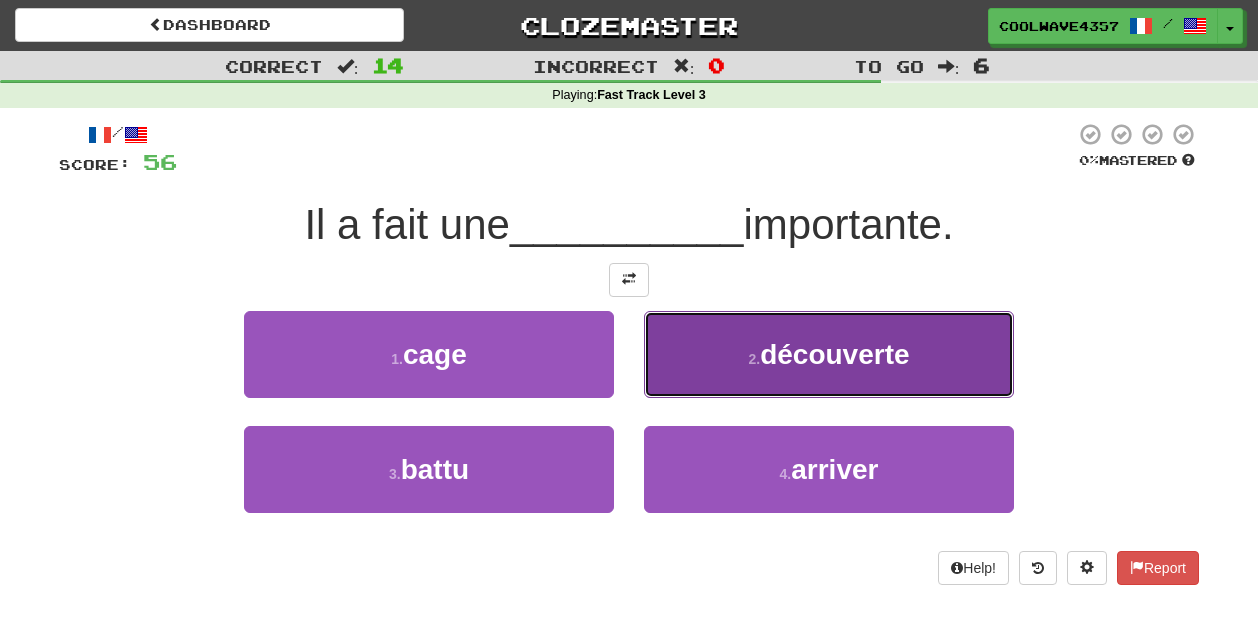 click on "2 .  découverte" at bounding box center (829, 354) 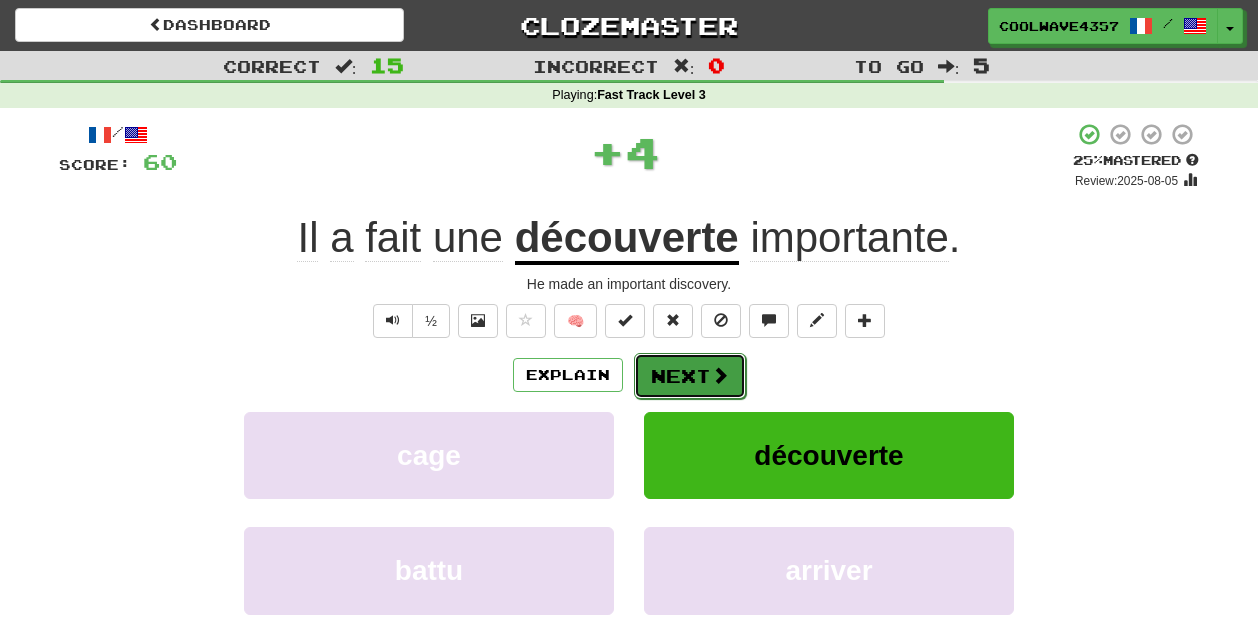 click on "Next" at bounding box center (690, 376) 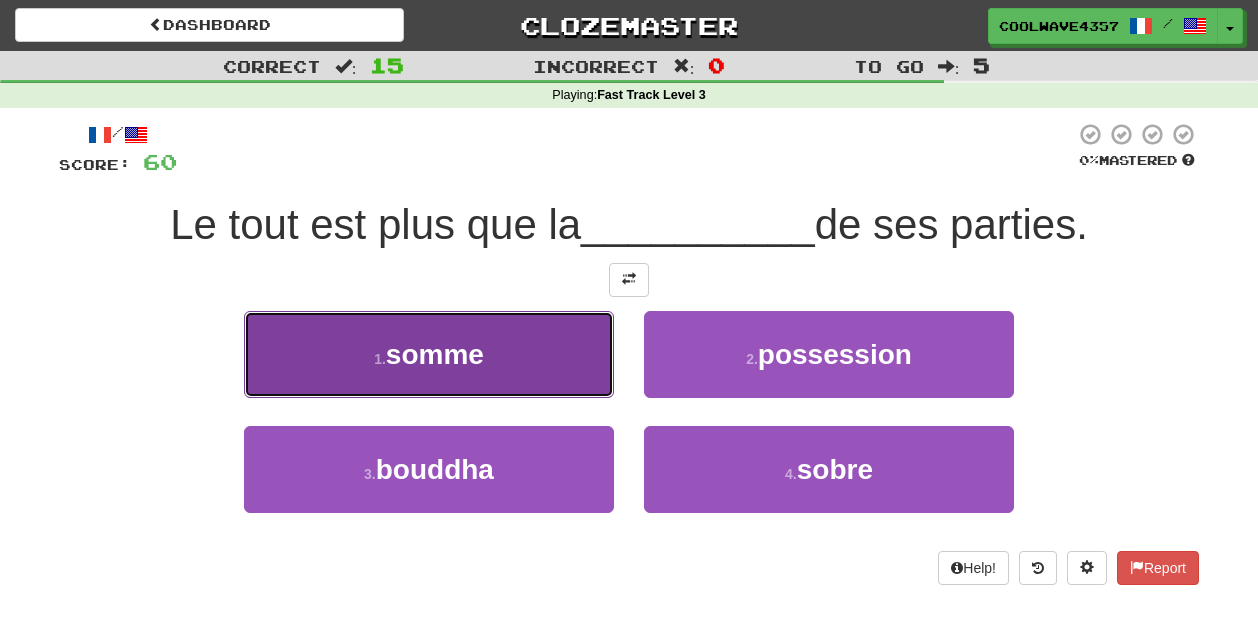 click on "1 .  somme" at bounding box center (429, 354) 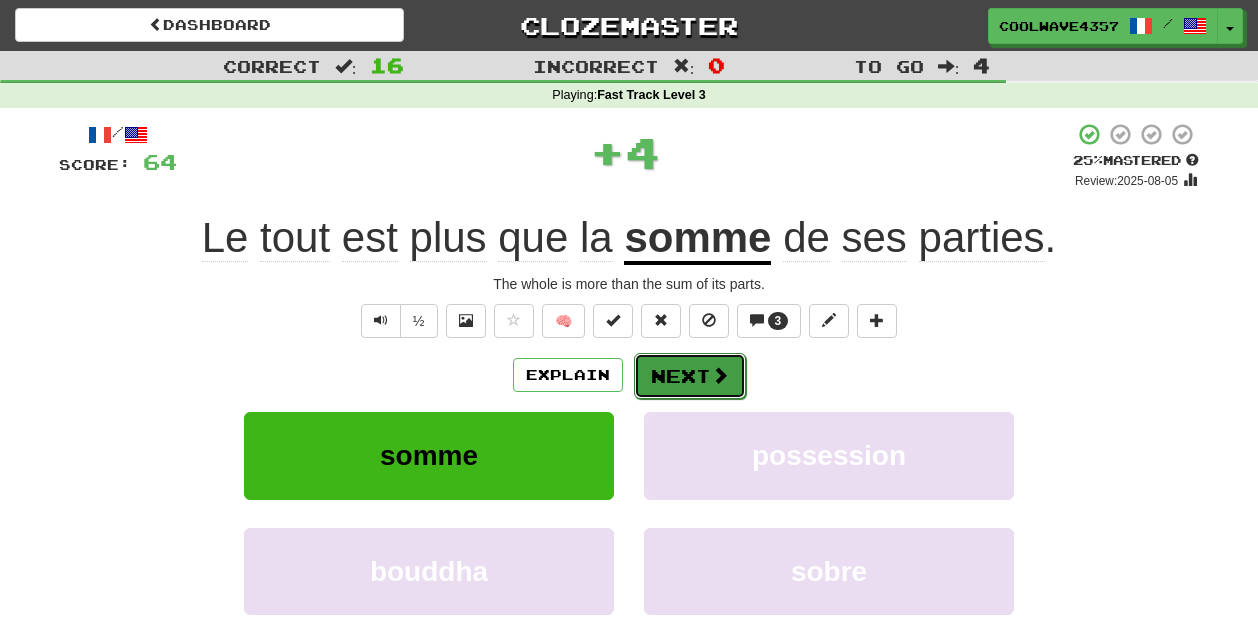 click at bounding box center (720, 375) 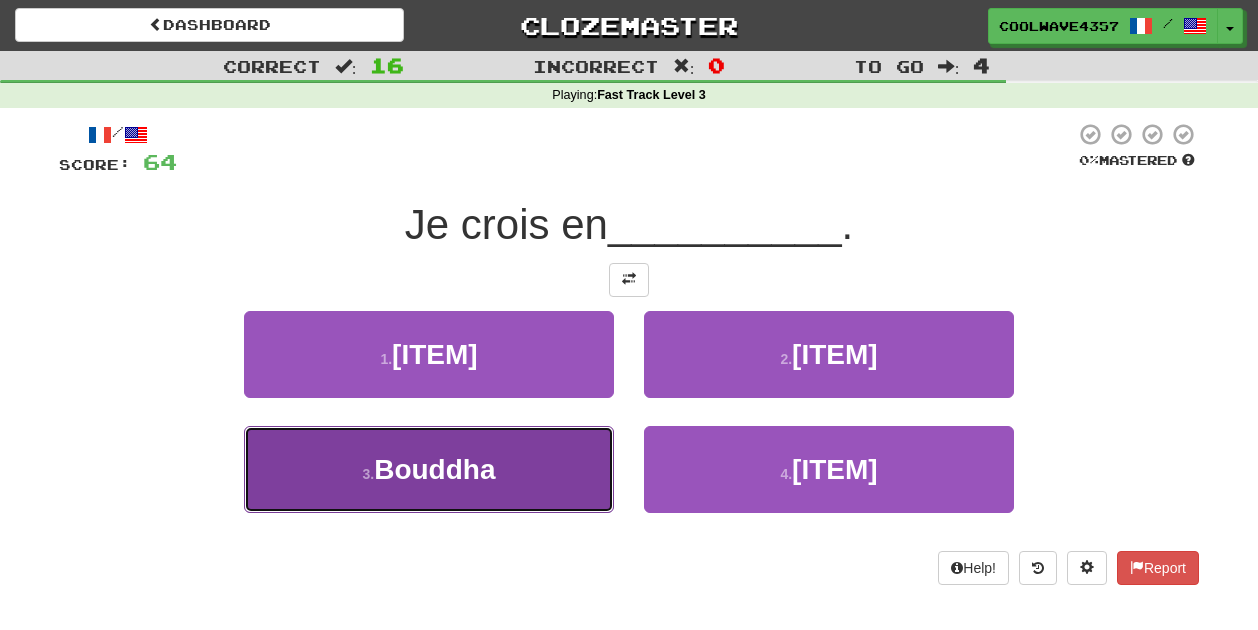 click on "3 .  Bouddha" at bounding box center (429, 469) 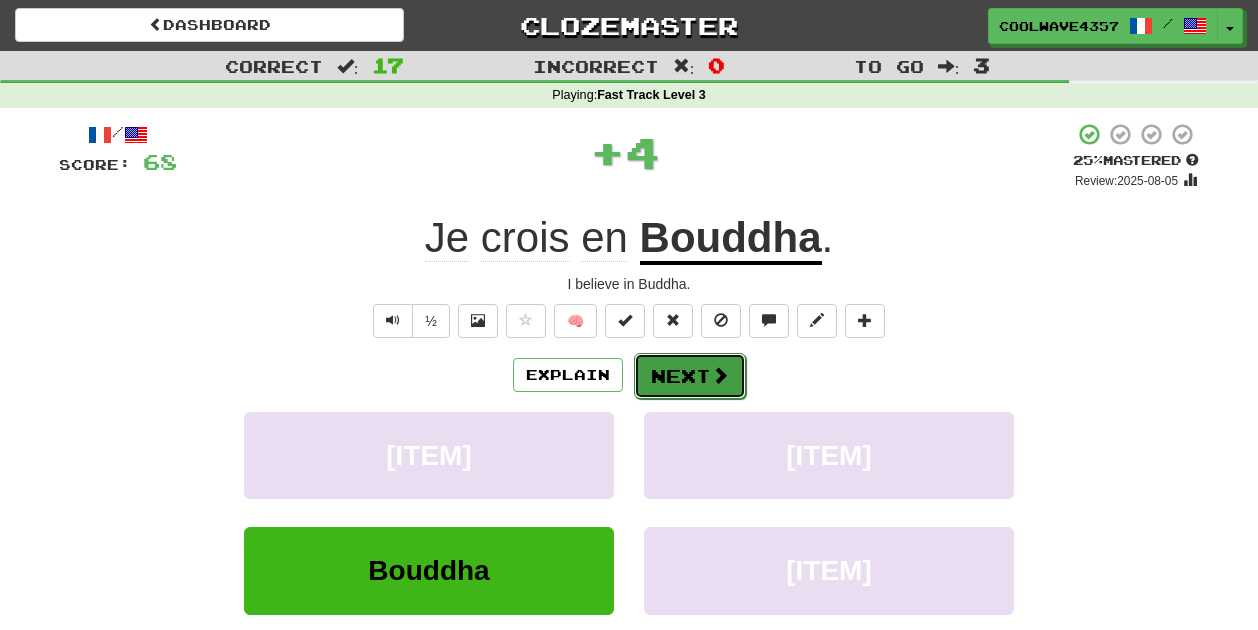 click on "Next" at bounding box center [690, 376] 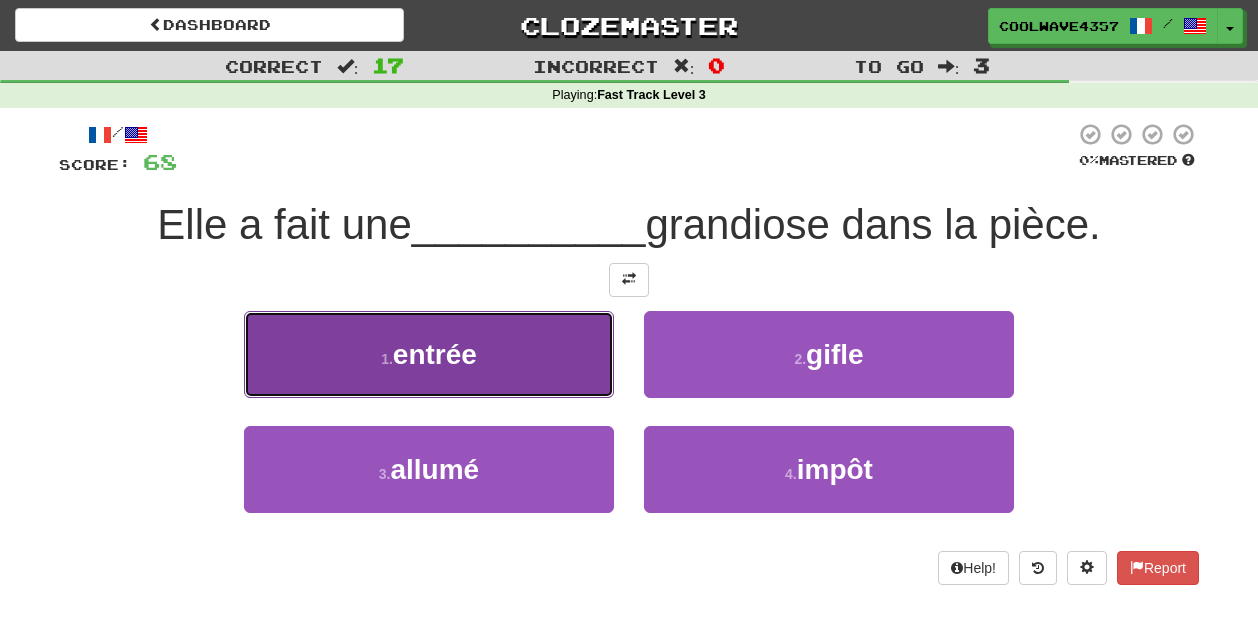 click on "1 .  entrée" at bounding box center (429, 354) 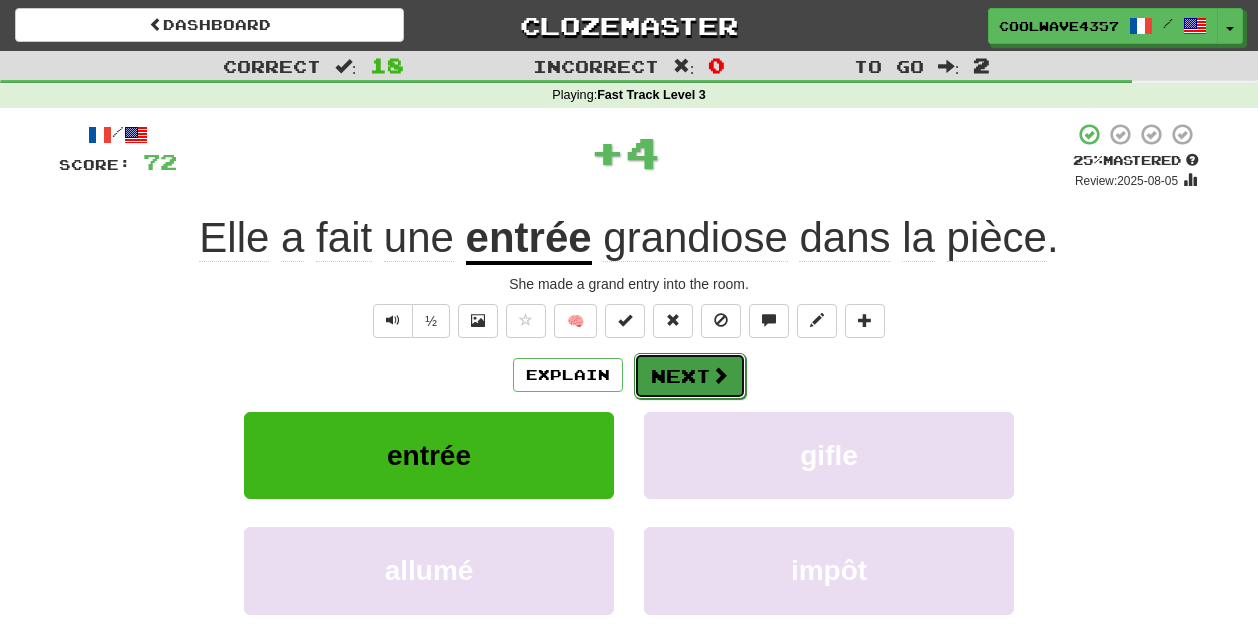 click on "Next" at bounding box center (690, 376) 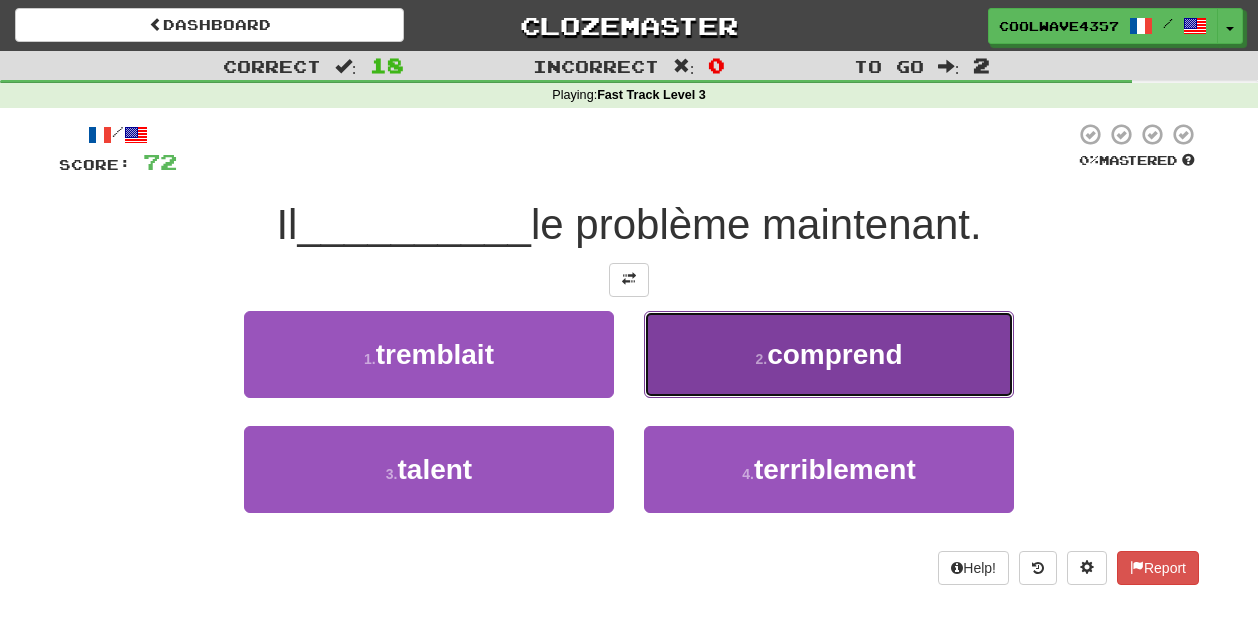 click on "comprend" at bounding box center [834, 354] 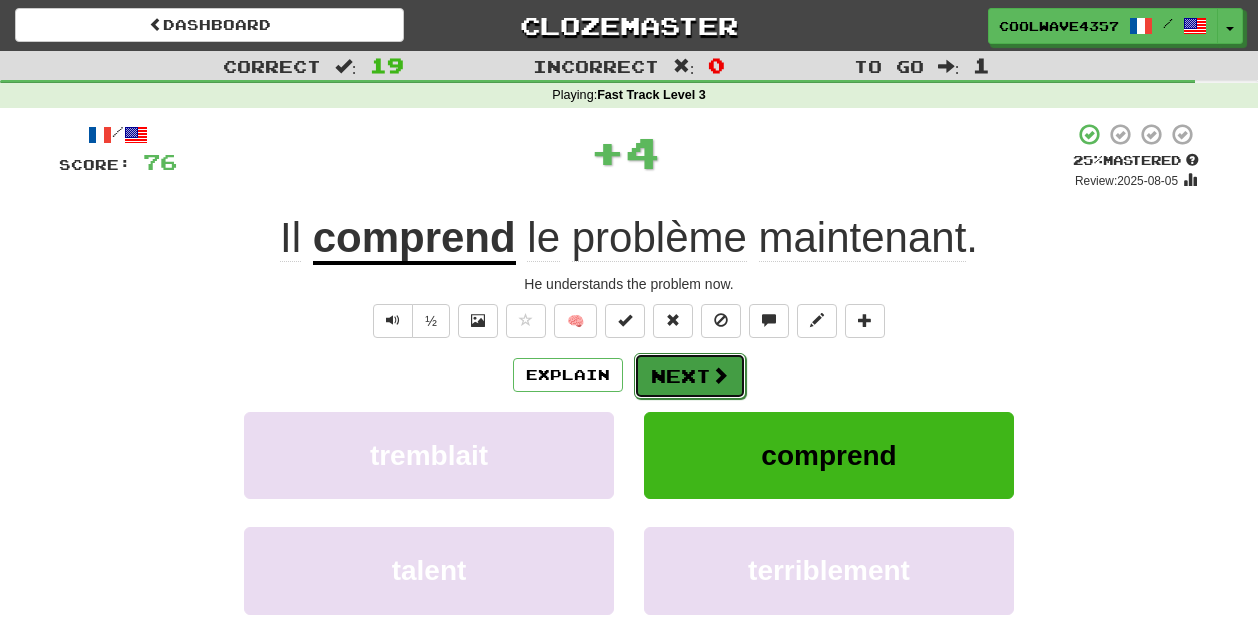 click at bounding box center (720, 375) 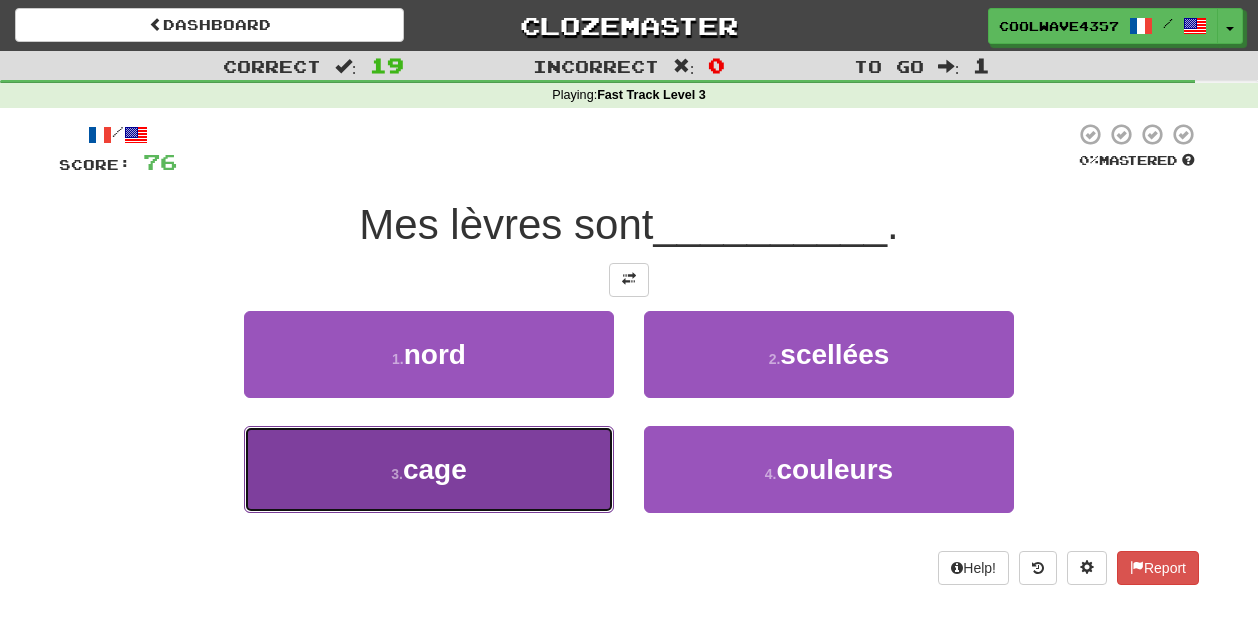 click on "cage" at bounding box center [435, 469] 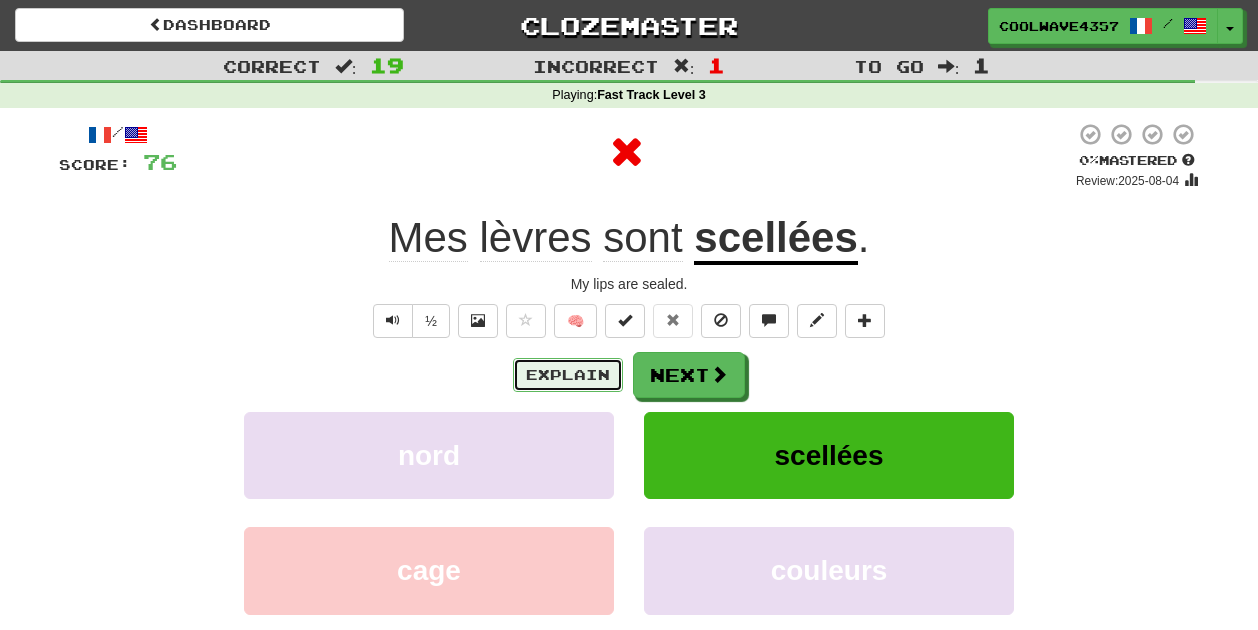 click on "Explain" at bounding box center (568, 375) 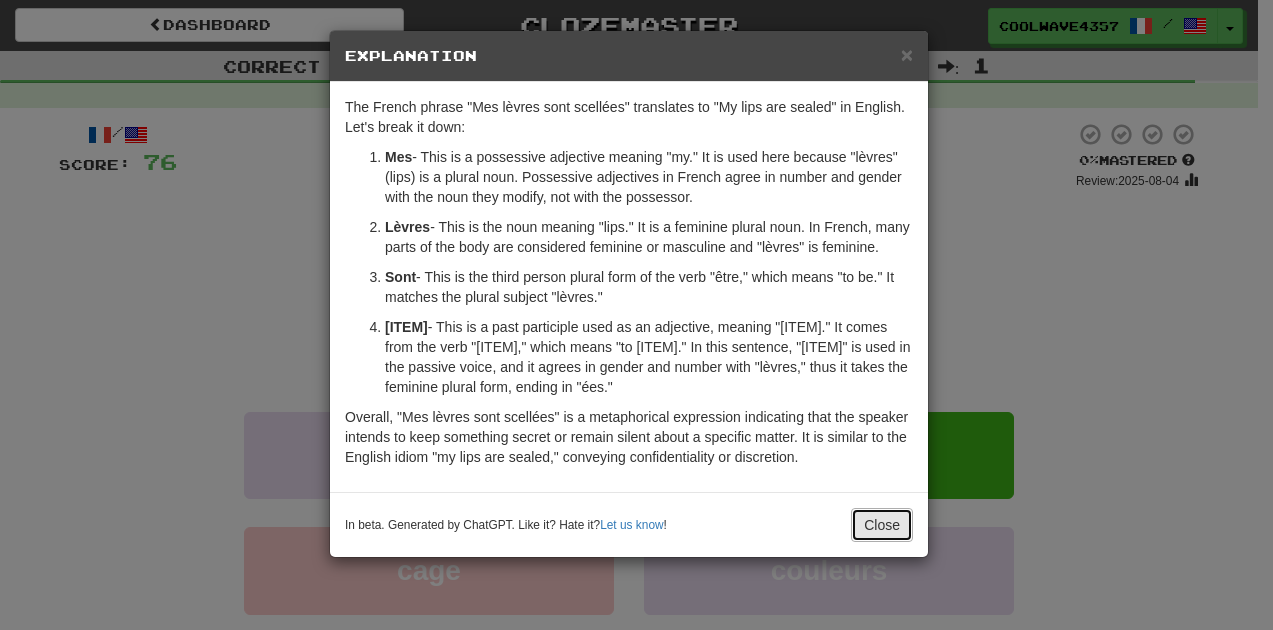 click on "Close" at bounding box center (882, 525) 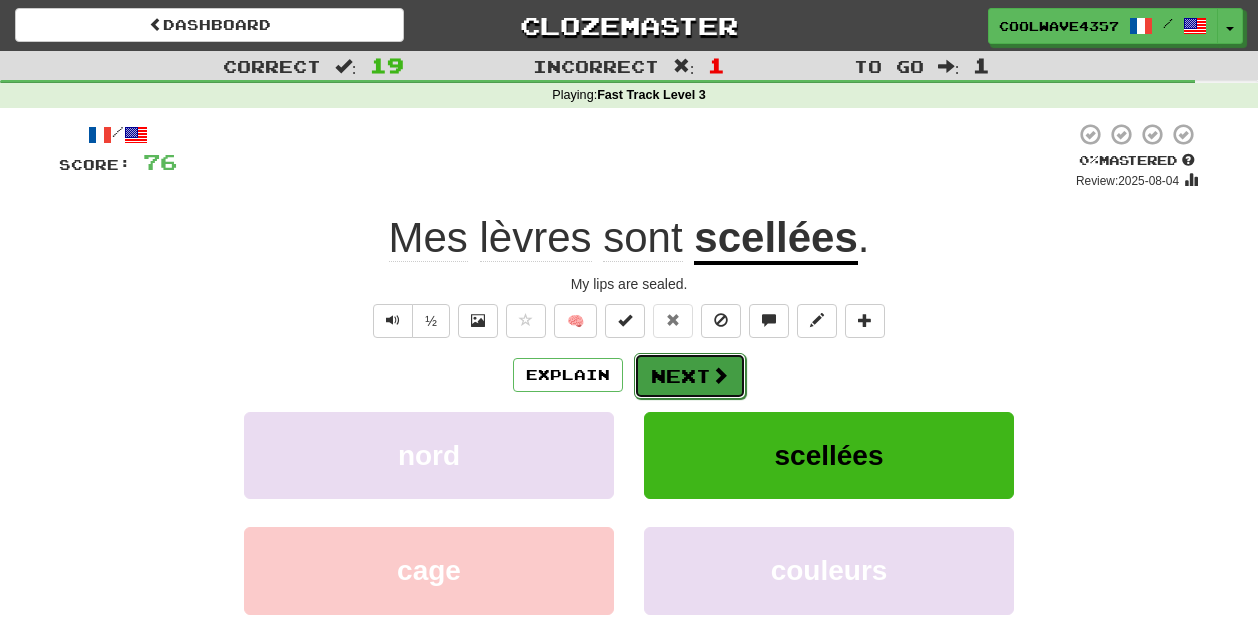 click on "Next" at bounding box center (690, 376) 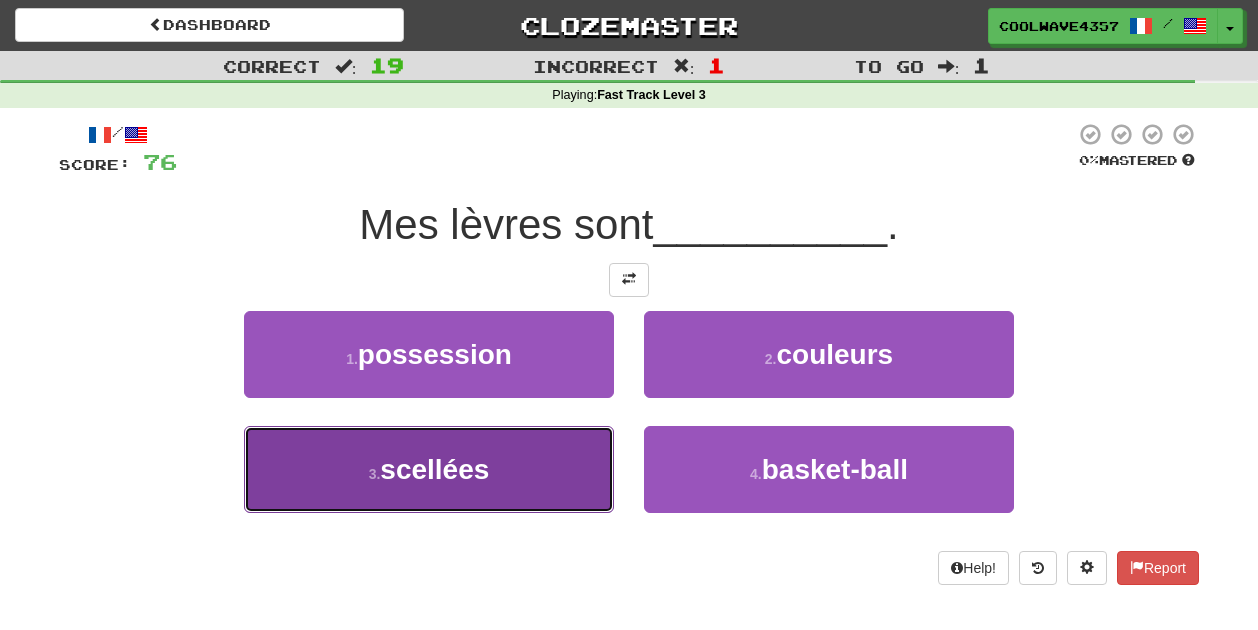 click on "3 .  scellées" at bounding box center [429, 469] 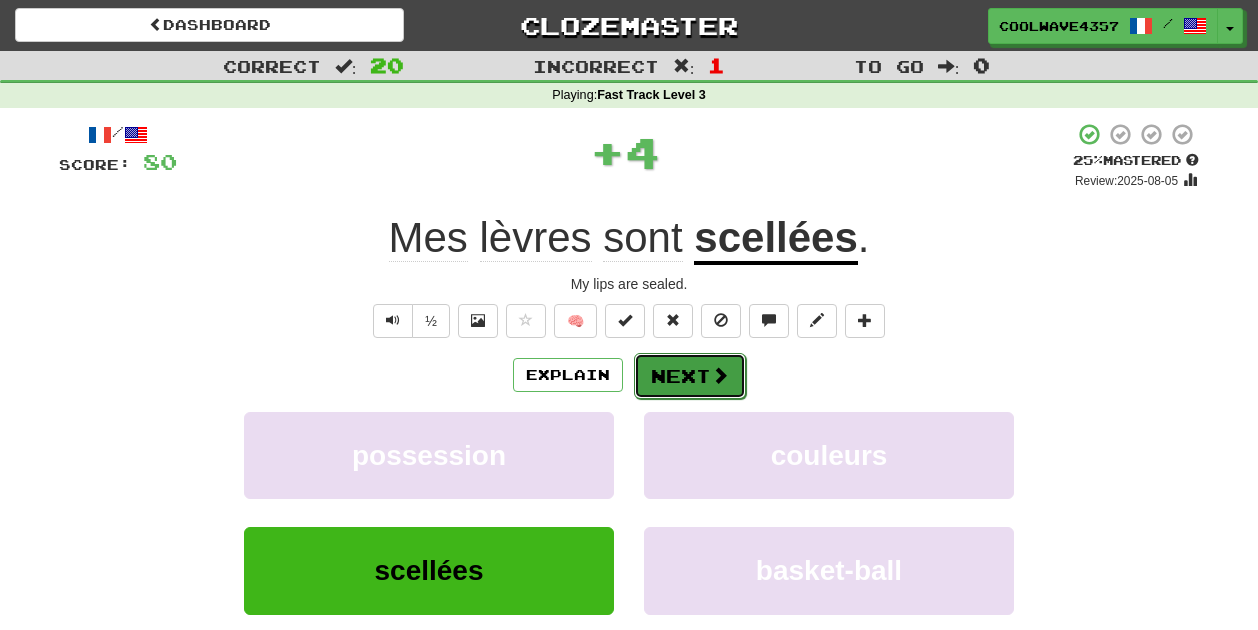 click at bounding box center [720, 375] 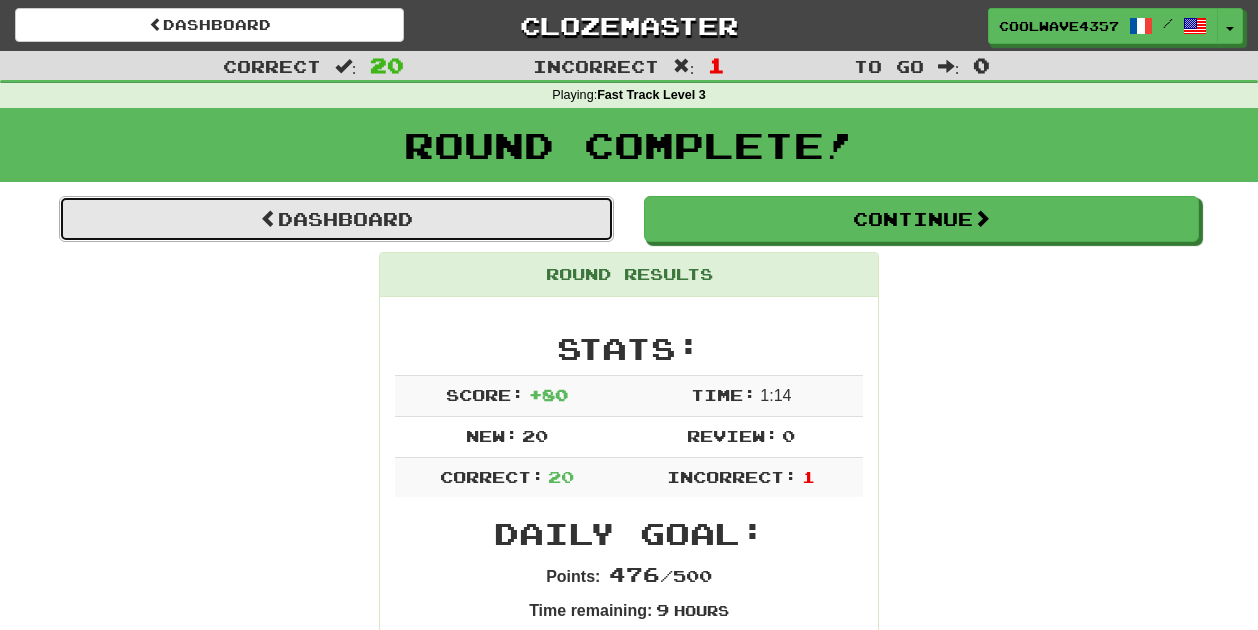 click on "Dashboard" at bounding box center (336, 219) 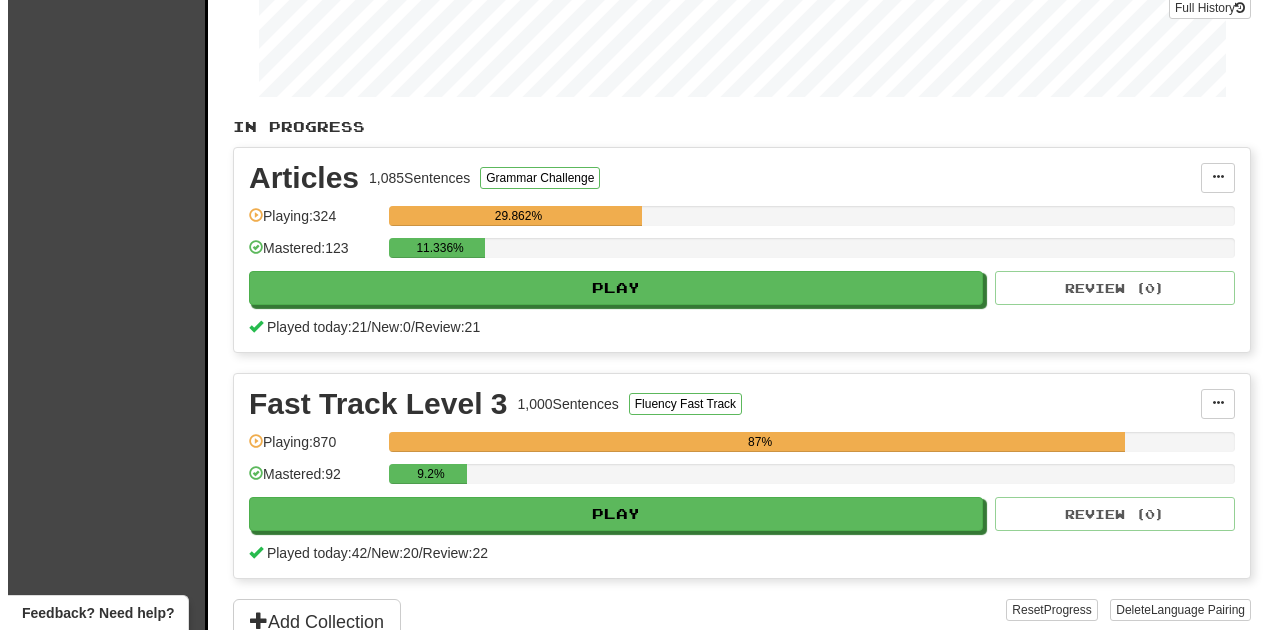 scroll, scrollTop: 500, scrollLeft: 0, axis: vertical 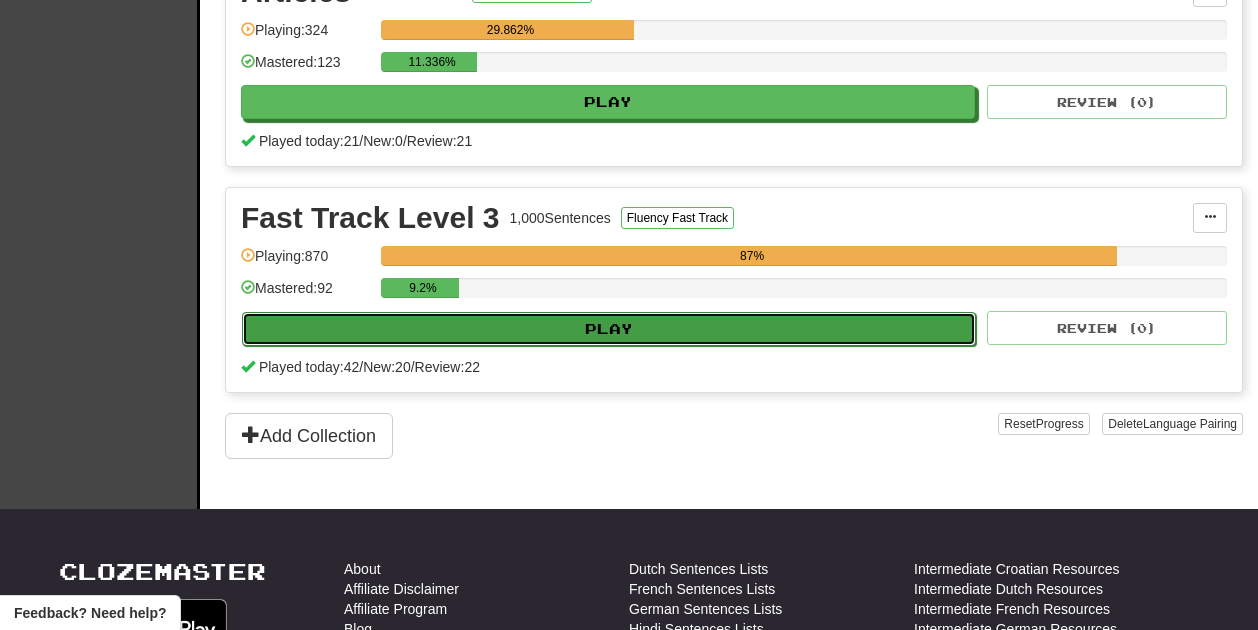click on "Play" at bounding box center (609, 329) 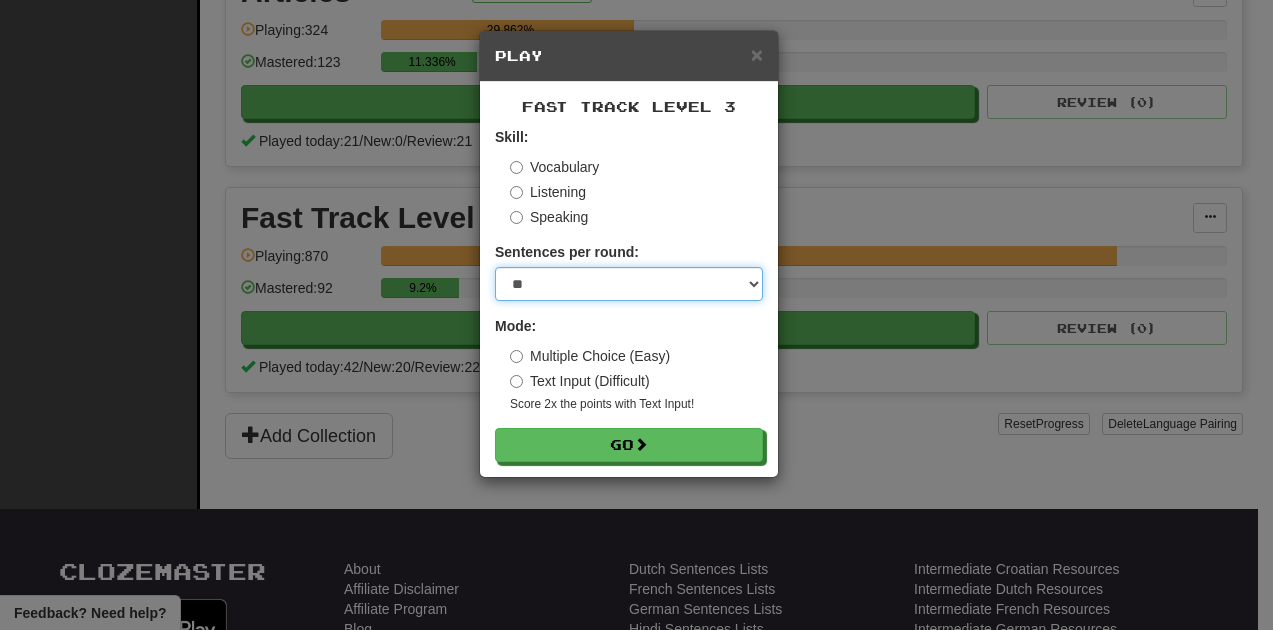 click on "* ** ** ** ** ** *** ********" at bounding box center (629, 284) 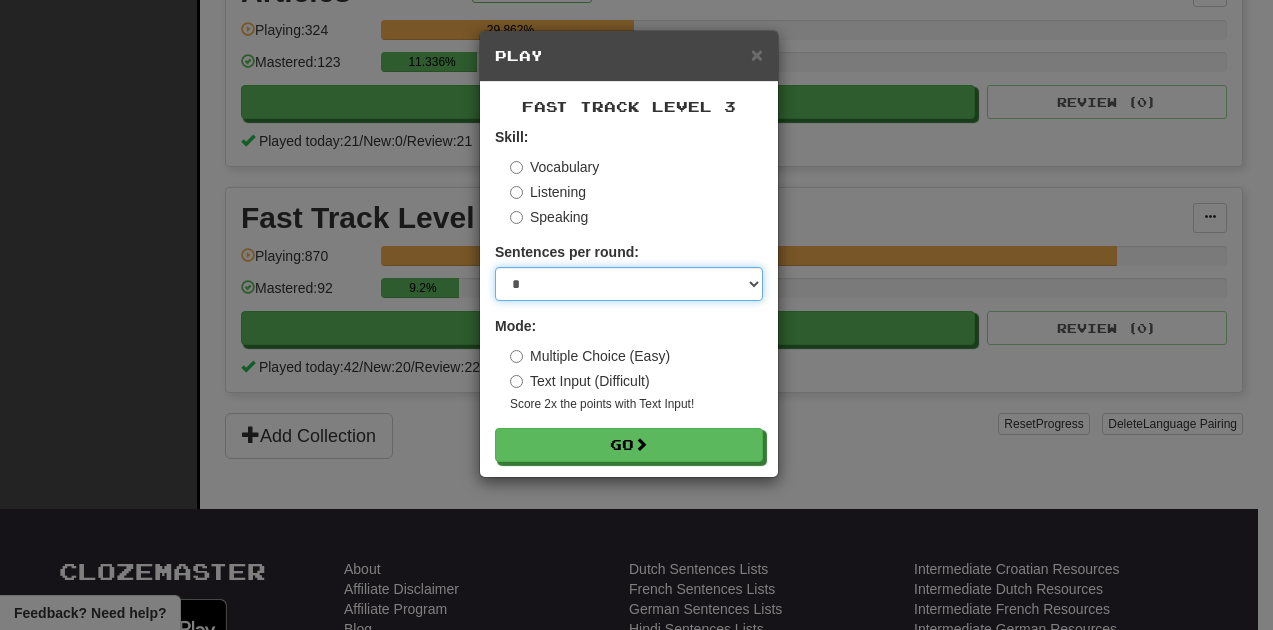 click on "* ** ** ** ** ** *** ********" at bounding box center [629, 284] 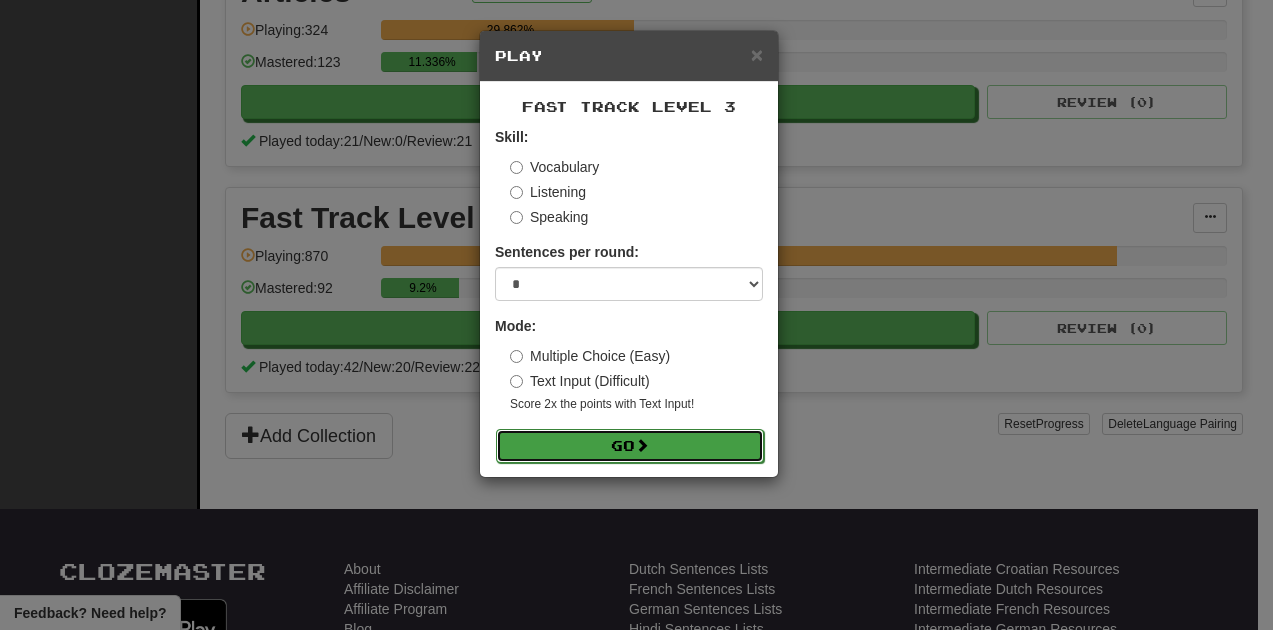 click on "Go" at bounding box center [630, 446] 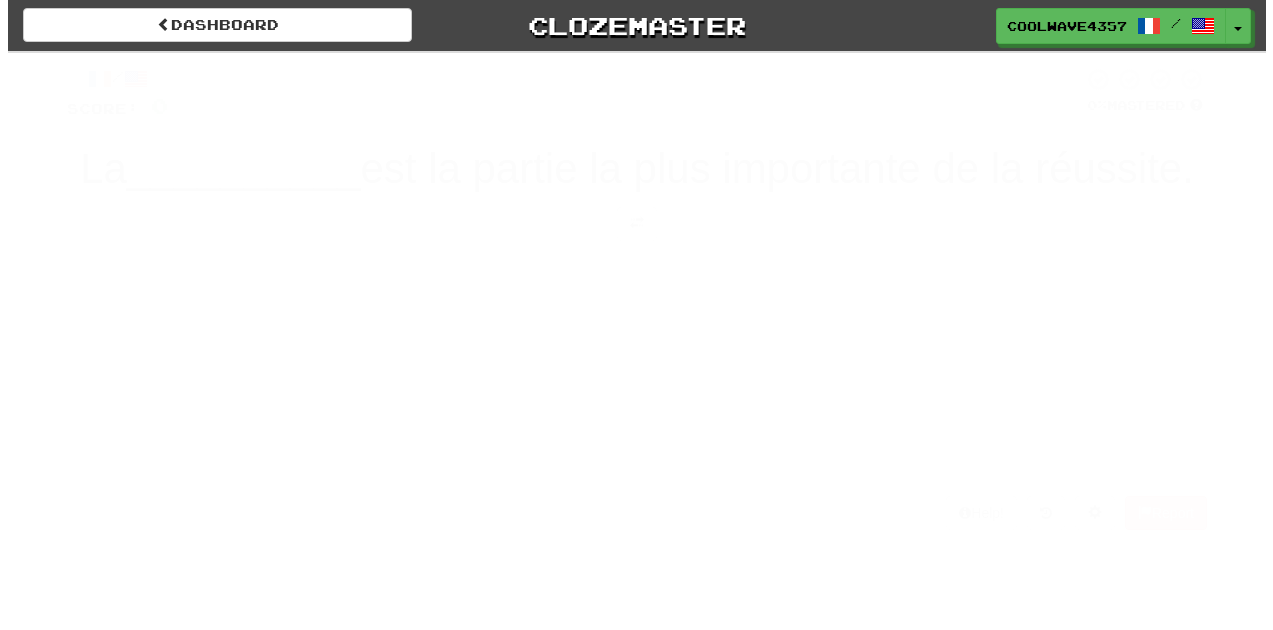 scroll, scrollTop: 0, scrollLeft: 0, axis: both 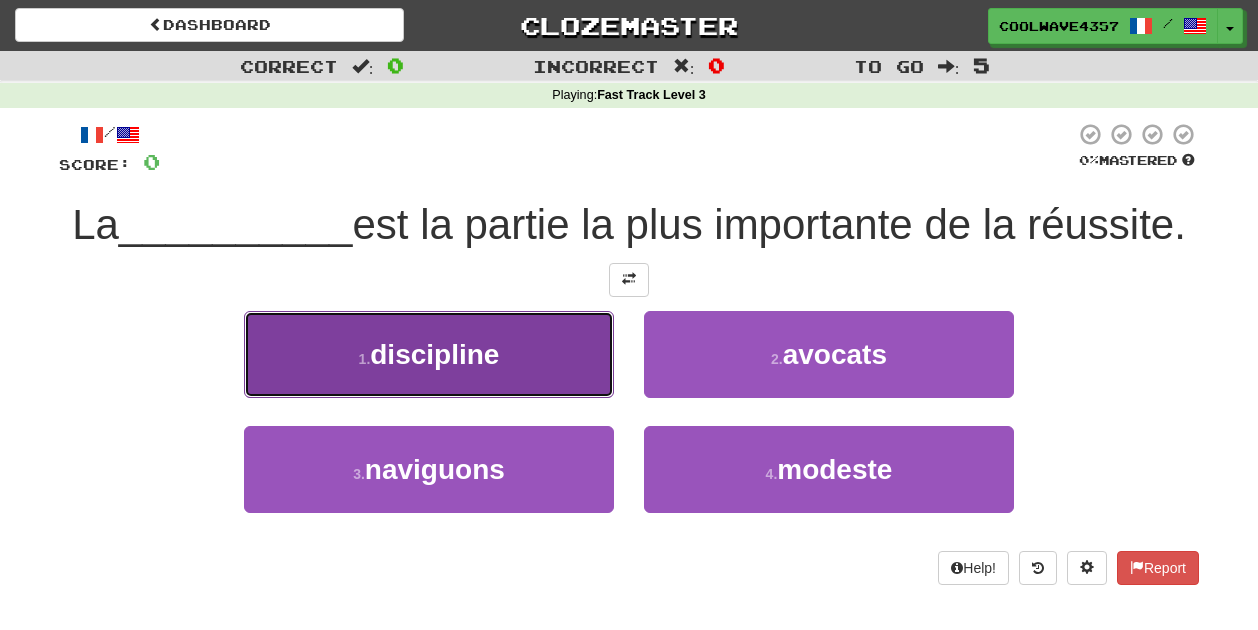 click on "1 .  discipline" at bounding box center (429, 354) 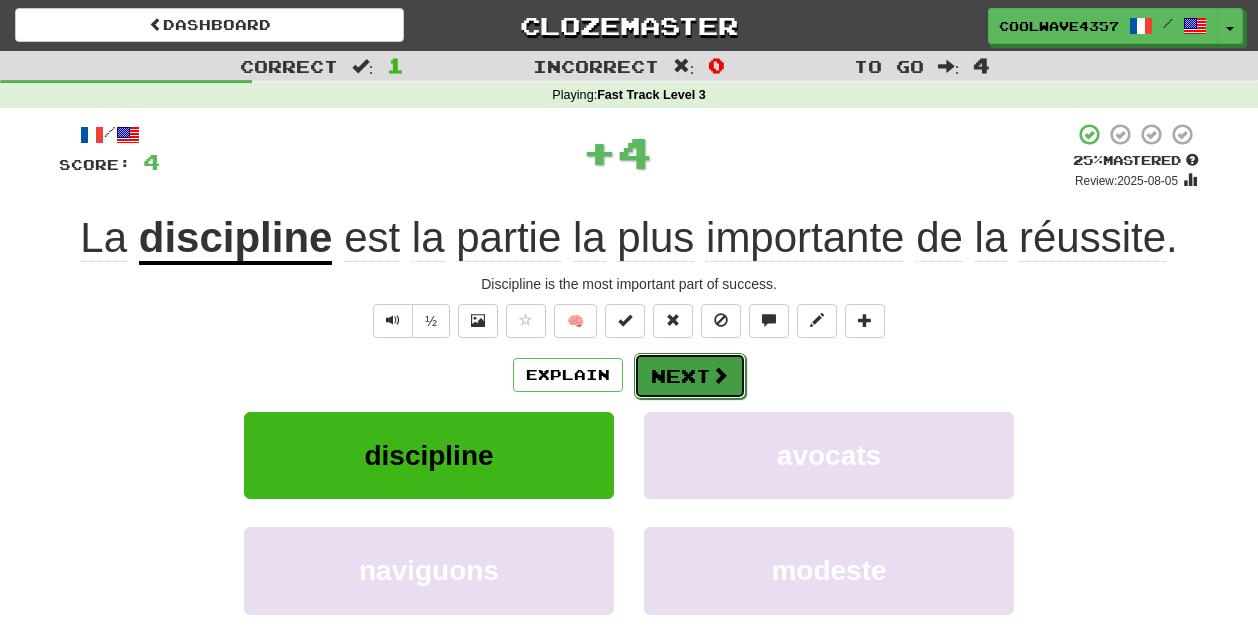 click on "Next" at bounding box center (690, 376) 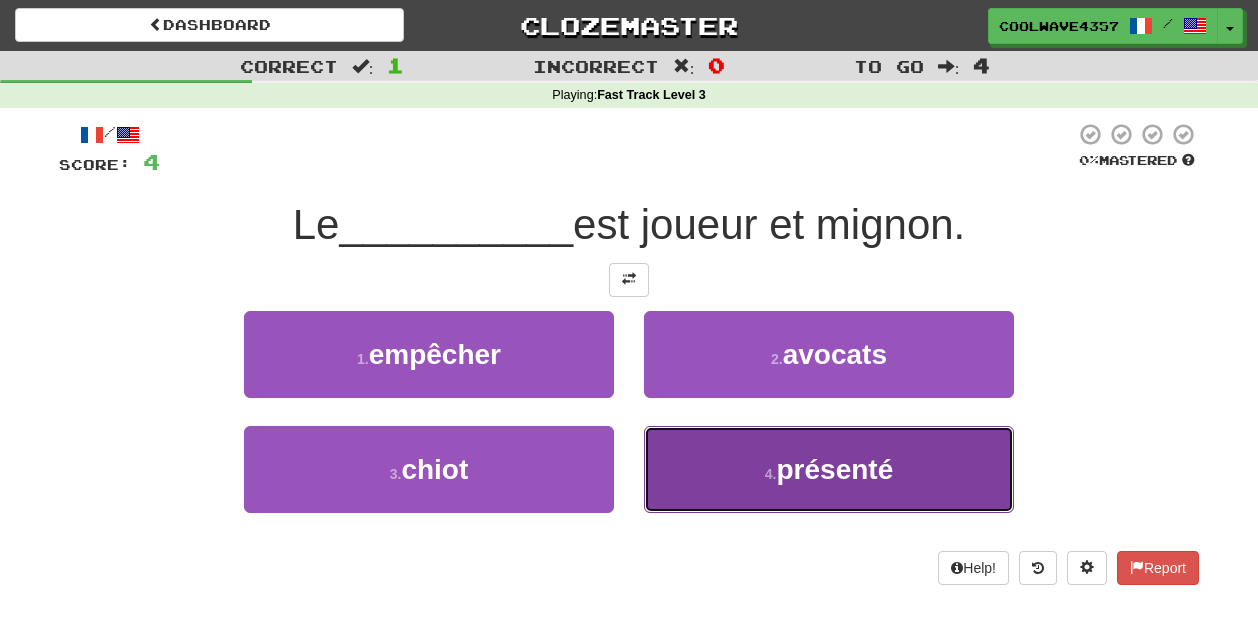 click on "4 .  présenté" at bounding box center (829, 469) 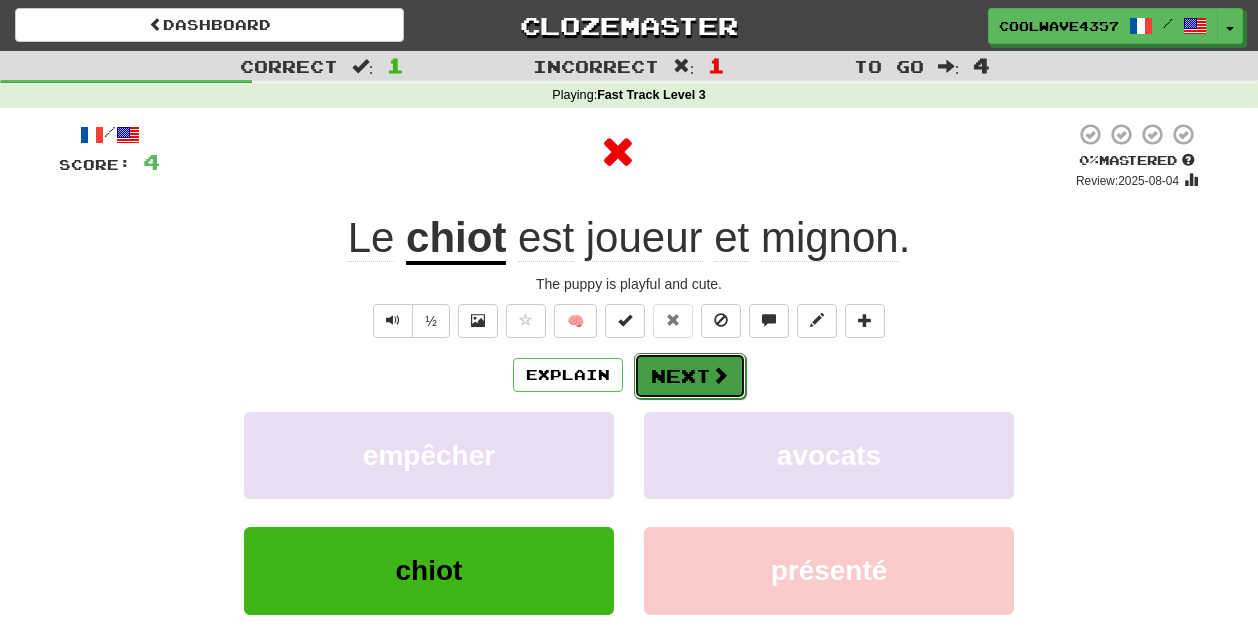 click on "Next" at bounding box center [690, 376] 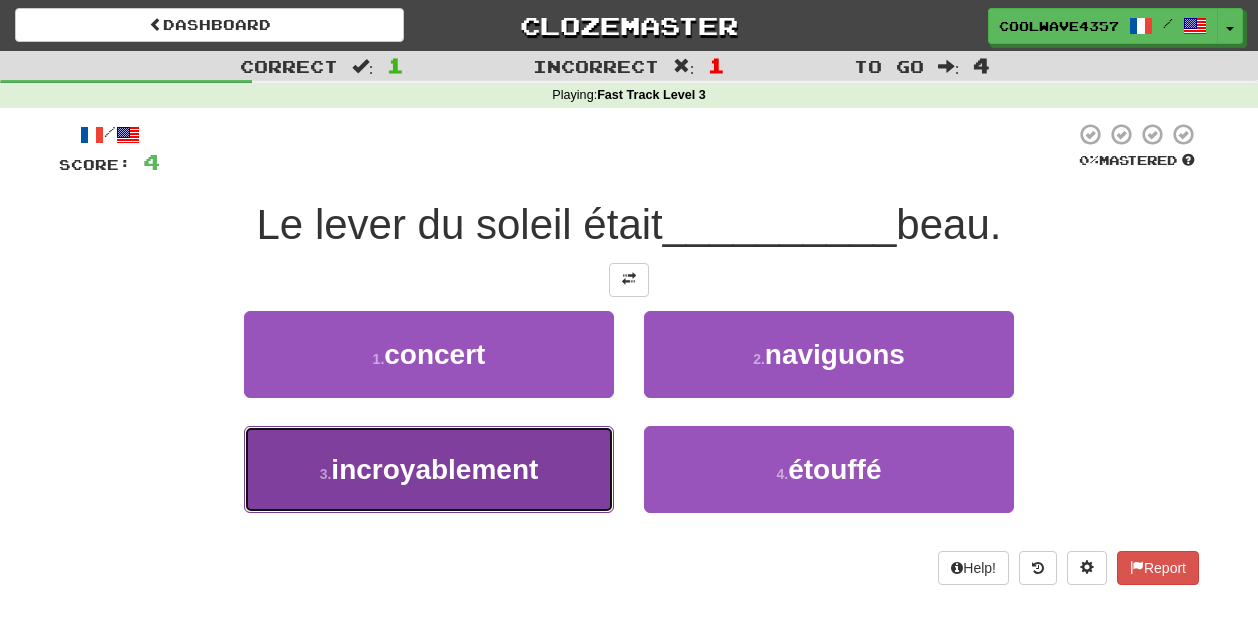 click on "incroyablement" at bounding box center [434, 469] 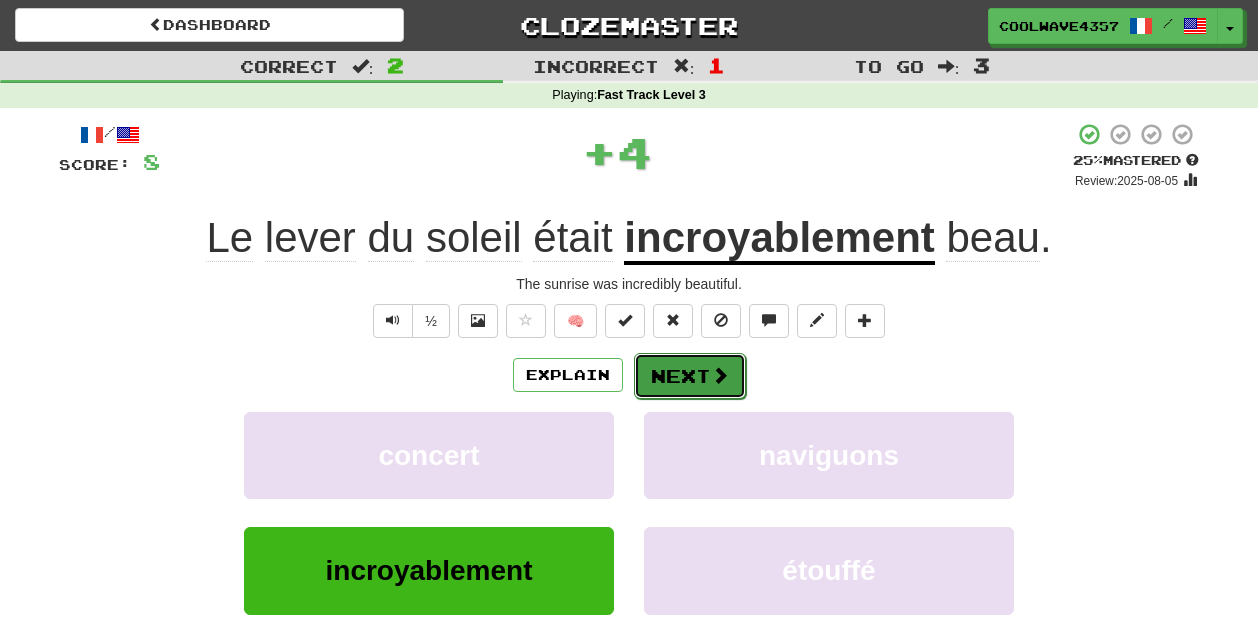 click on "Next" at bounding box center (690, 376) 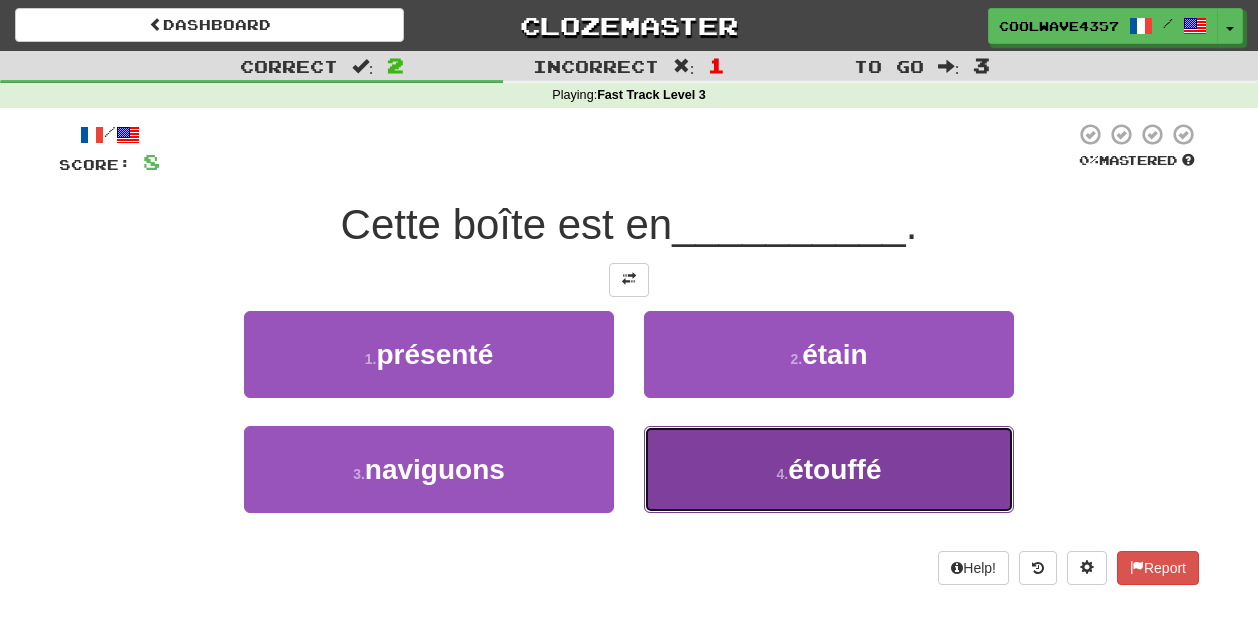 click on "4 .  étouffé" at bounding box center [829, 469] 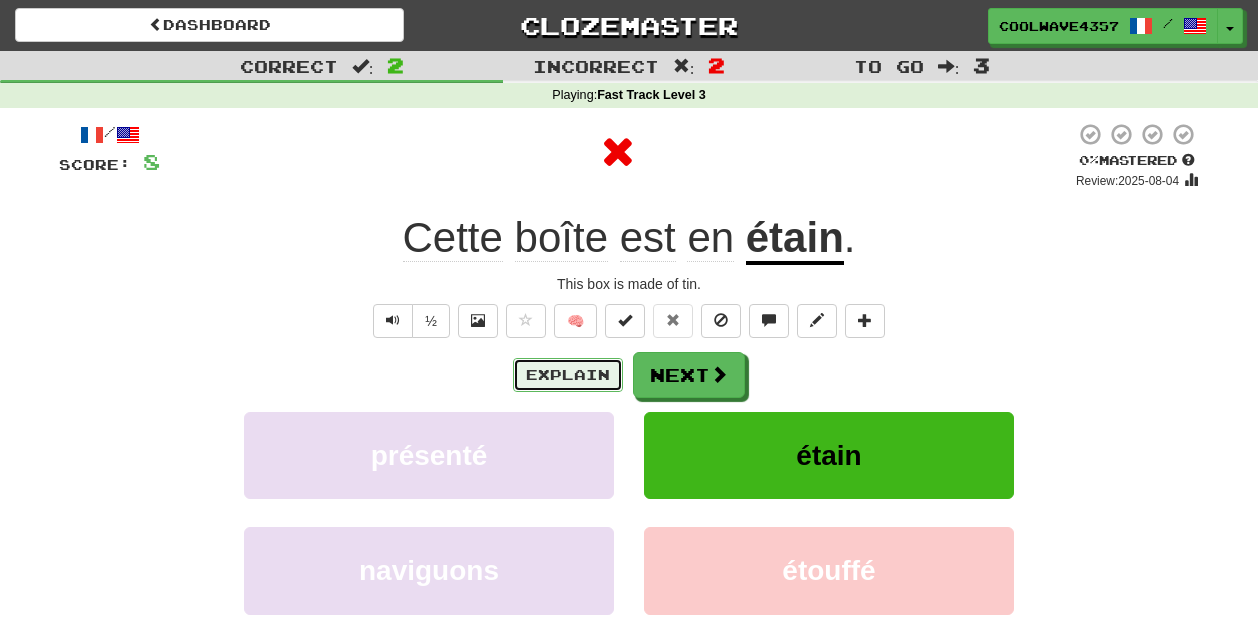 click on "Explain" at bounding box center (568, 375) 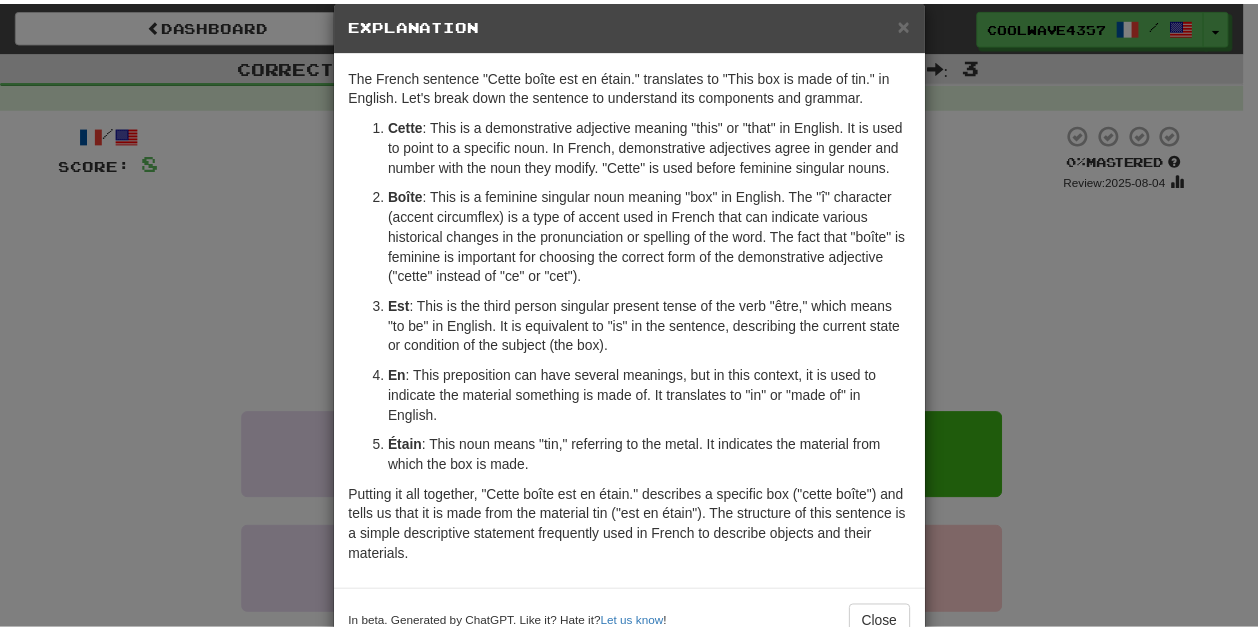 scroll, scrollTop: 0, scrollLeft: 0, axis: both 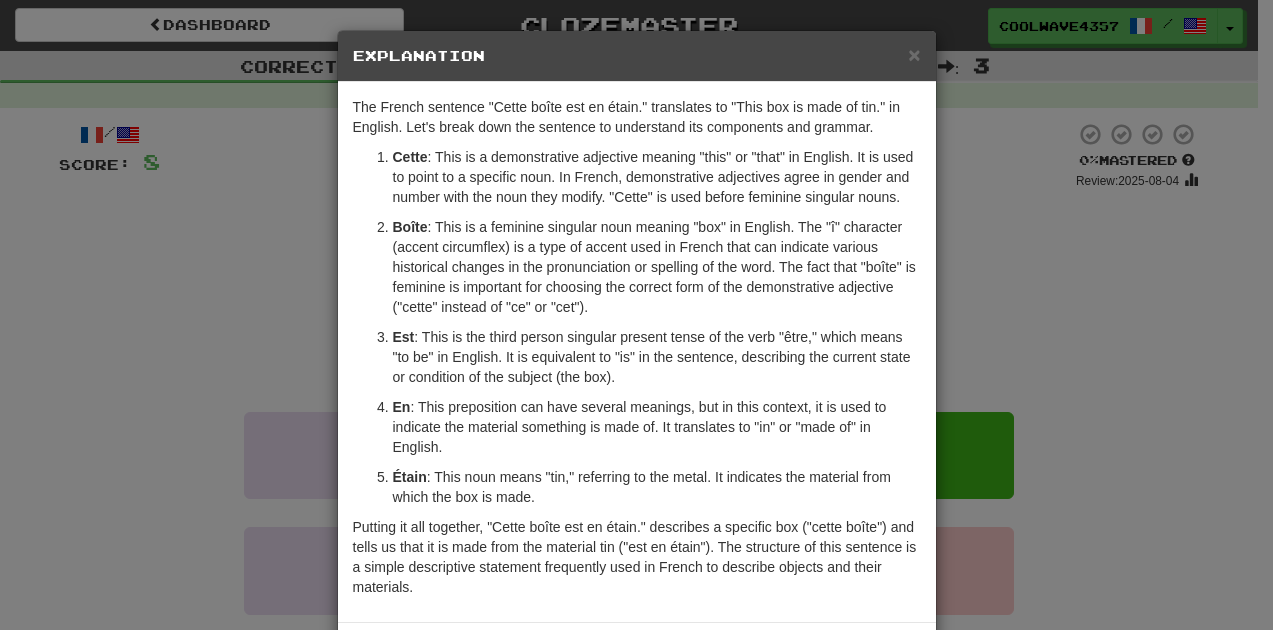 click on "× Explanation" at bounding box center (637, 56) 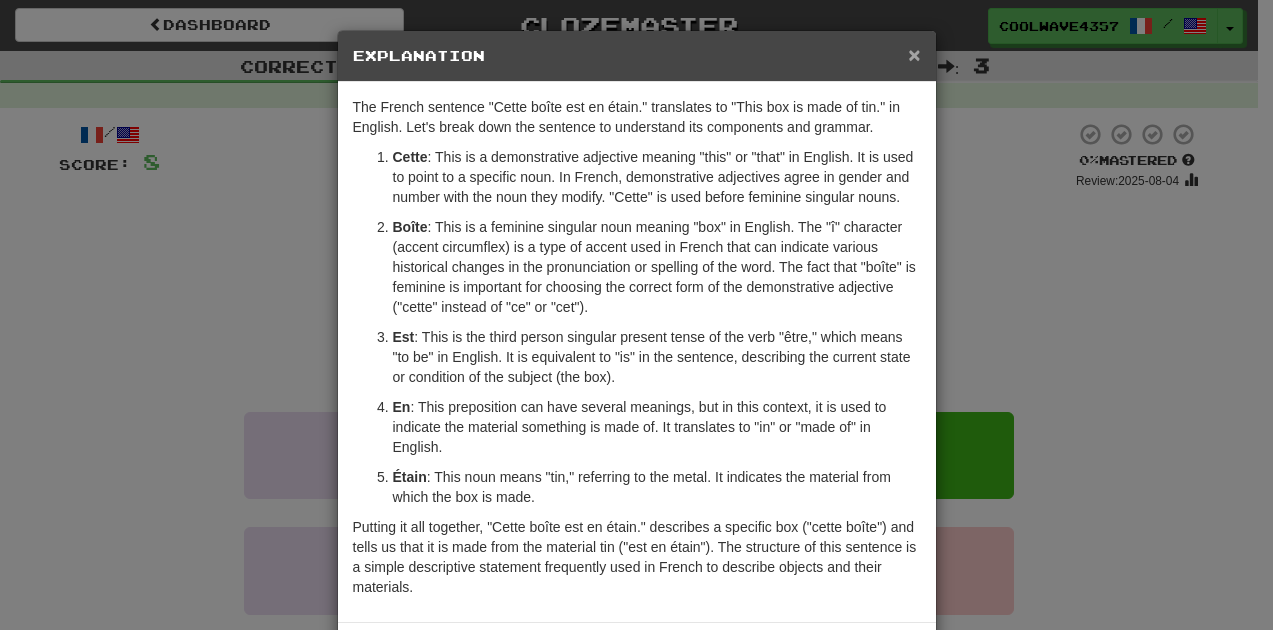 click on "×" at bounding box center (914, 54) 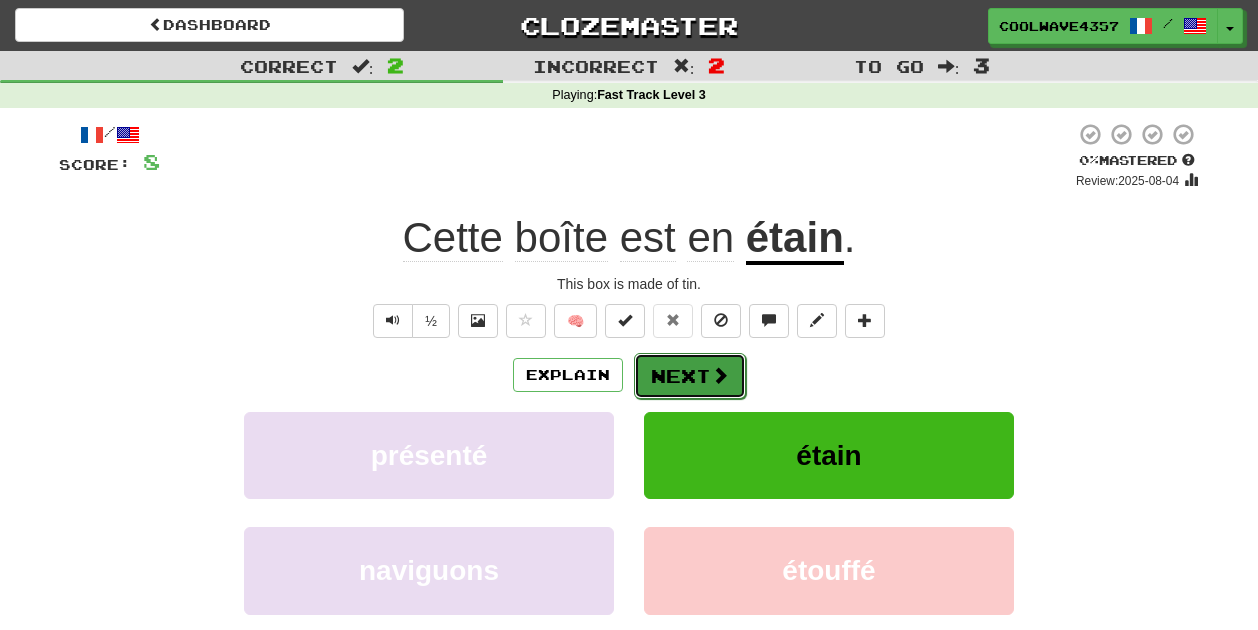 click on "Next" at bounding box center [690, 376] 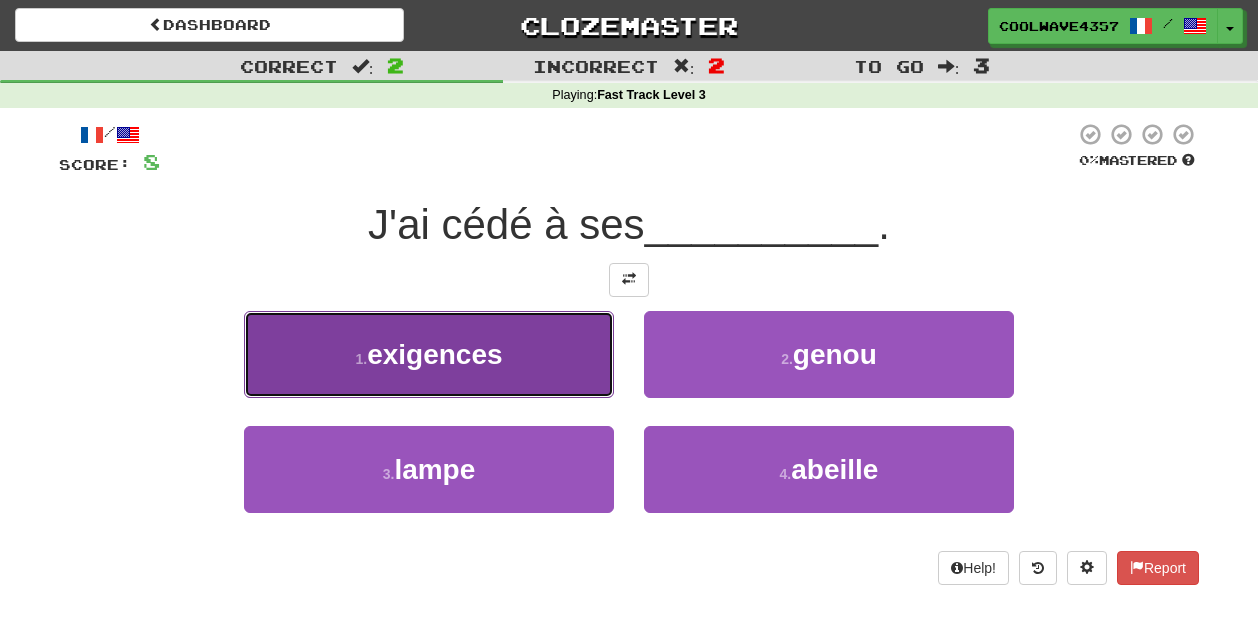 click on "exigences" at bounding box center (434, 354) 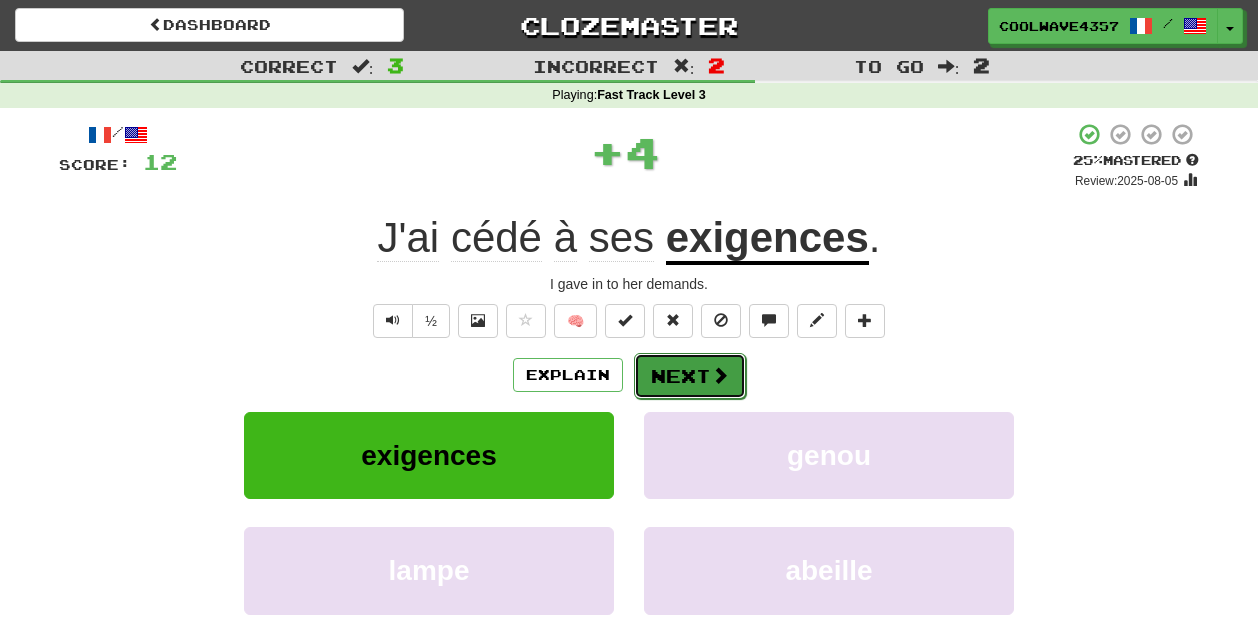 click on "Next" at bounding box center [690, 376] 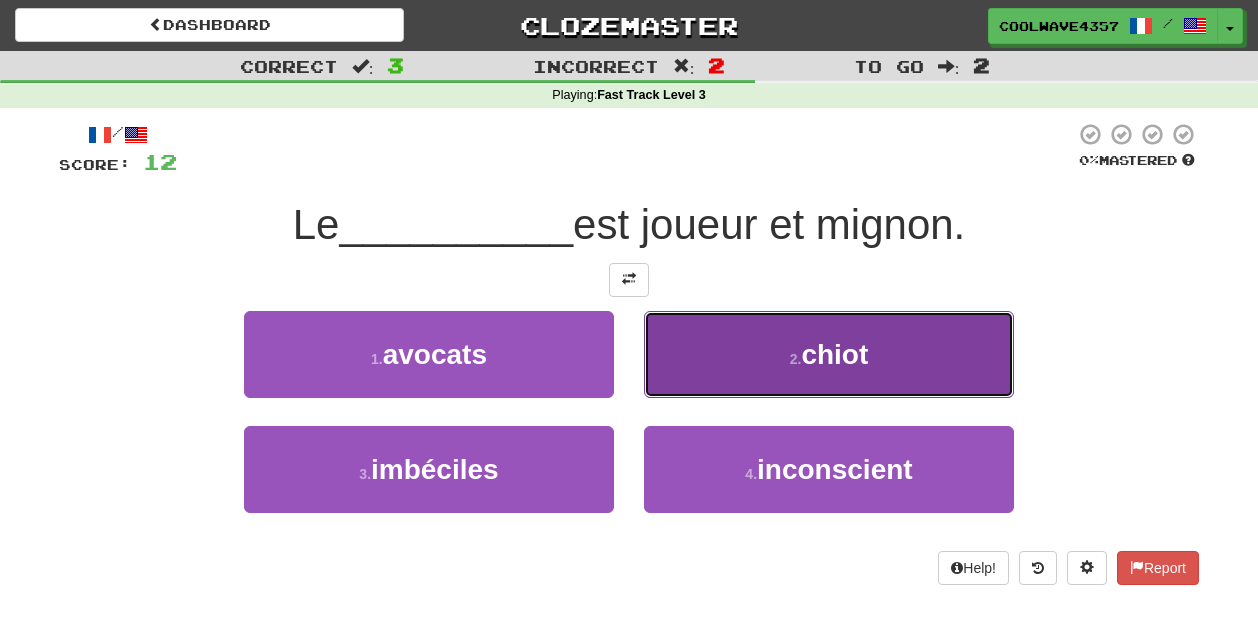 click on "2 .  chiot" at bounding box center (829, 354) 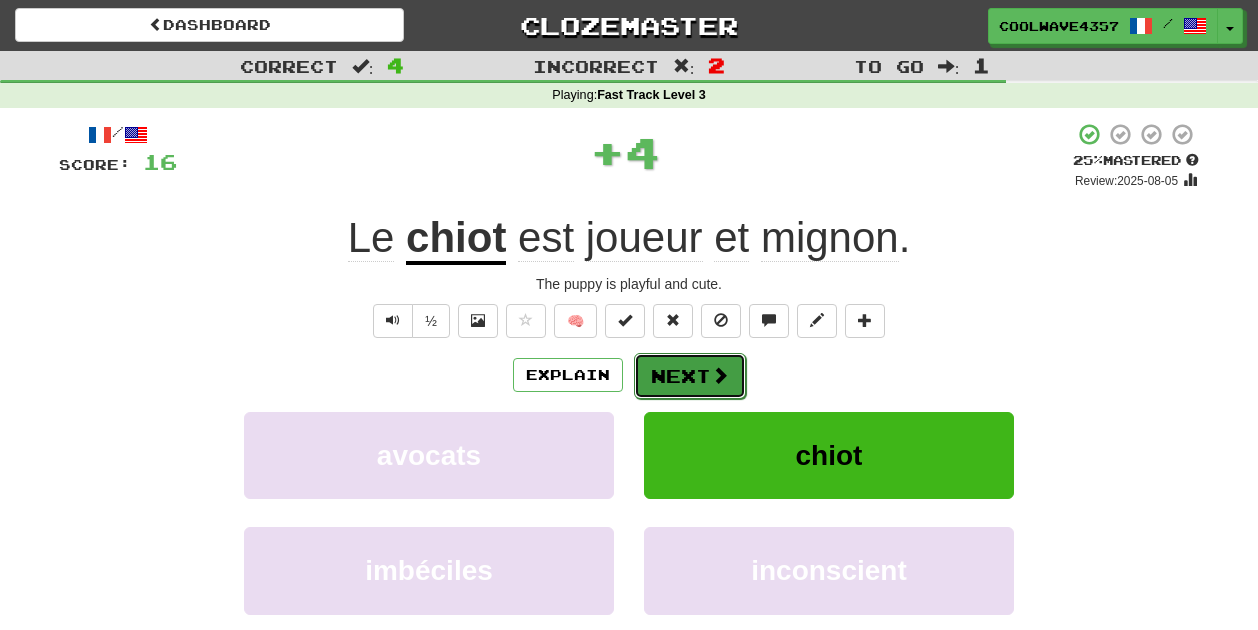click on "Next" at bounding box center (690, 376) 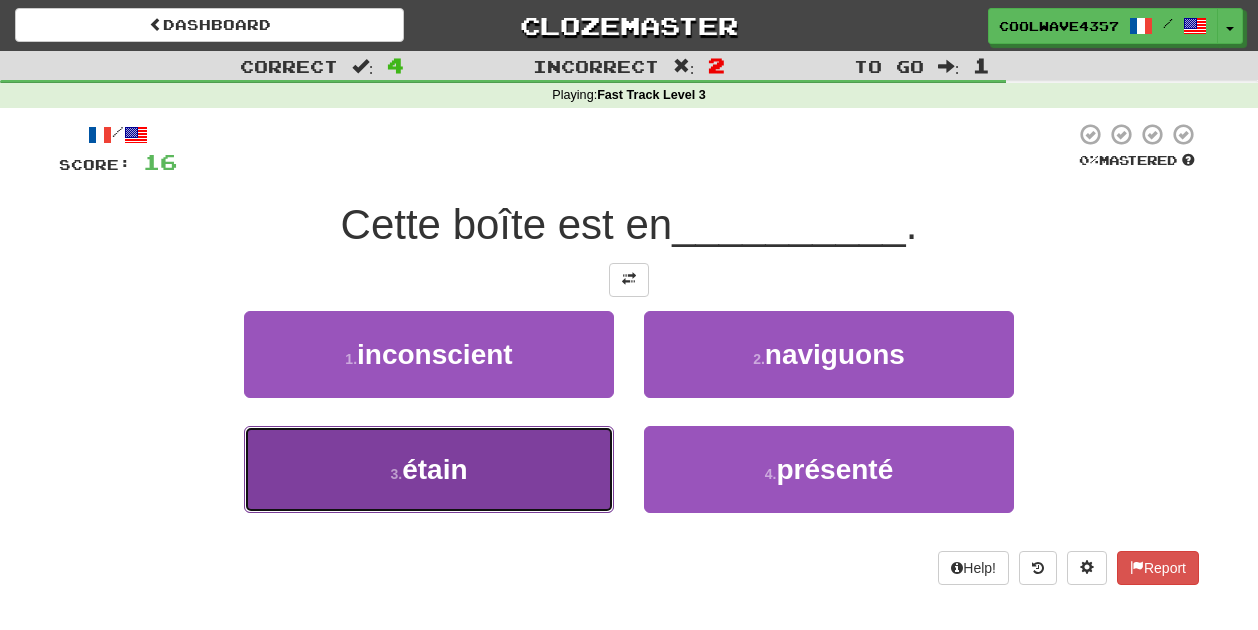 click on "3 .  étain" at bounding box center (429, 469) 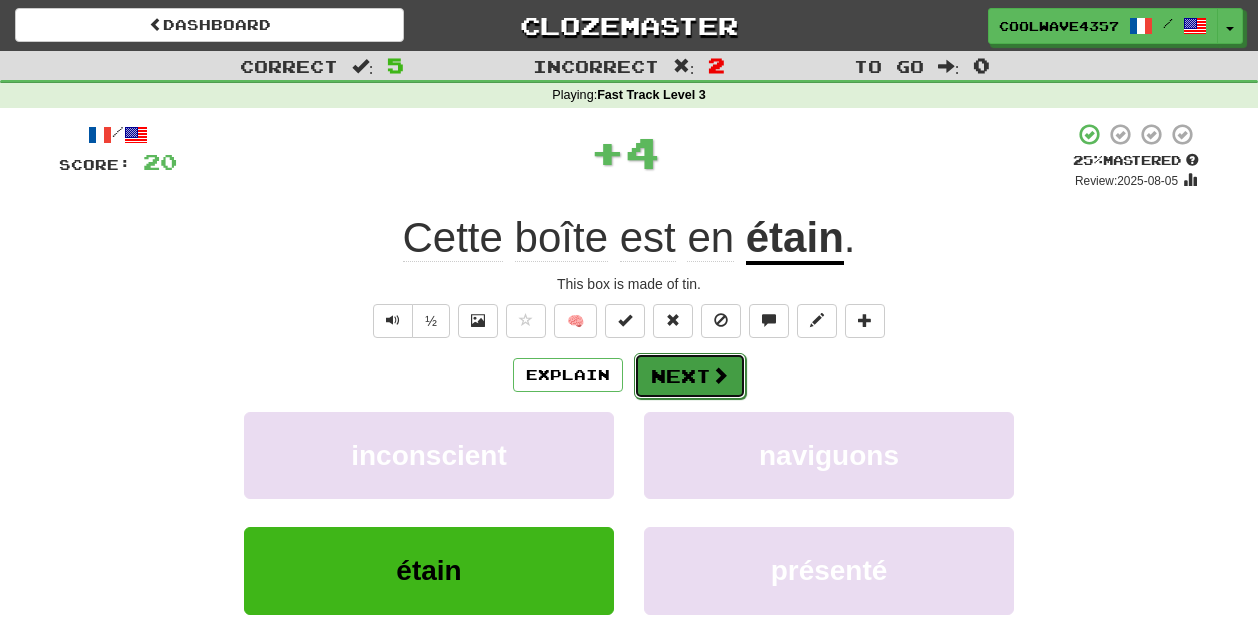 click on "Next" at bounding box center (690, 376) 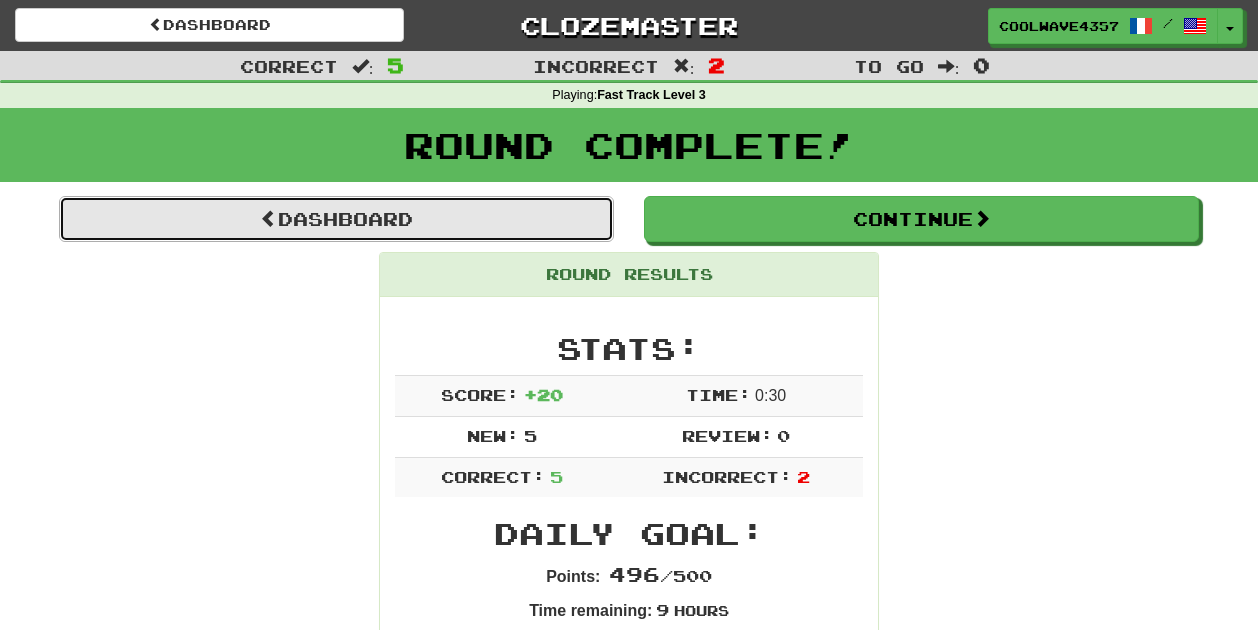 click on "Dashboard" at bounding box center [336, 219] 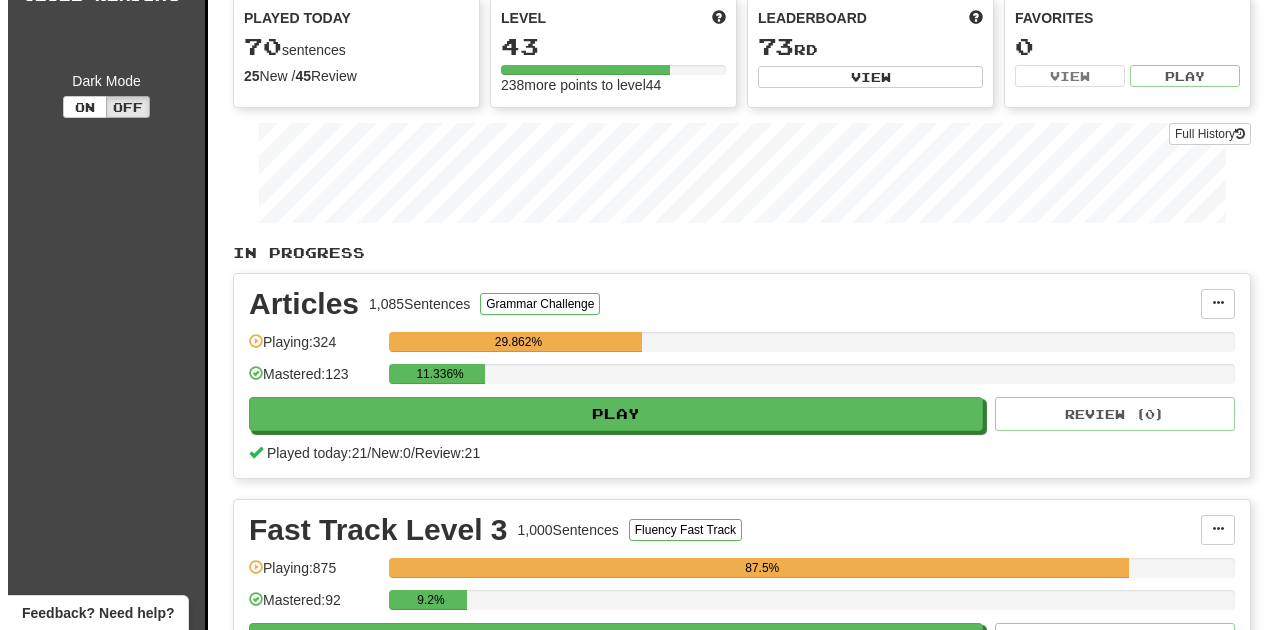 scroll, scrollTop: 300, scrollLeft: 0, axis: vertical 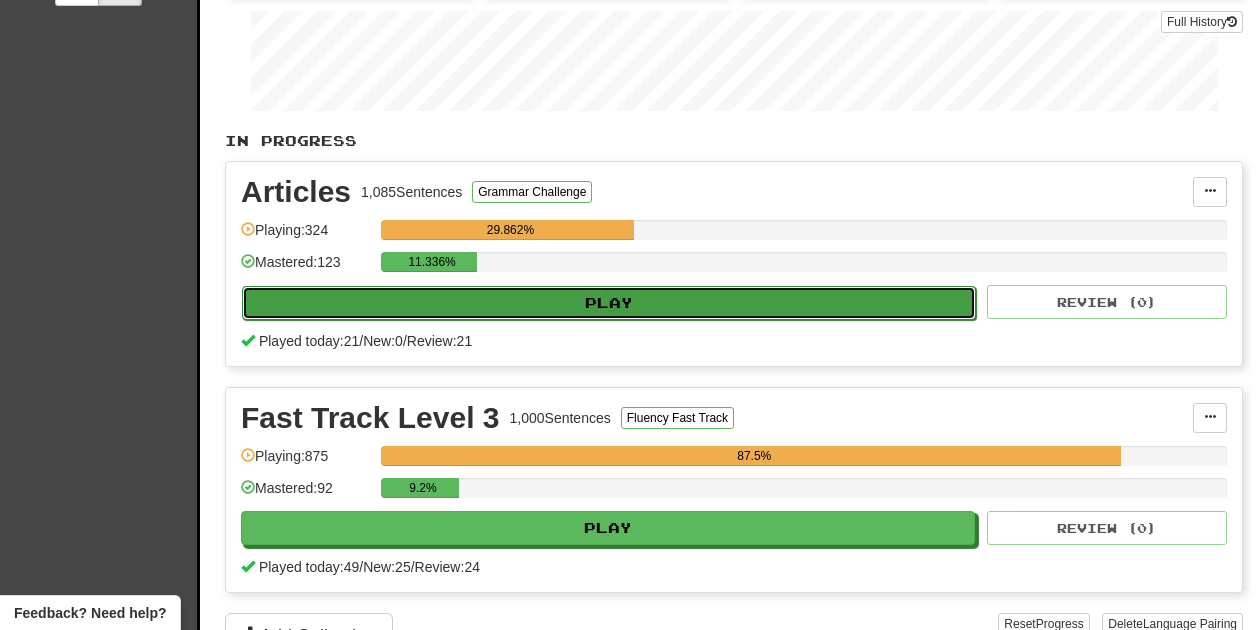click on "Play" at bounding box center (609, 303) 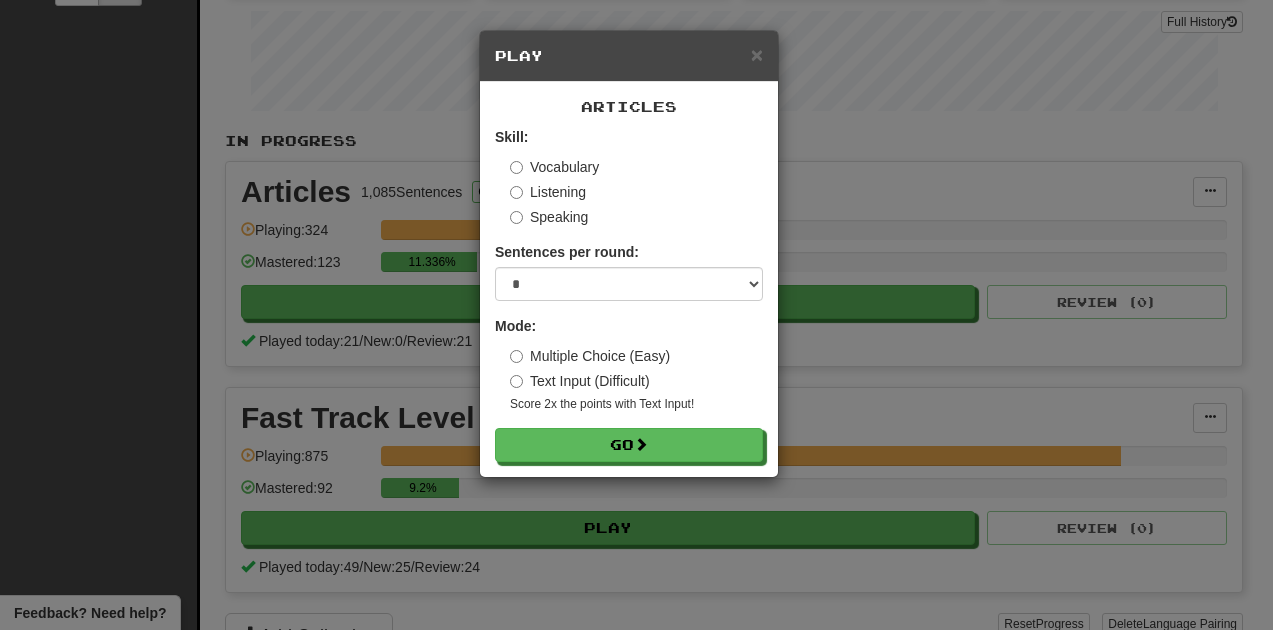 click on "Skill: Vocabulary Listening Speaking Sentences per round: * ** ** ** ** ** *** ******** Mode: Multiple Choice (Easy) Text Input (Difficult) Score 2x the points with Text Input ! Go" at bounding box center [629, 294] 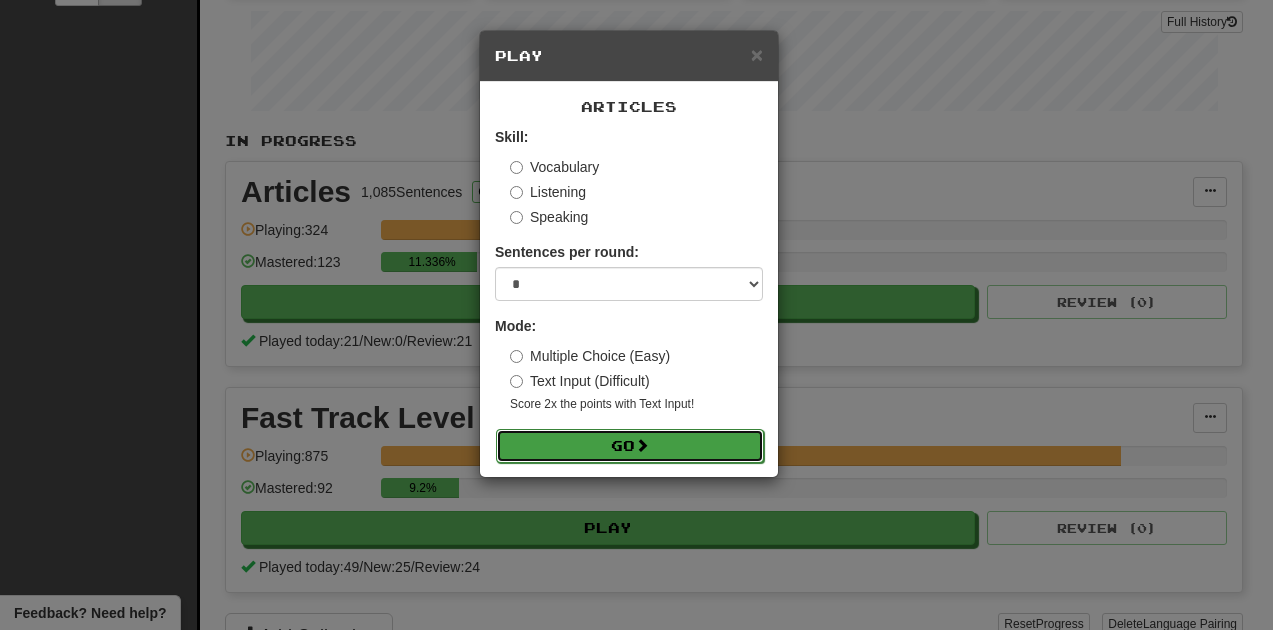 click on "Go" at bounding box center (630, 446) 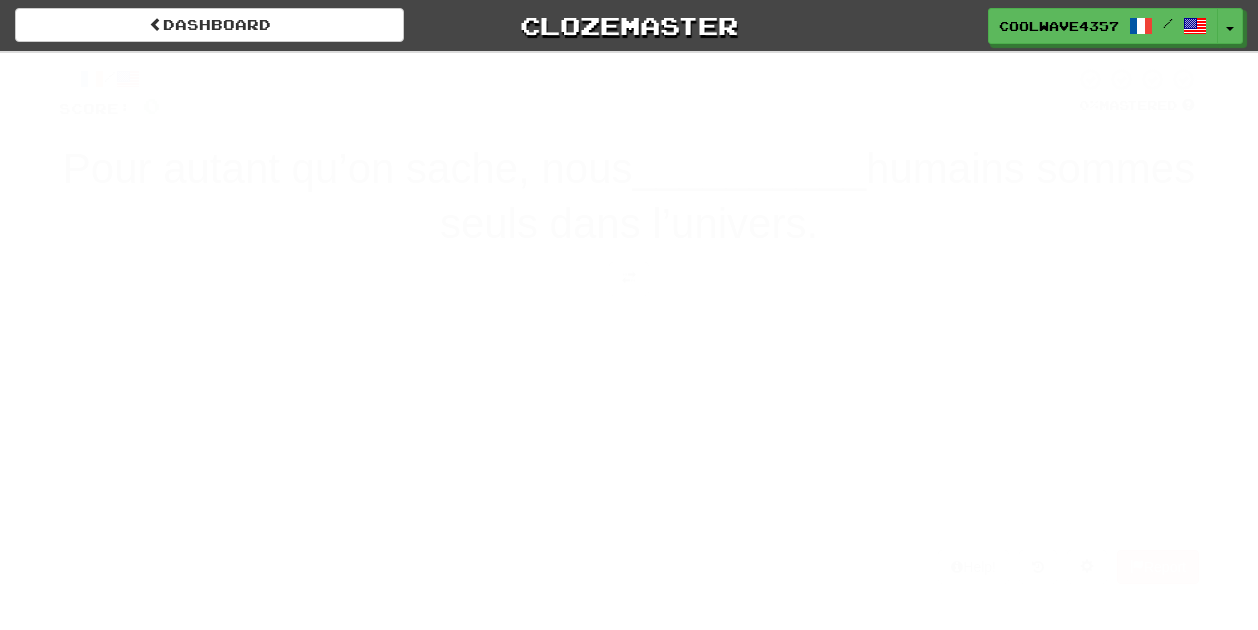 scroll, scrollTop: 0, scrollLeft: 0, axis: both 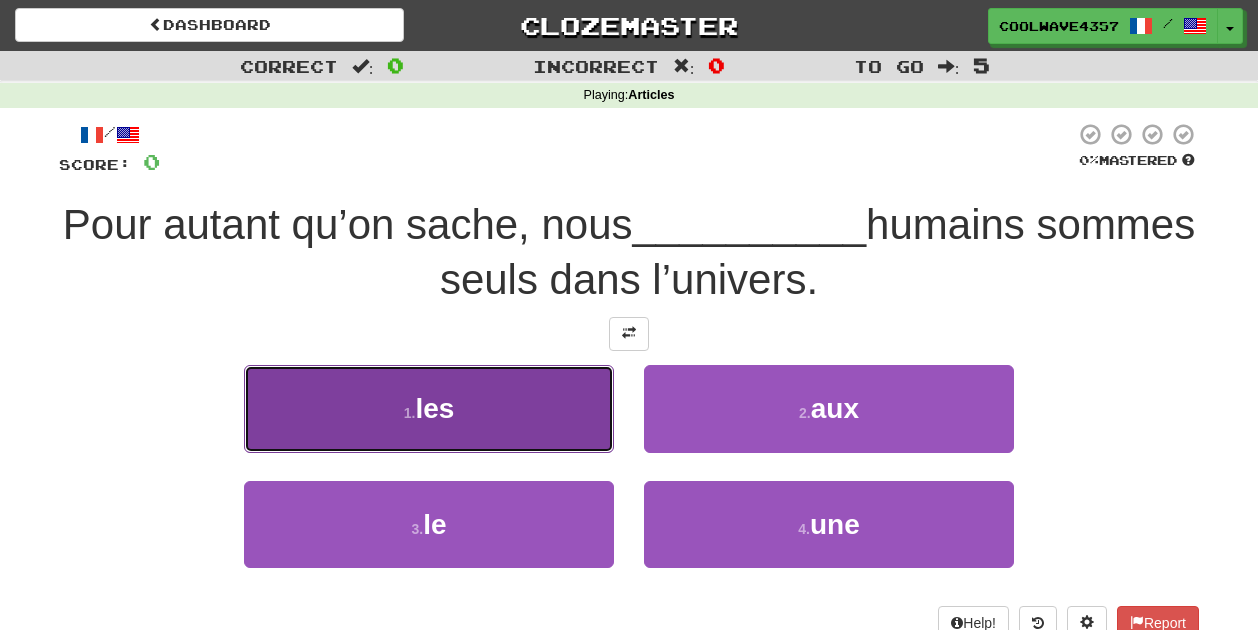 click on "1 .  les" at bounding box center (429, 408) 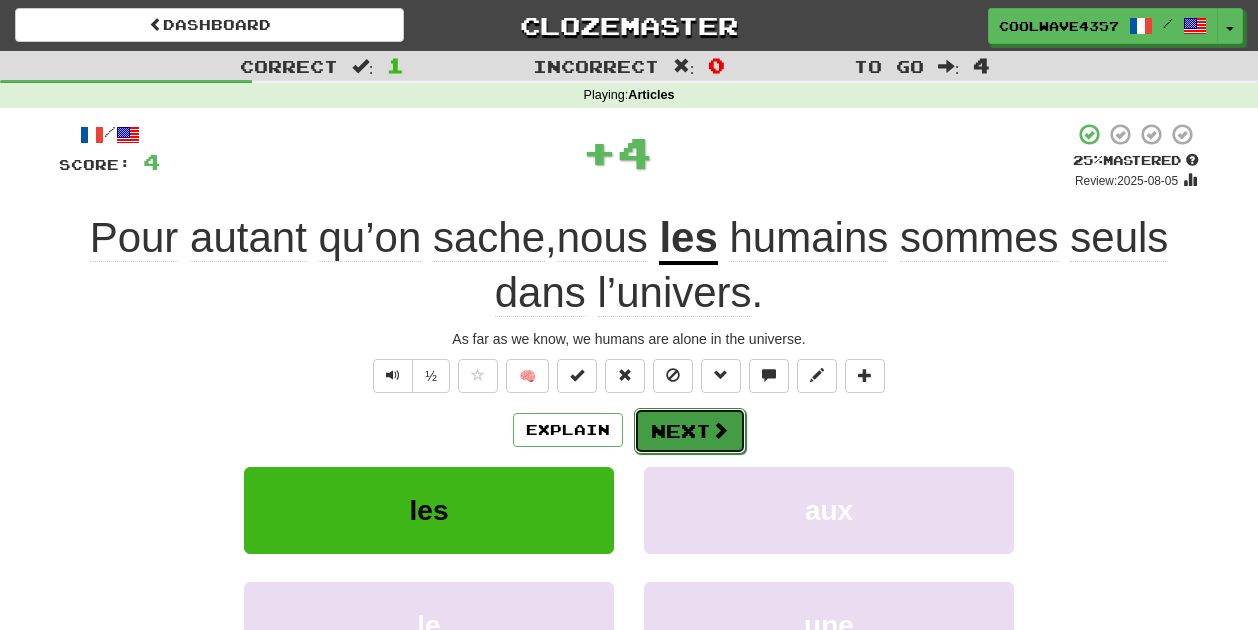 click at bounding box center (720, 430) 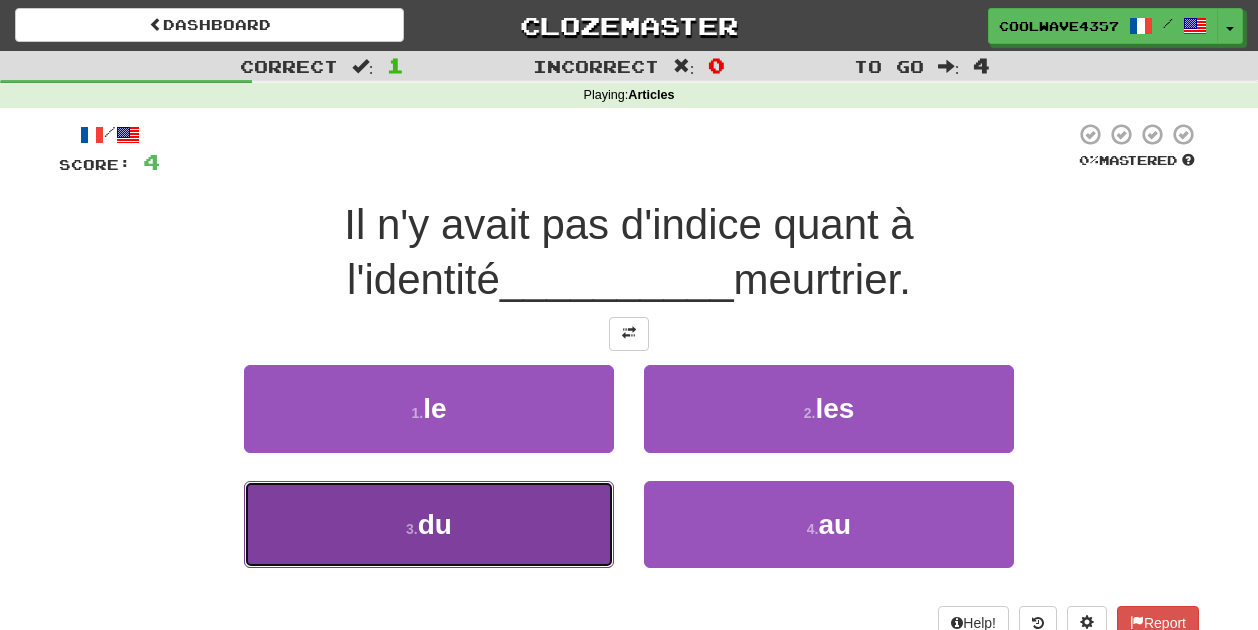 click on "3 .  du" at bounding box center (429, 524) 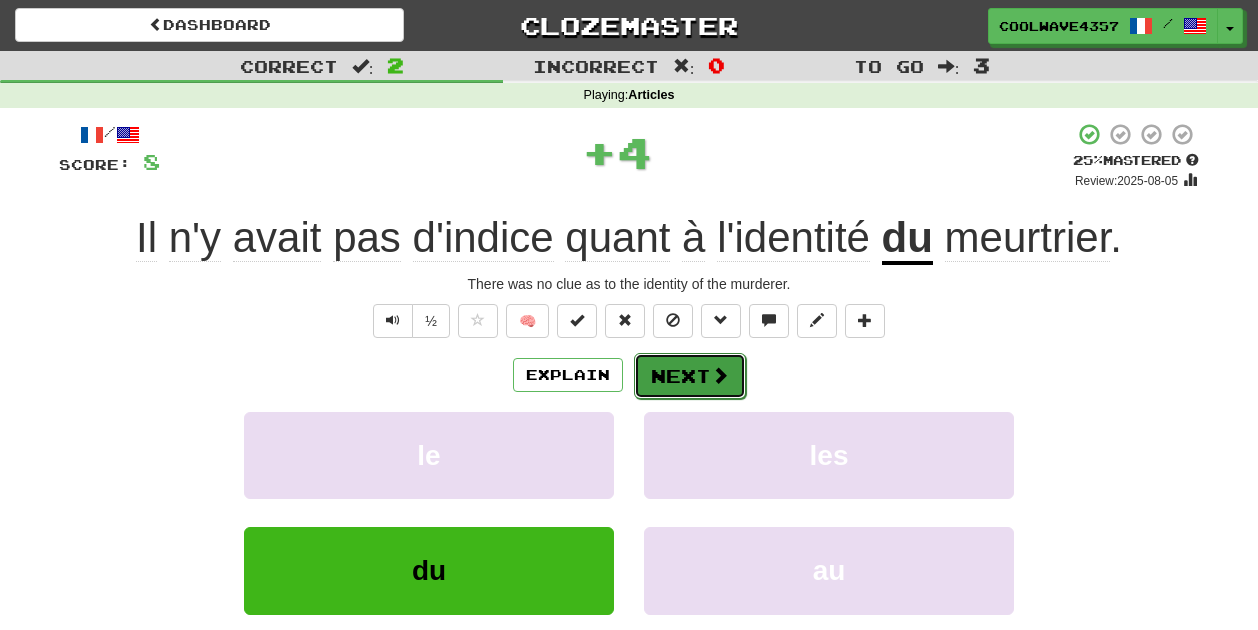 click on "Next" at bounding box center [690, 376] 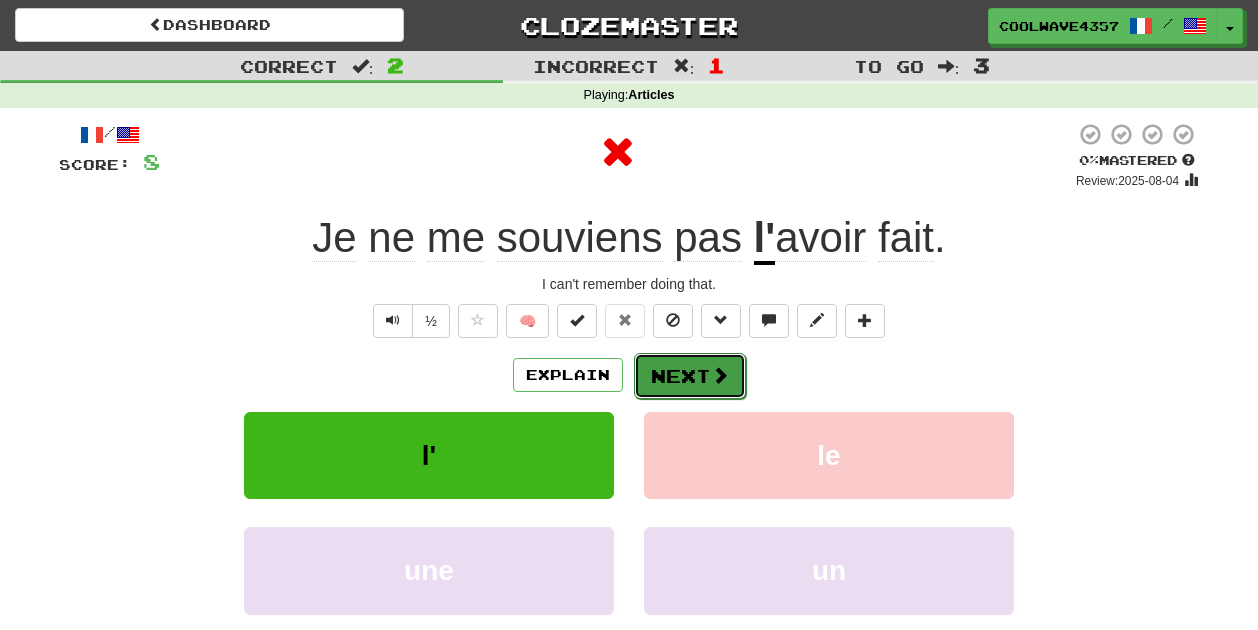 click on "Next" at bounding box center [690, 376] 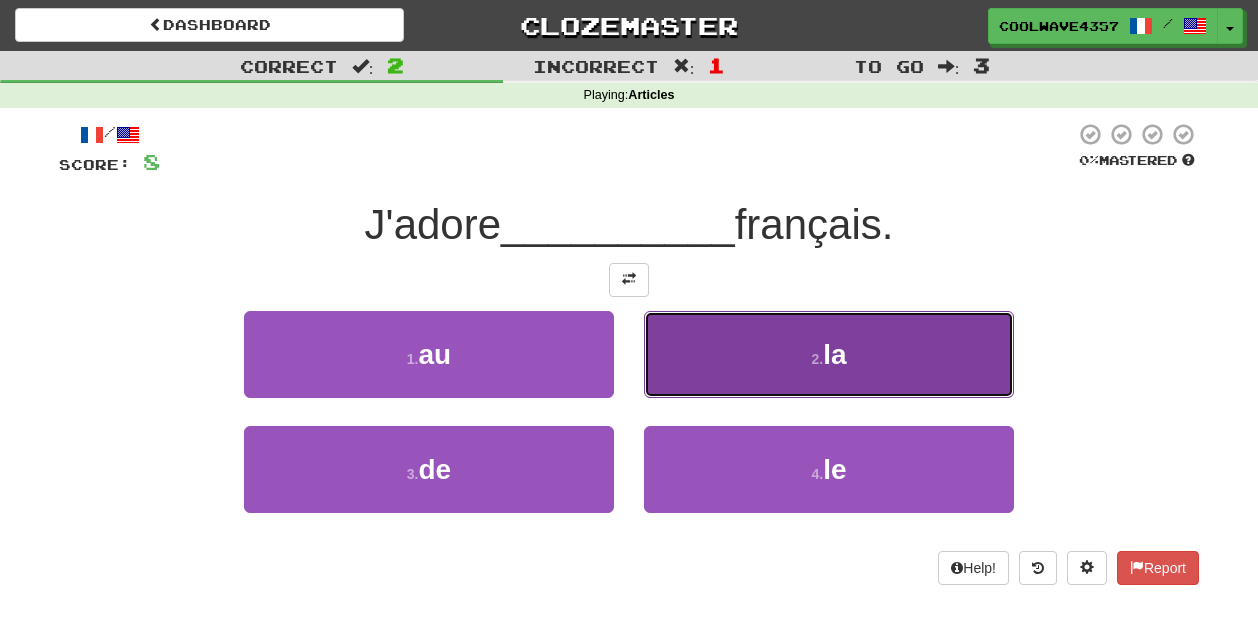 click on "2 .  la" at bounding box center (829, 354) 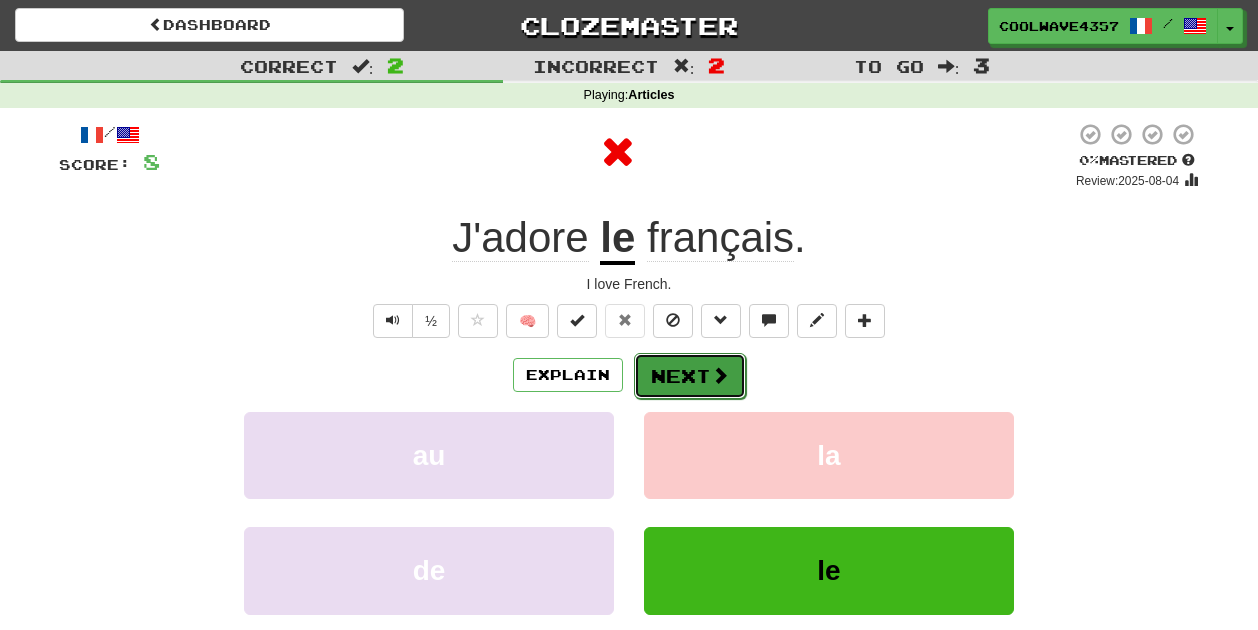 click on "Next" at bounding box center (690, 376) 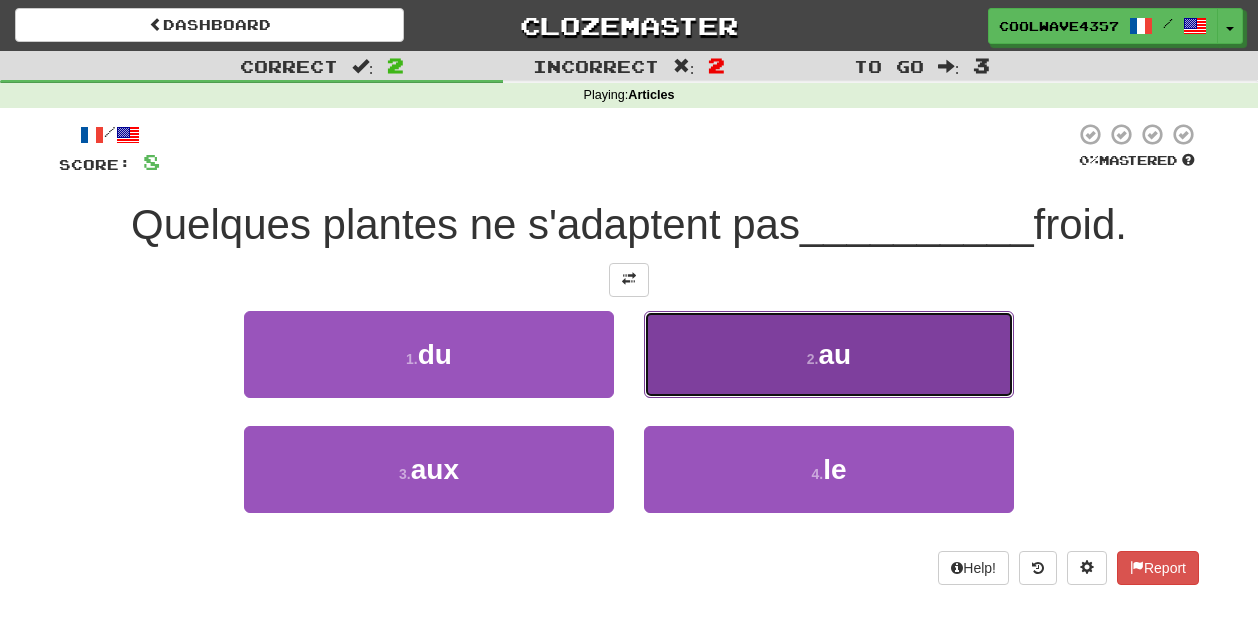 click on "2 .  au" at bounding box center (829, 354) 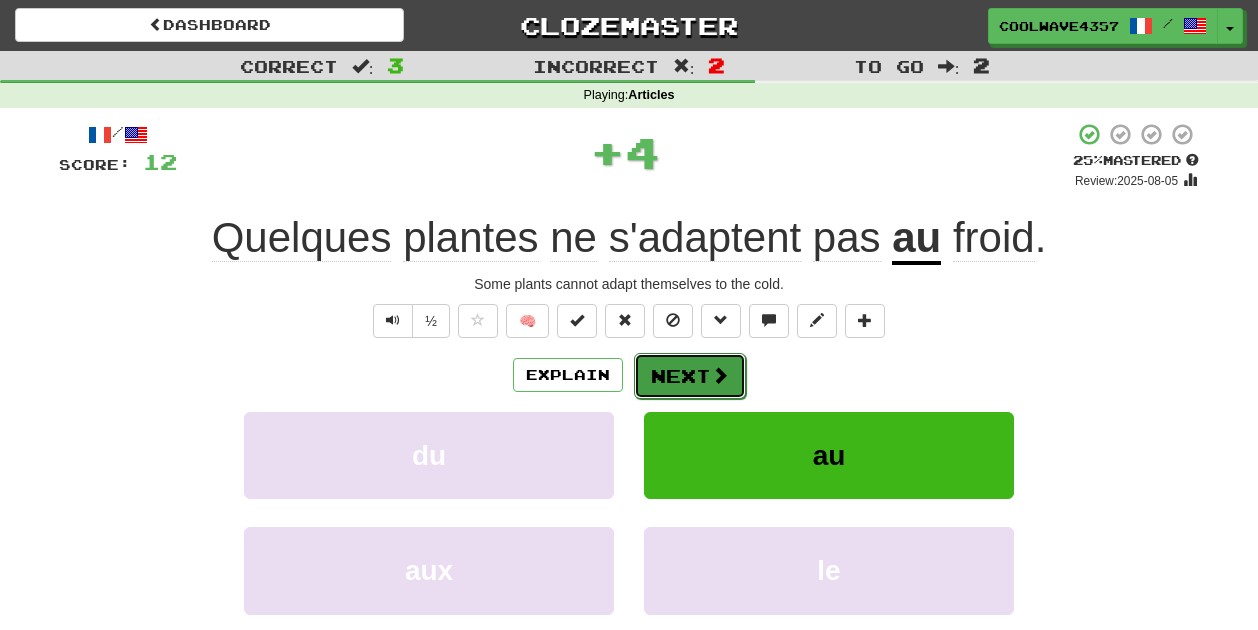 click at bounding box center [720, 375] 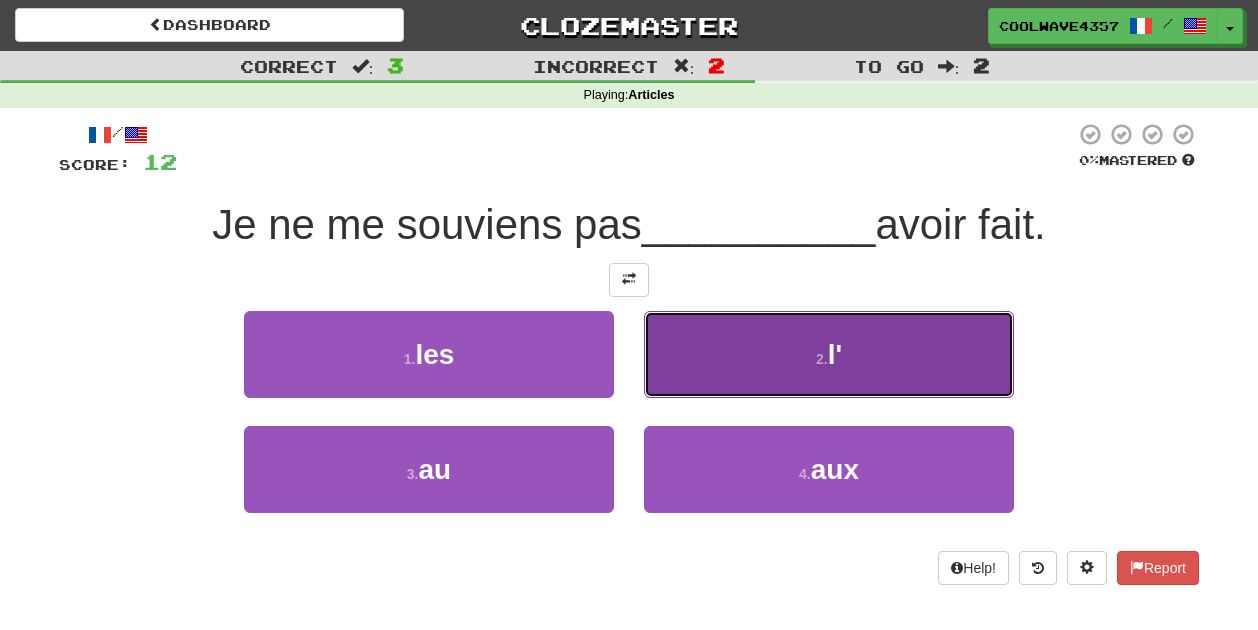 click on "2 .  l'" at bounding box center [829, 354] 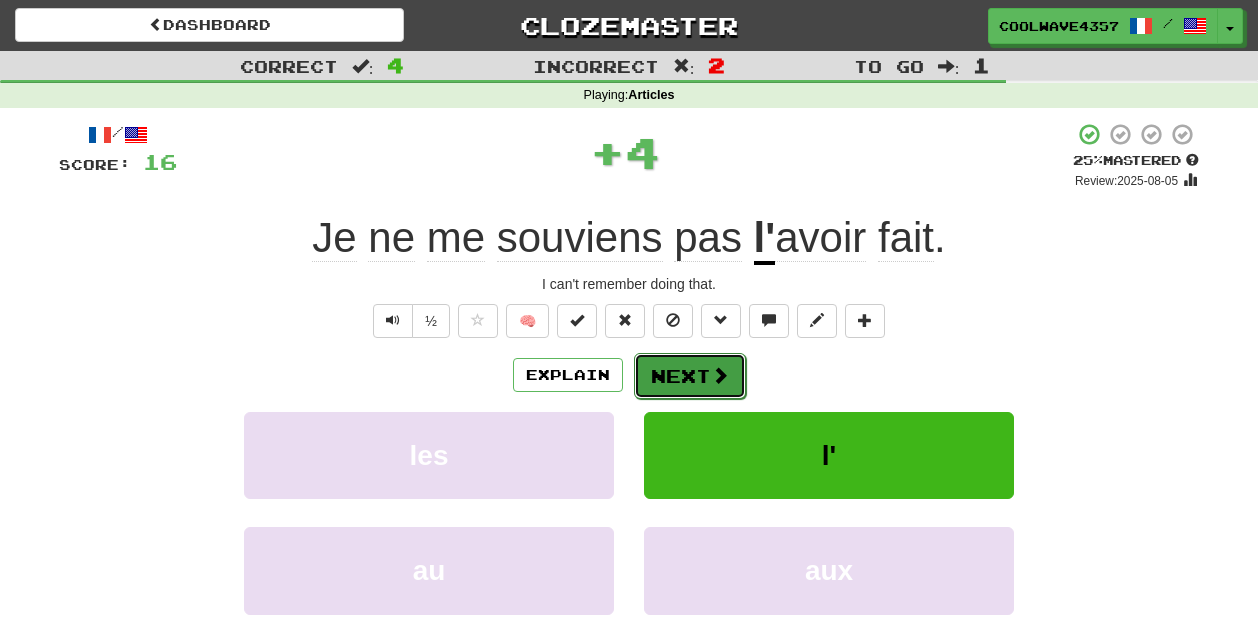 click on "Next" at bounding box center (690, 376) 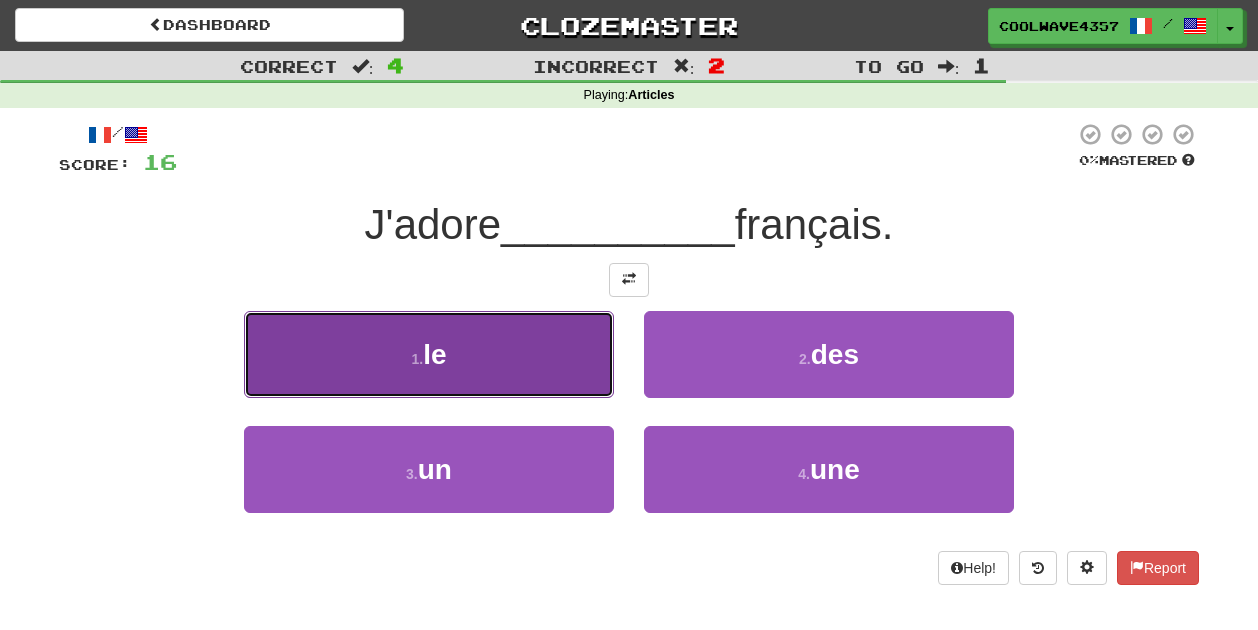 click on "1 .  le" at bounding box center [429, 354] 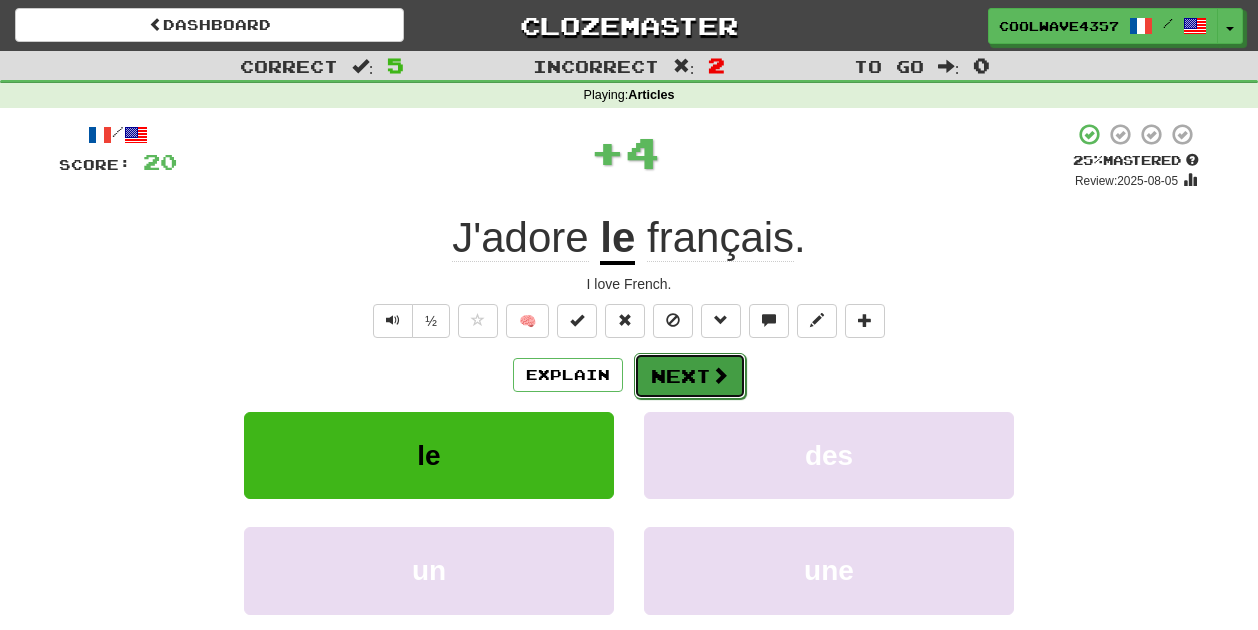 click on "Next" at bounding box center [690, 376] 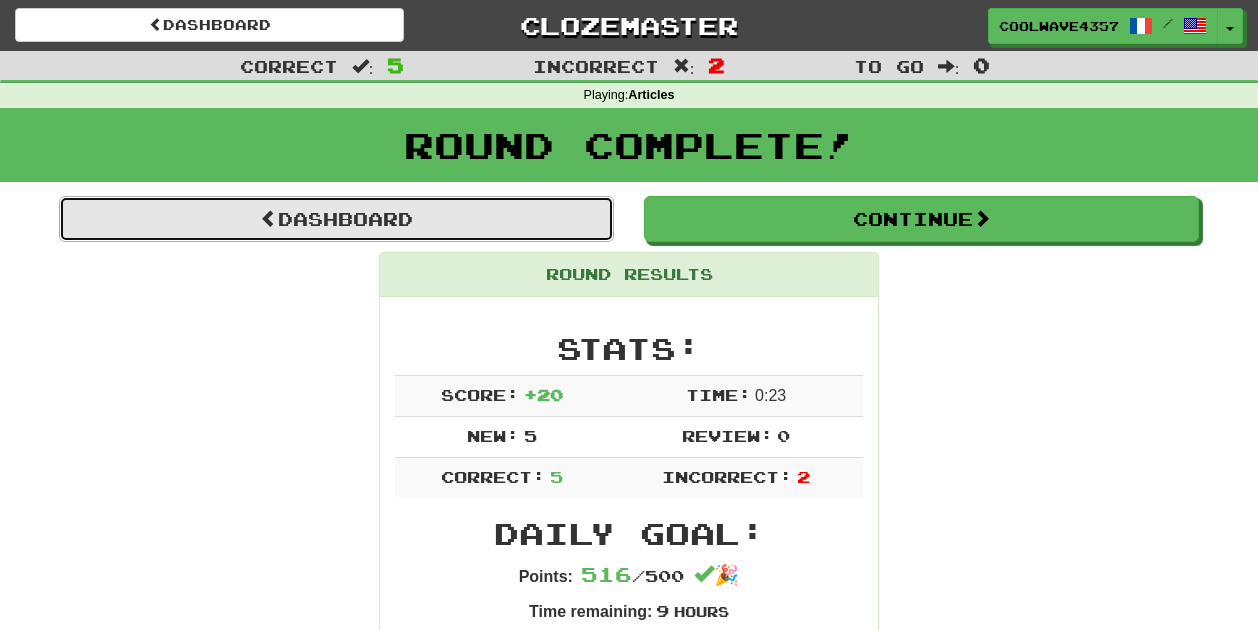 click on "Dashboard" at bounding box center [336, 219] 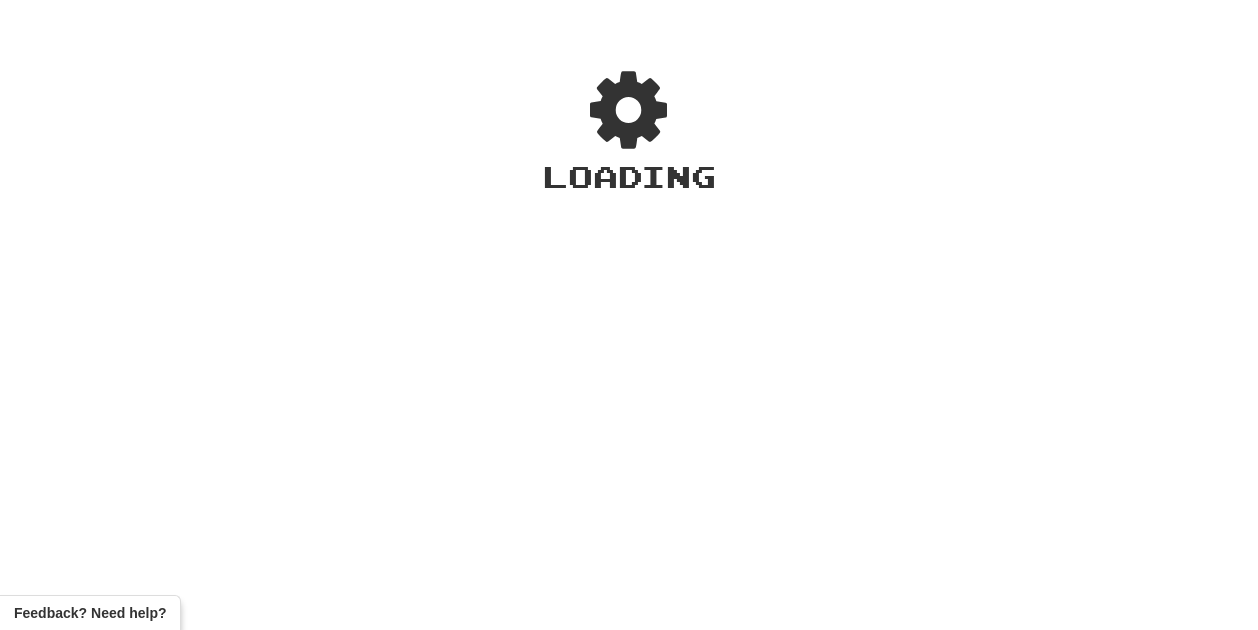 scroll, scrollTop: 0, scrollLeft: 0, axis: both 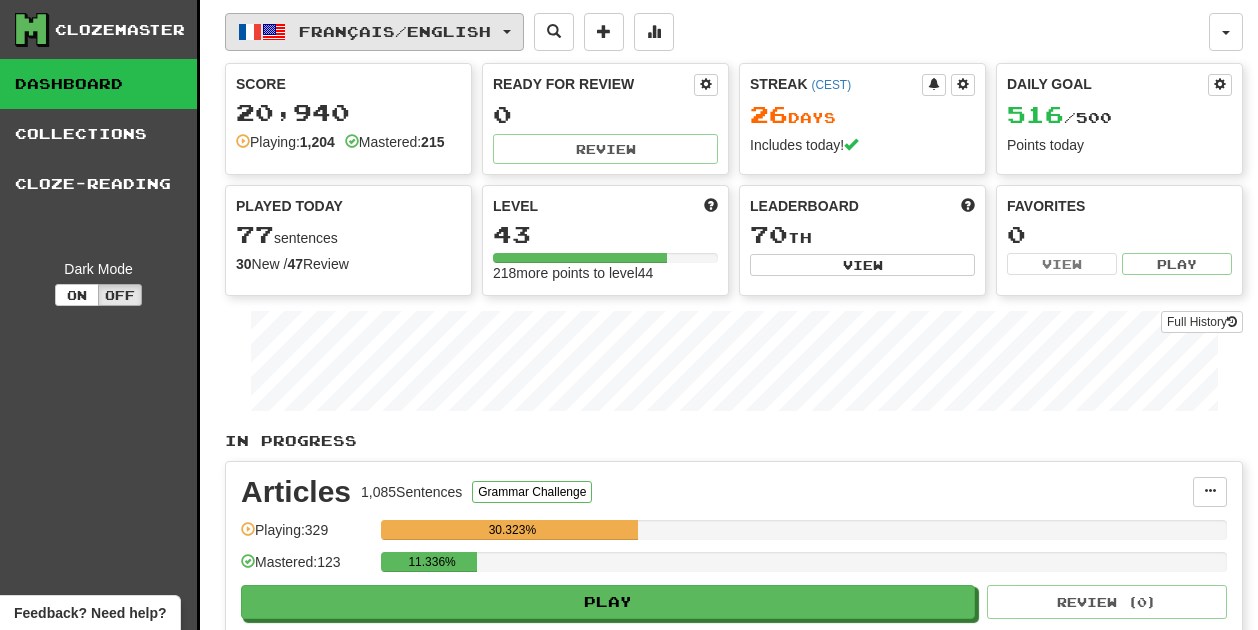 click on "Français  /  English" at bounding box center [374, 32] 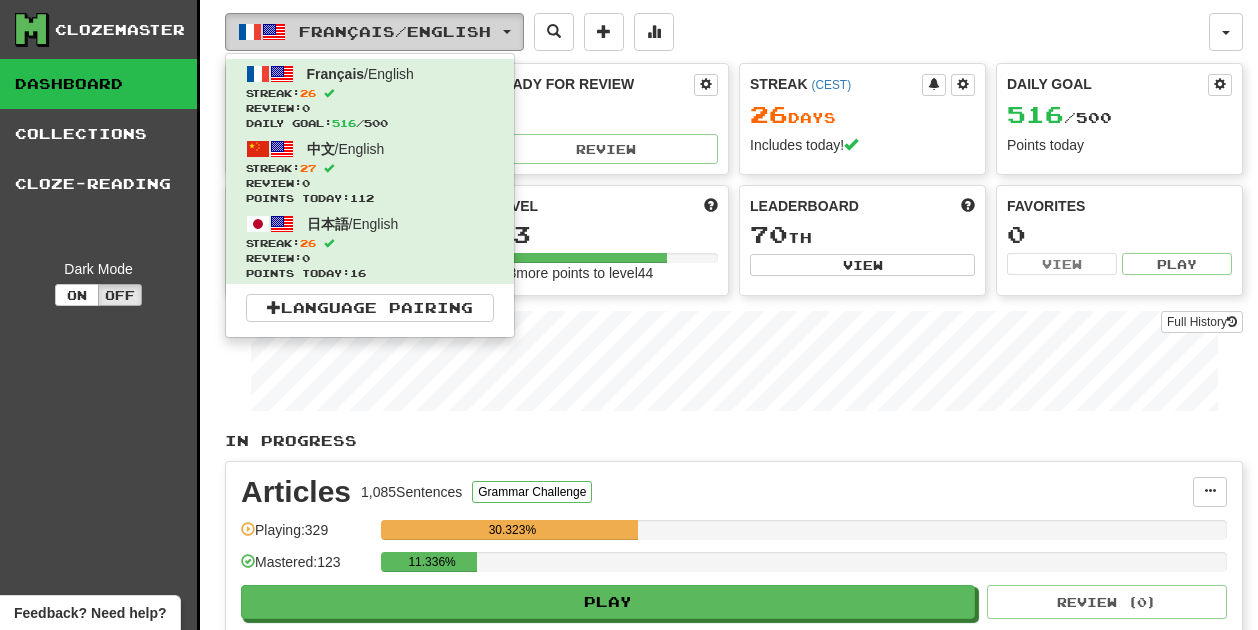 click on "Français  /  English" at bounding box center [374, 32] 